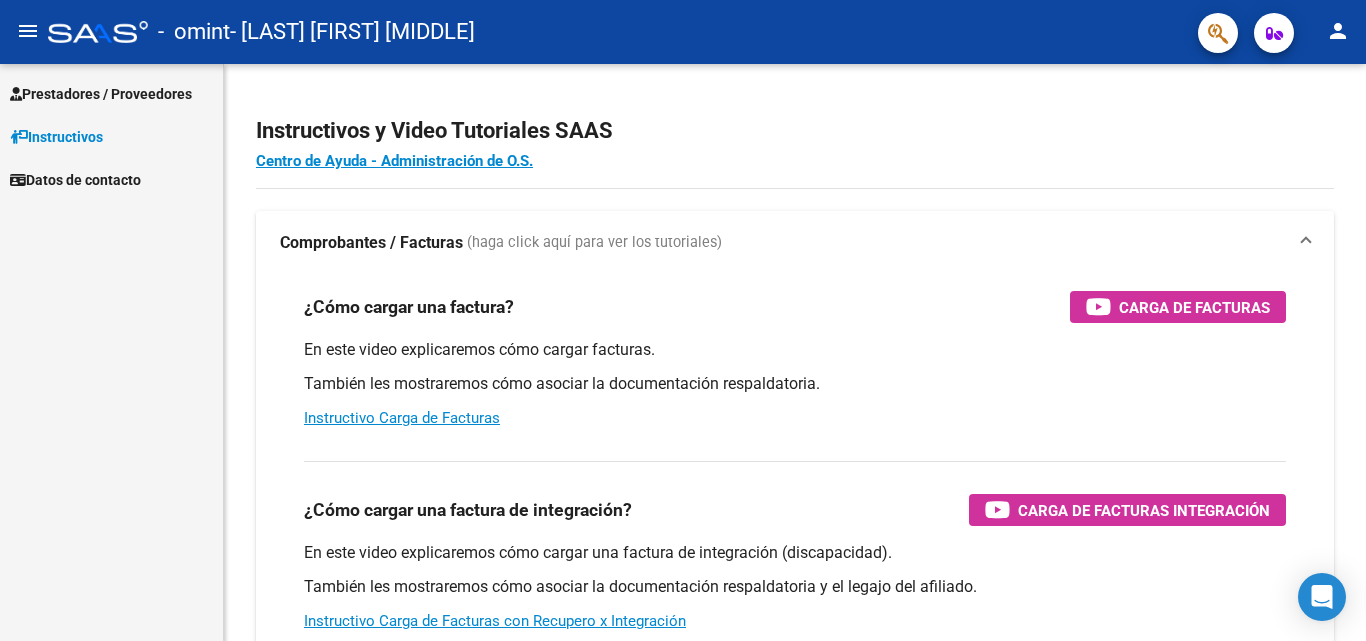 scroll, scrollTop: 0, scrollLeft: 0, axis: both 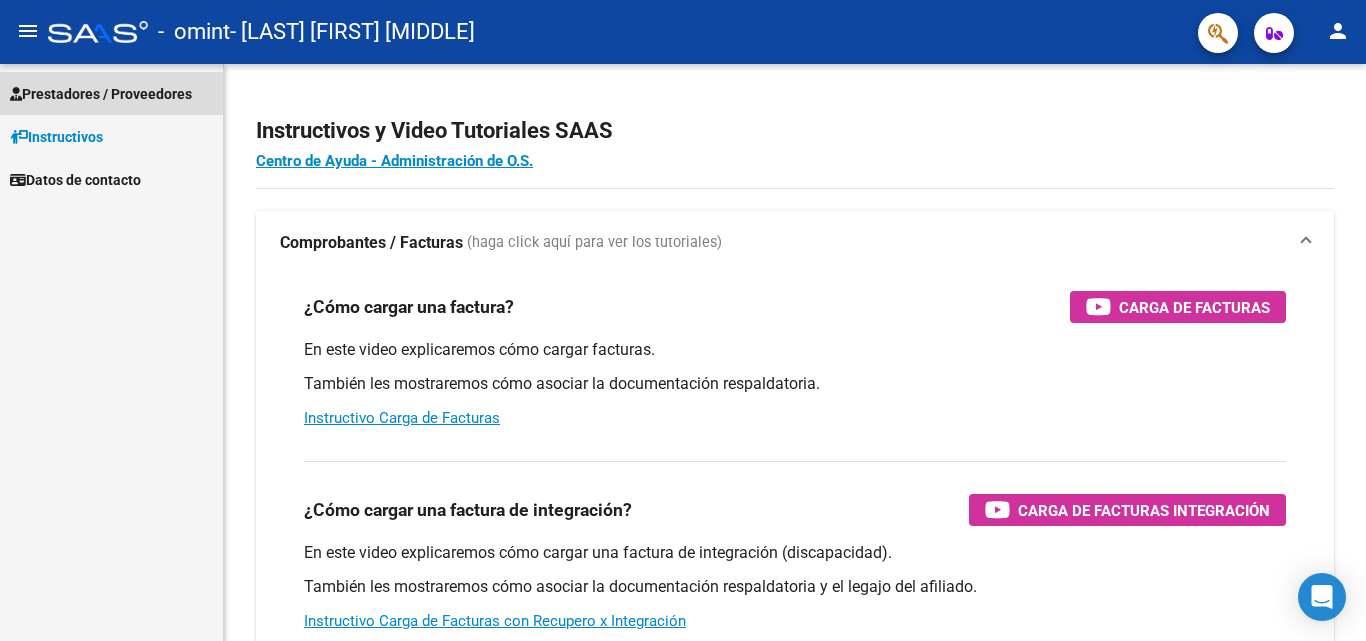 click on "Prestadores / Proveedores" at bounding box center (101, 94) 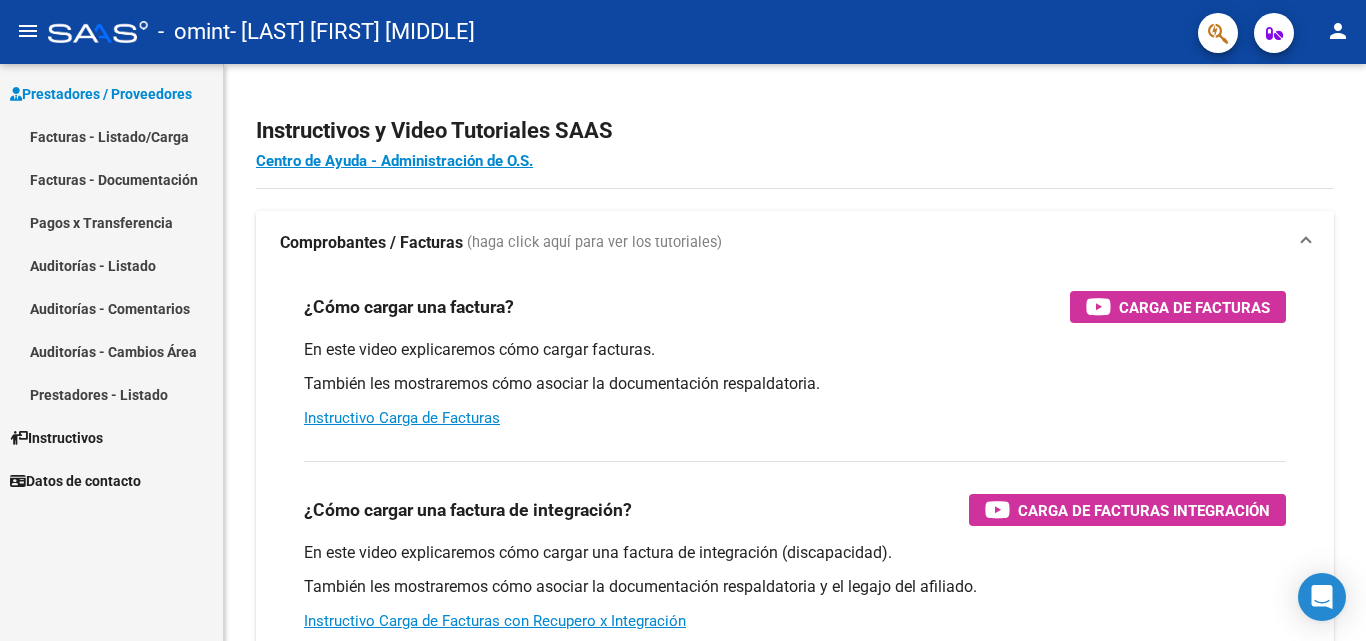 click on "Facturas - Listado/Carga" at bounding box center (111, 136) 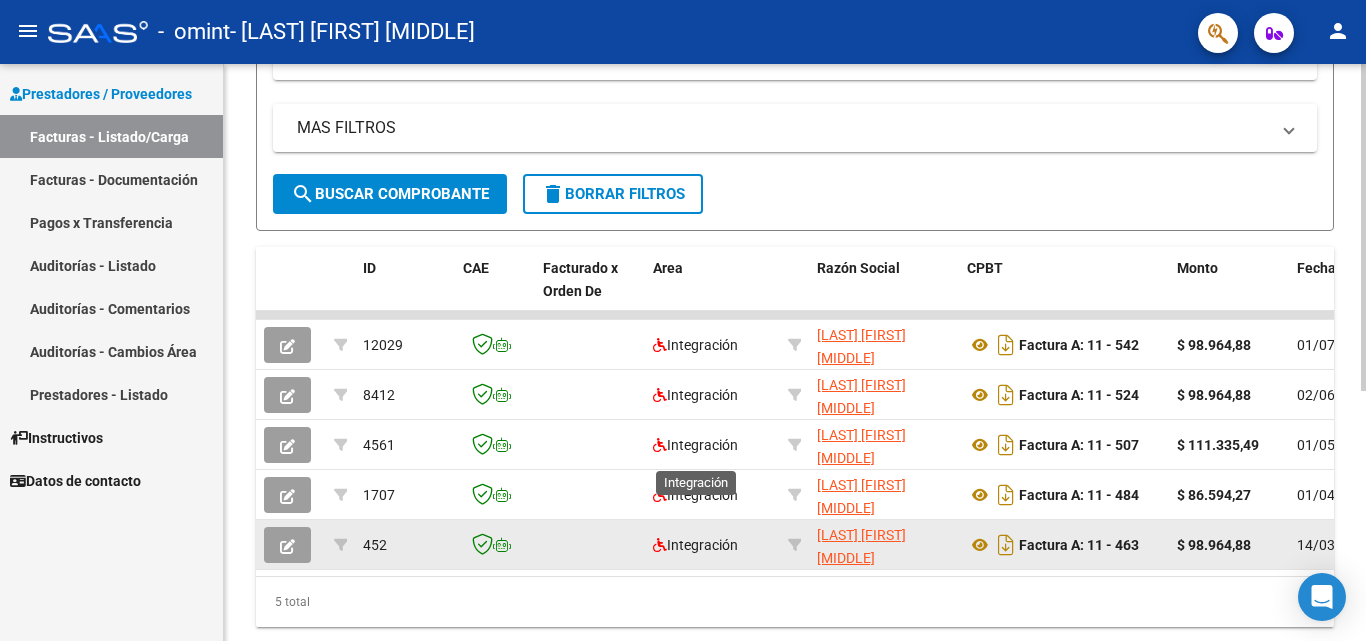 scroll, scrollTop: 441, scrollLeft: 0, axis: vertical 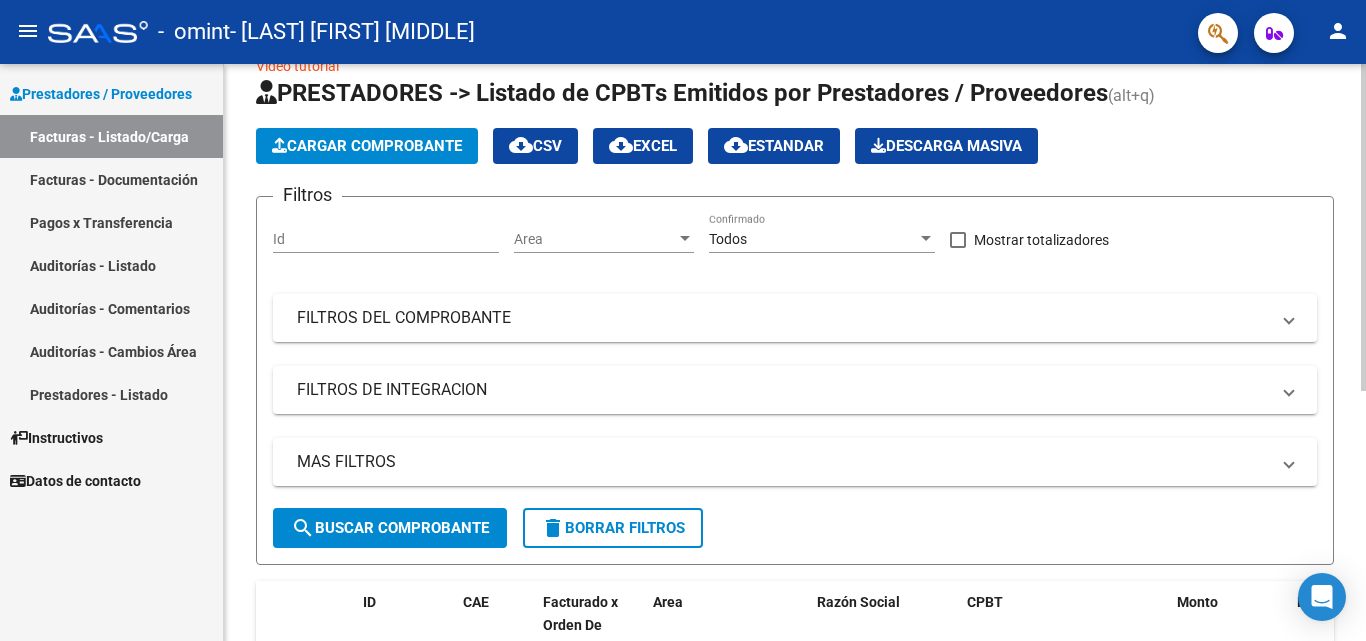 click on "Cargar Comprobante" 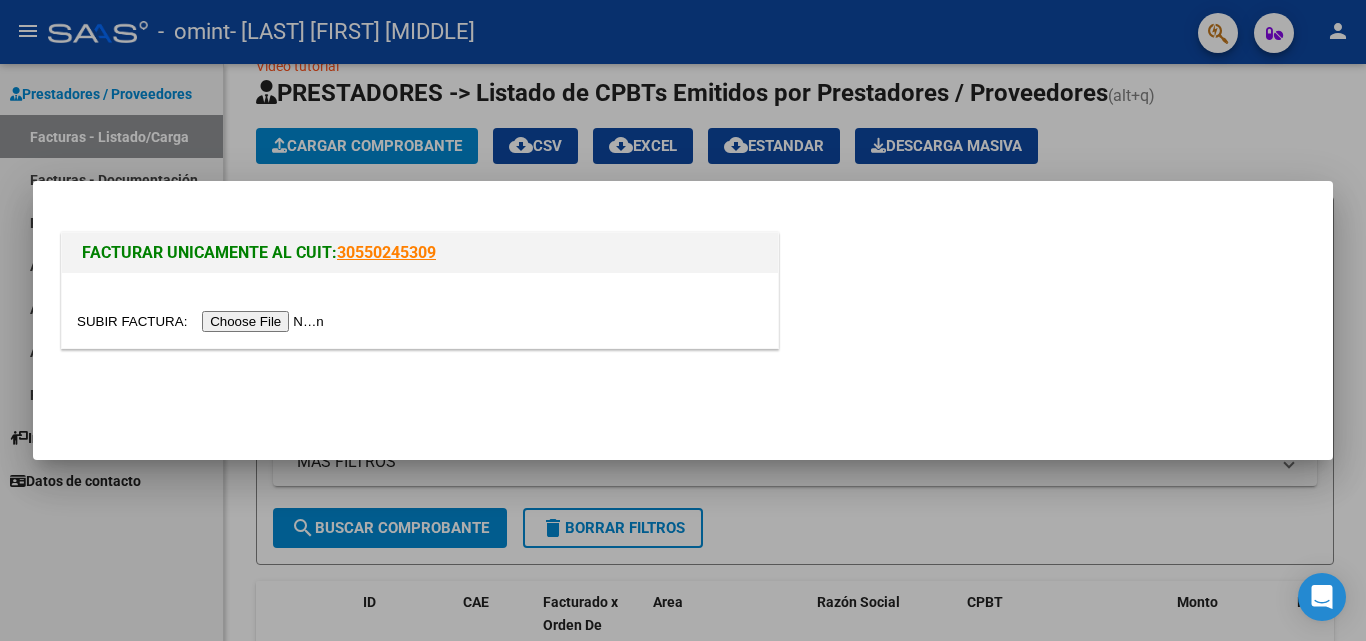 click at bounding box center (203, 321) 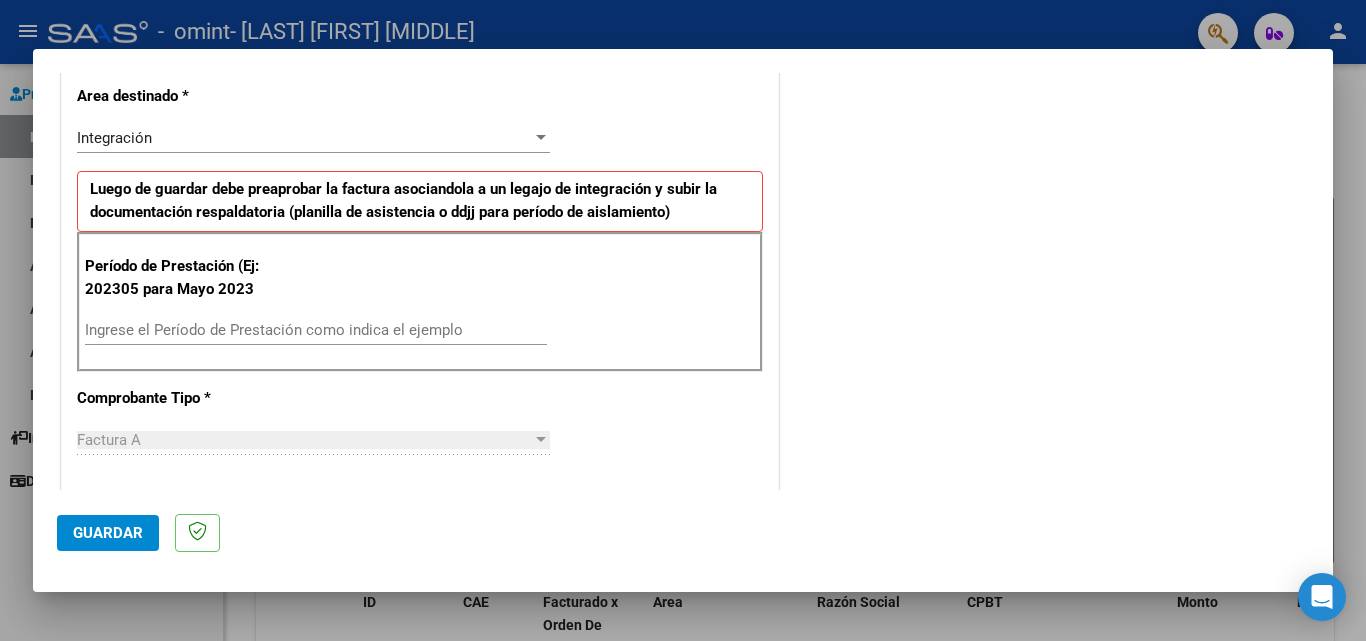 scroll, scrollTop: 500, scrollLeft: 0, axis: vertical 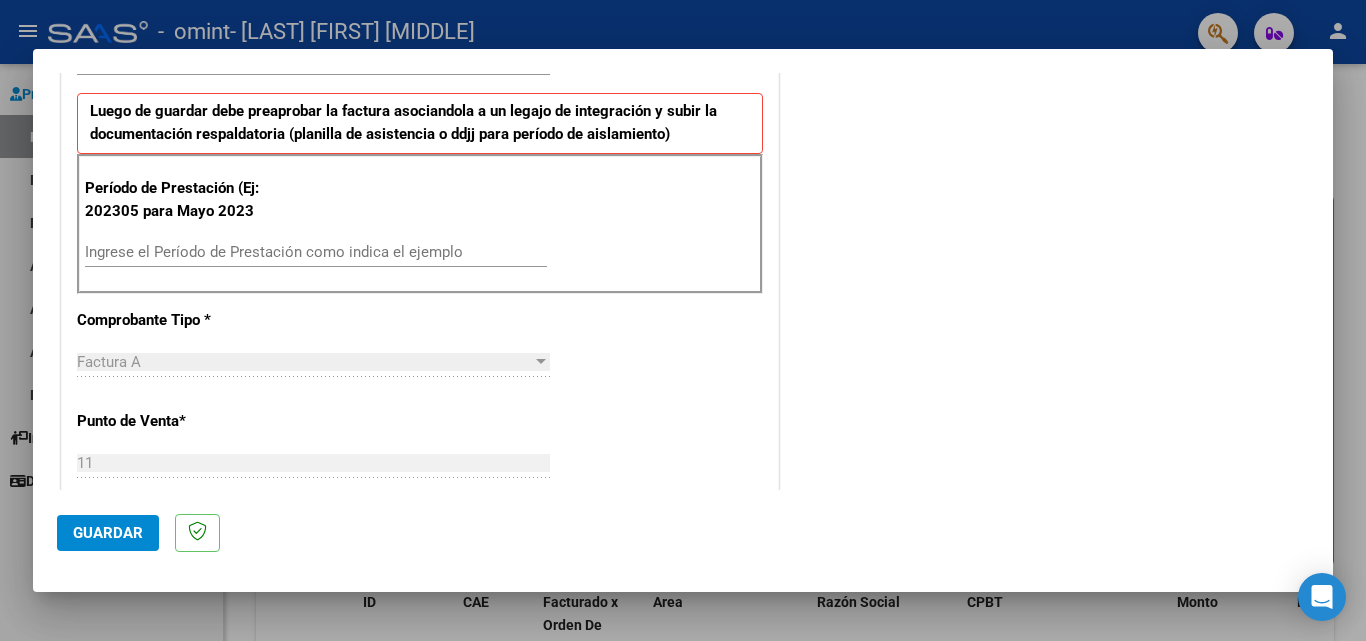 click on "Ingrese el Período de Prestación como indica el ejemplo" at bounding box center [316, 252] 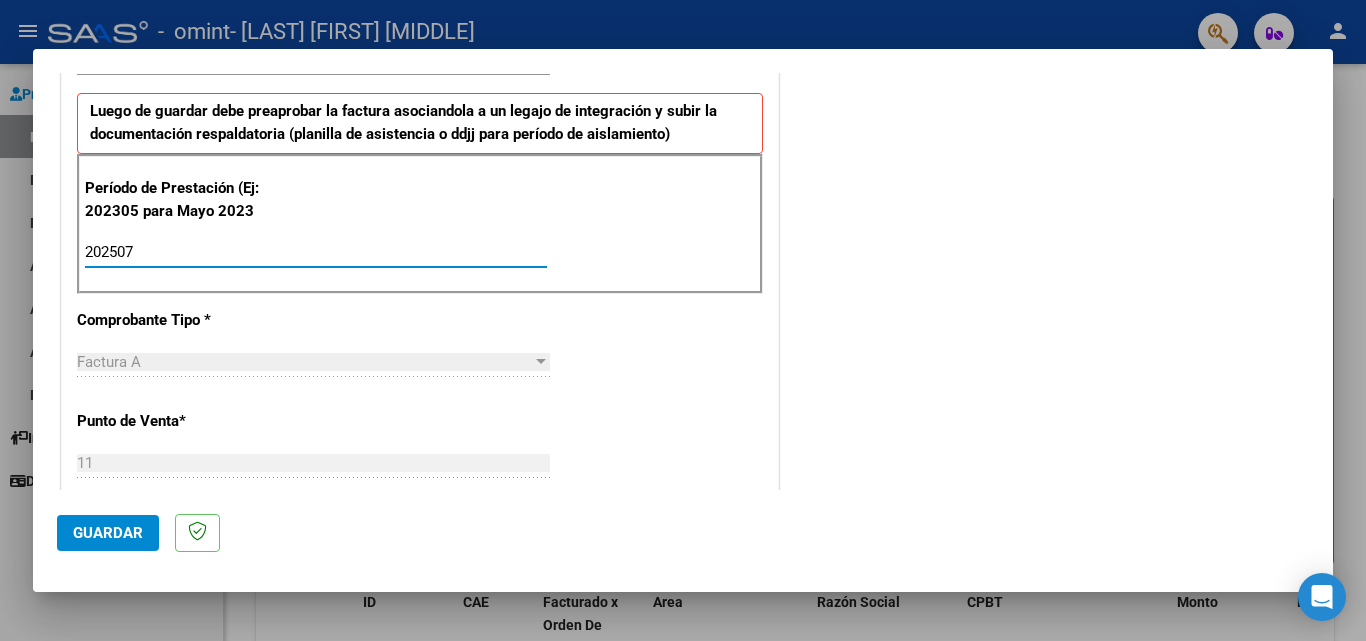 type on "202507" 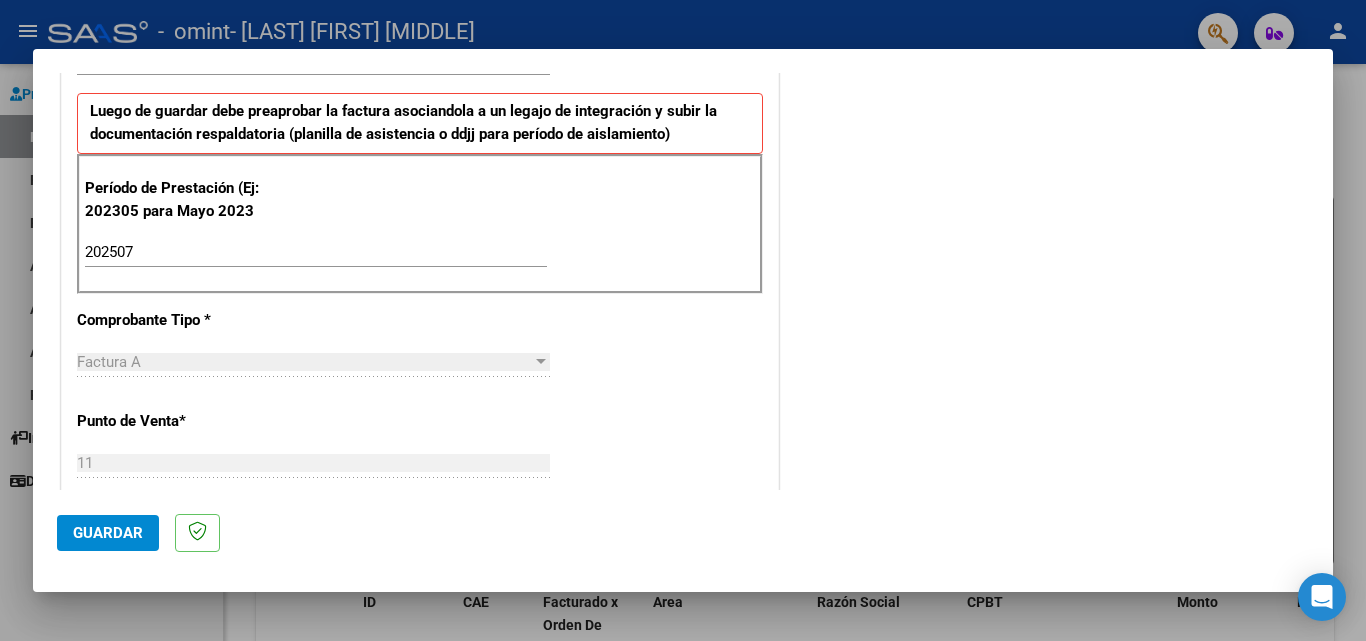 click on "CUIT  *   27-34584444-4 Ingresar CUIT  ANALISIS PRESTADOR  Area destinado * Integración Seleccionar Area Luego de guardar debe preaprobar la factura asociandola a un legajo de integración y subir la documentación respaldatoria (planilla de asistencia o ddjj para período de aislamiento)  Período de Prestación (Ej: 202305 para Mayo 2023    202507 Ingrese el Período de Prestación como indica el ejemplo   Comprobante Tipo * Factura A Seleccionar Tipo Punto de Venta  *   11 Ingresar el Nro.  Número  *   559 Ingresar el Nro.  Monto  *   $ 123.706,10 Ingresar el monto  Fecha del Cpbt.  *   2025-08-02 Ingresar la fecha  CAE / CAEA (no ingrese CAI)    75314752526126 Ingresar el CAE o CAEA (no ingrese CAI)  Fecha de Vencimiento    Ingresar la fecha  Ref. Externa    Ingresar la ref.  N° Liquidación    Ingresar el N° Liquidación" at bounding box center [420, 556] 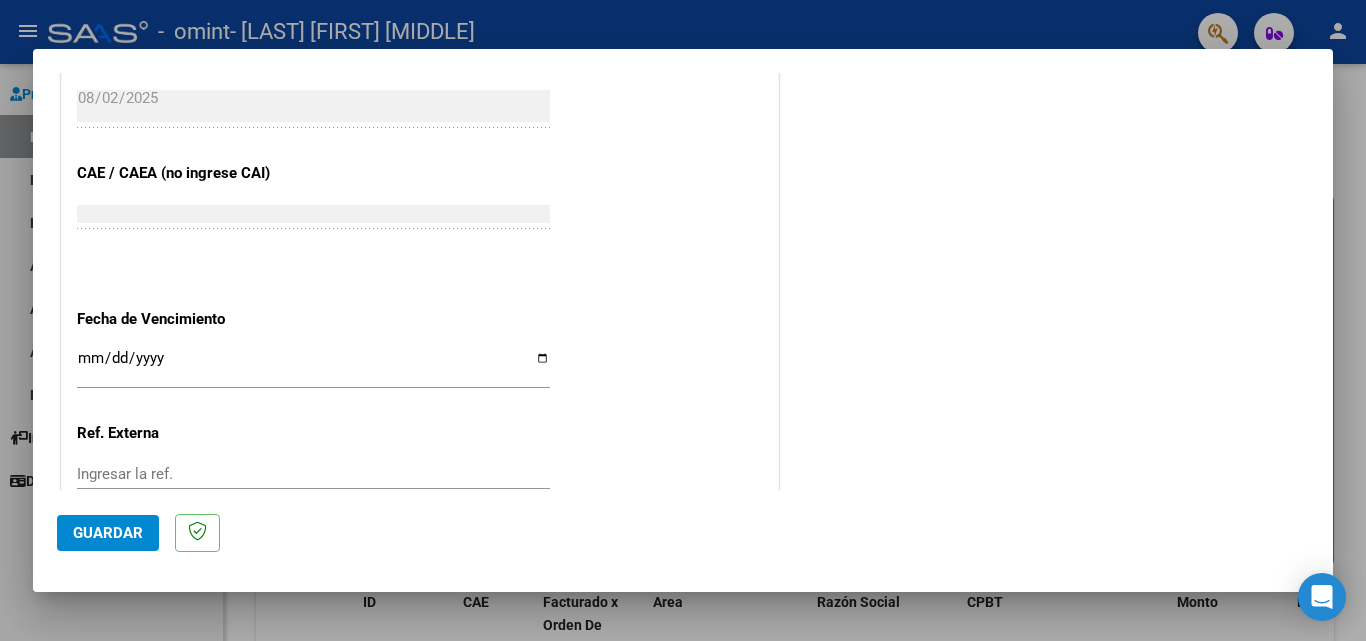 scroll, scrollTop: 1200, scrollLeft: 0, axis: vertical 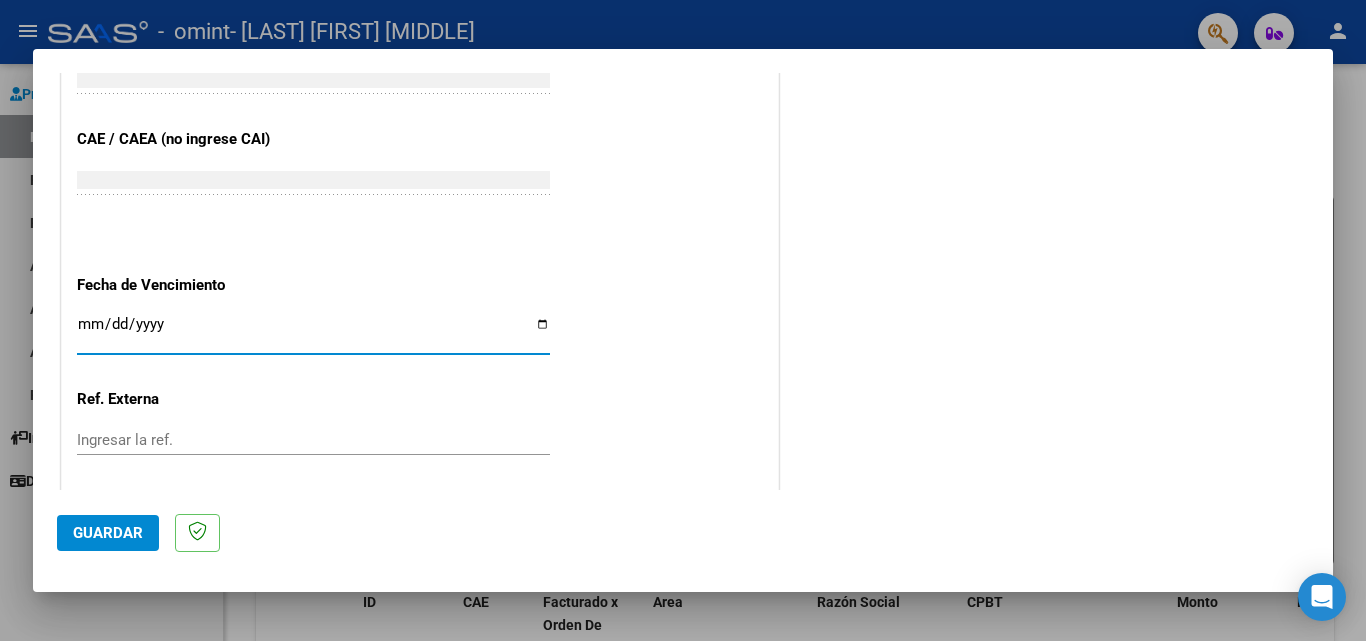 click on "Ingresar la fecha" at bounding box center [313, 332] 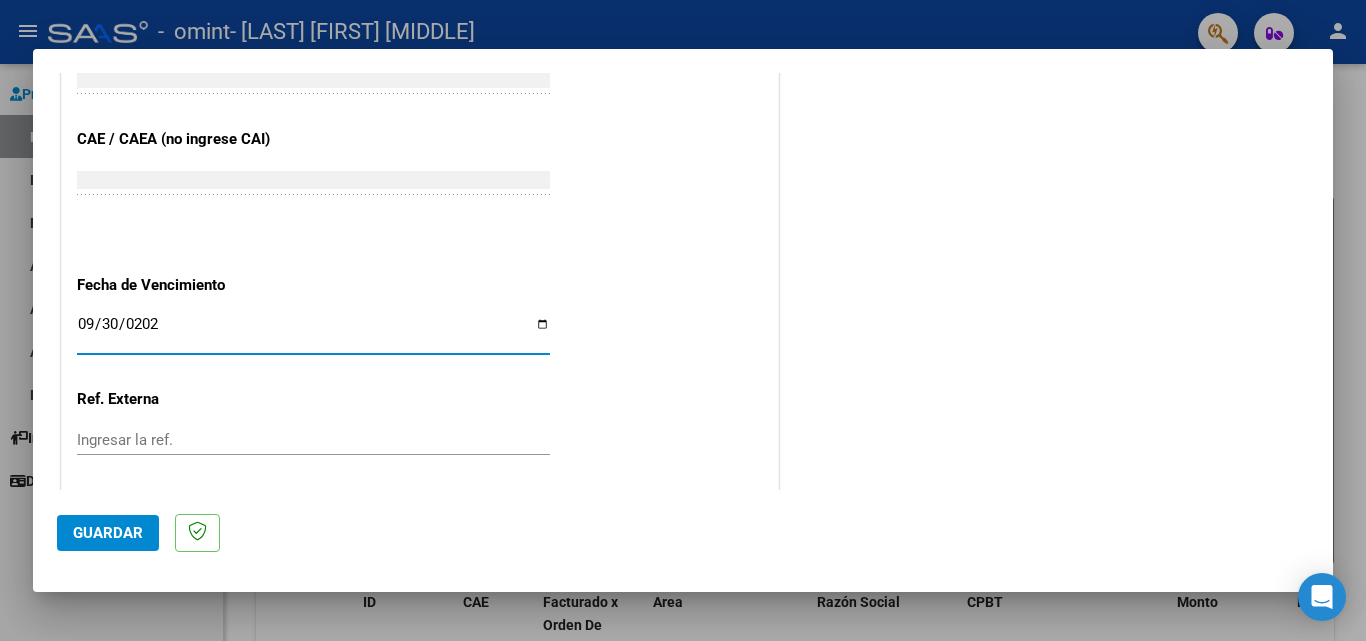 type on "2025-09-30" 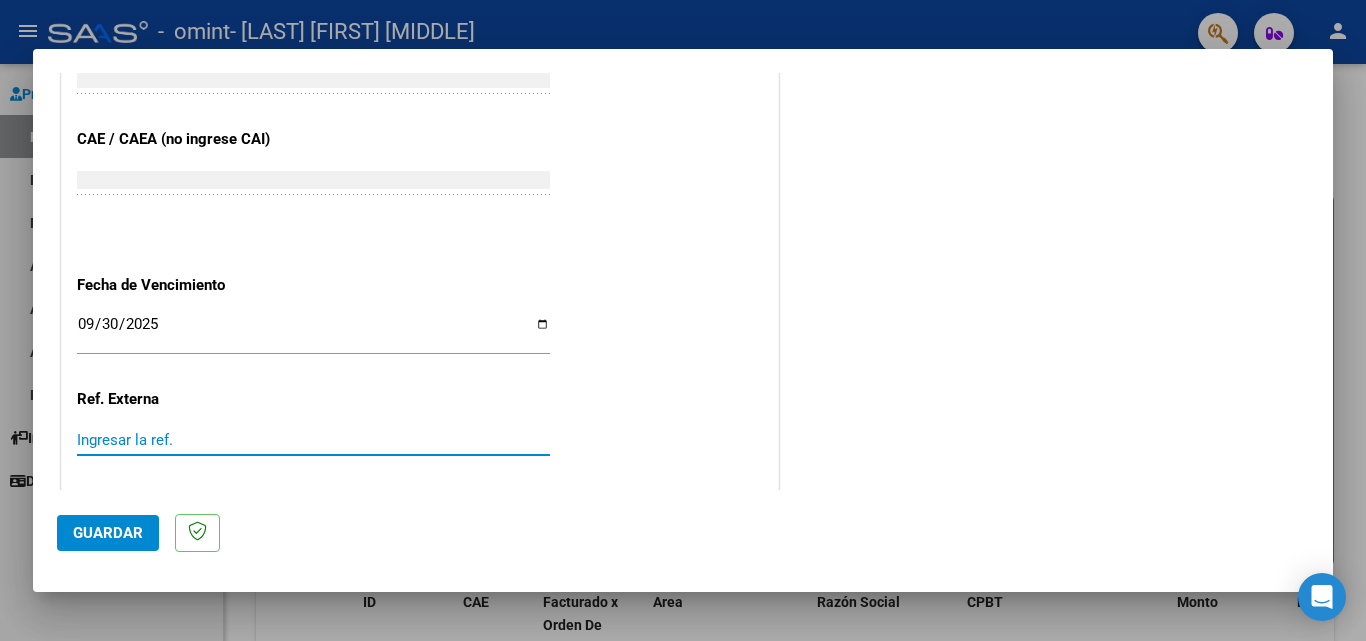 click on "Ingresar la ref." at bounding box center (313, 440) 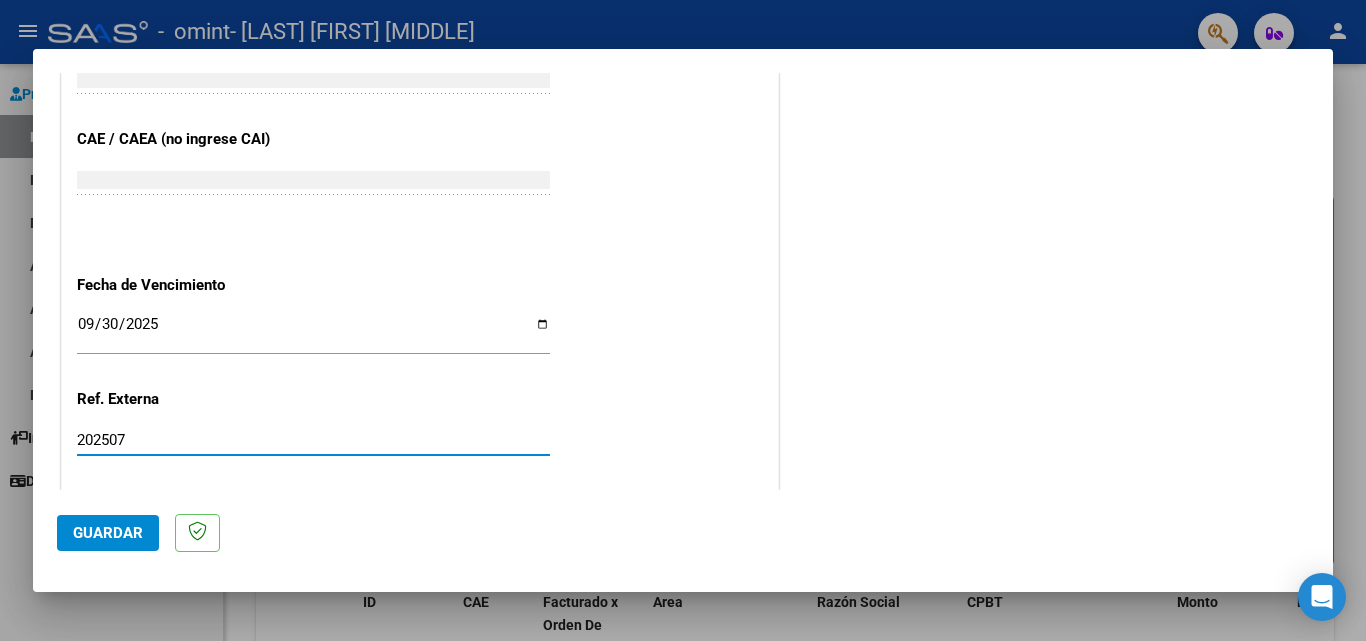 scroll, scrollTop: 1305, scrollLeft: 0, axis: vertical 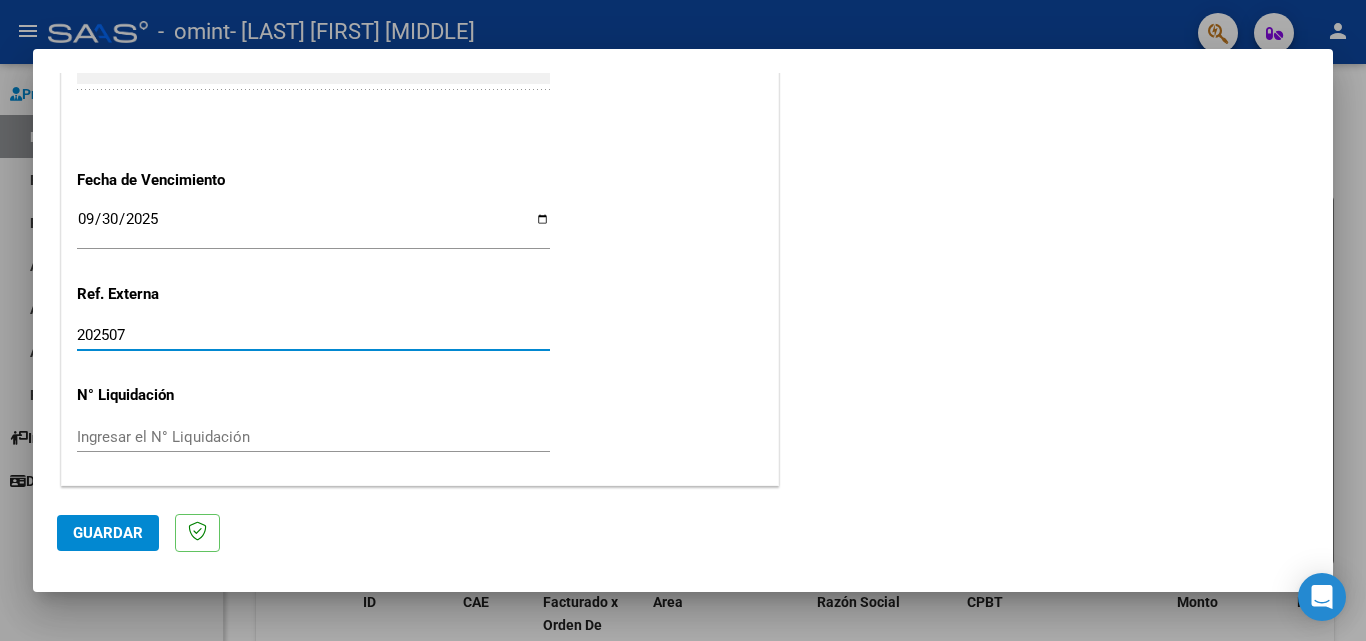 type on "202507" 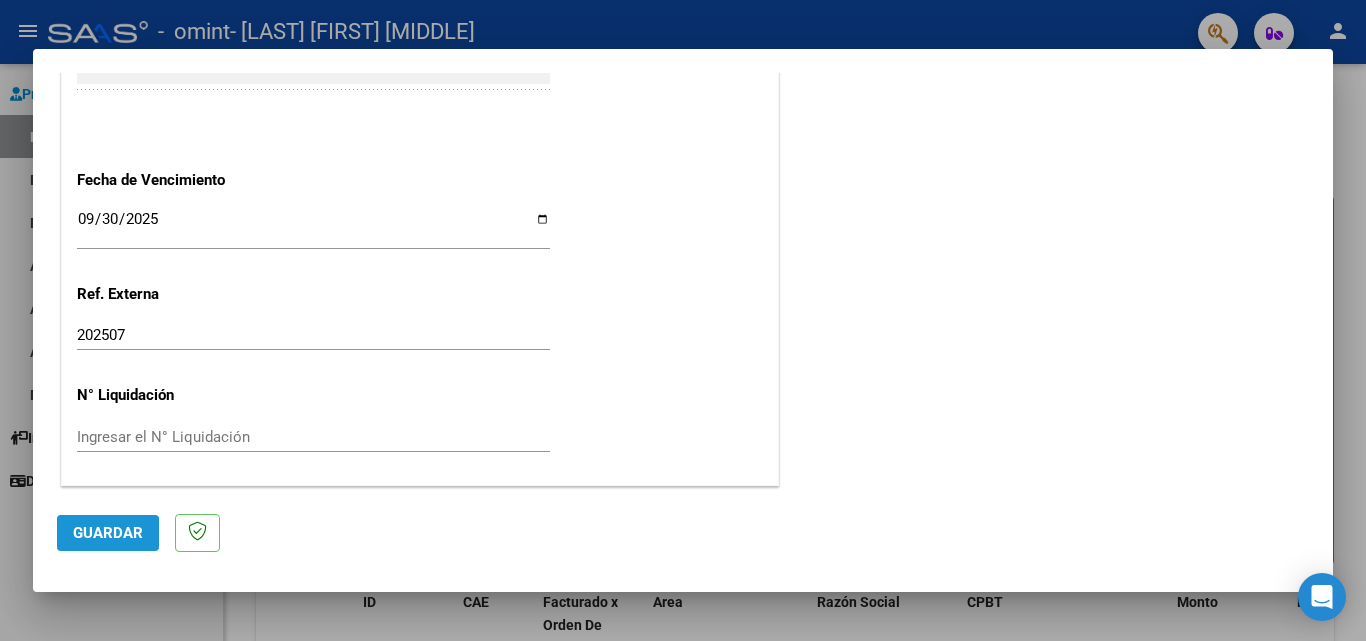 click on "Guardar" 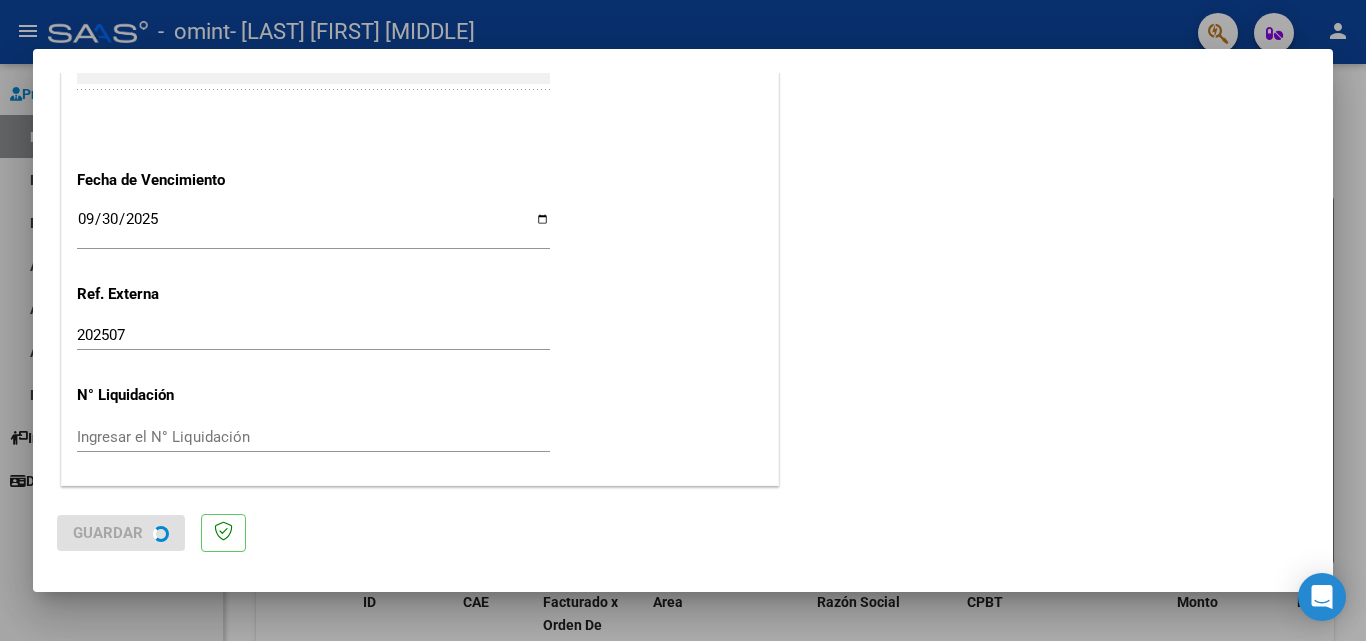 scroll, scrollTop: 0, scrollLeft: 0, axis: both 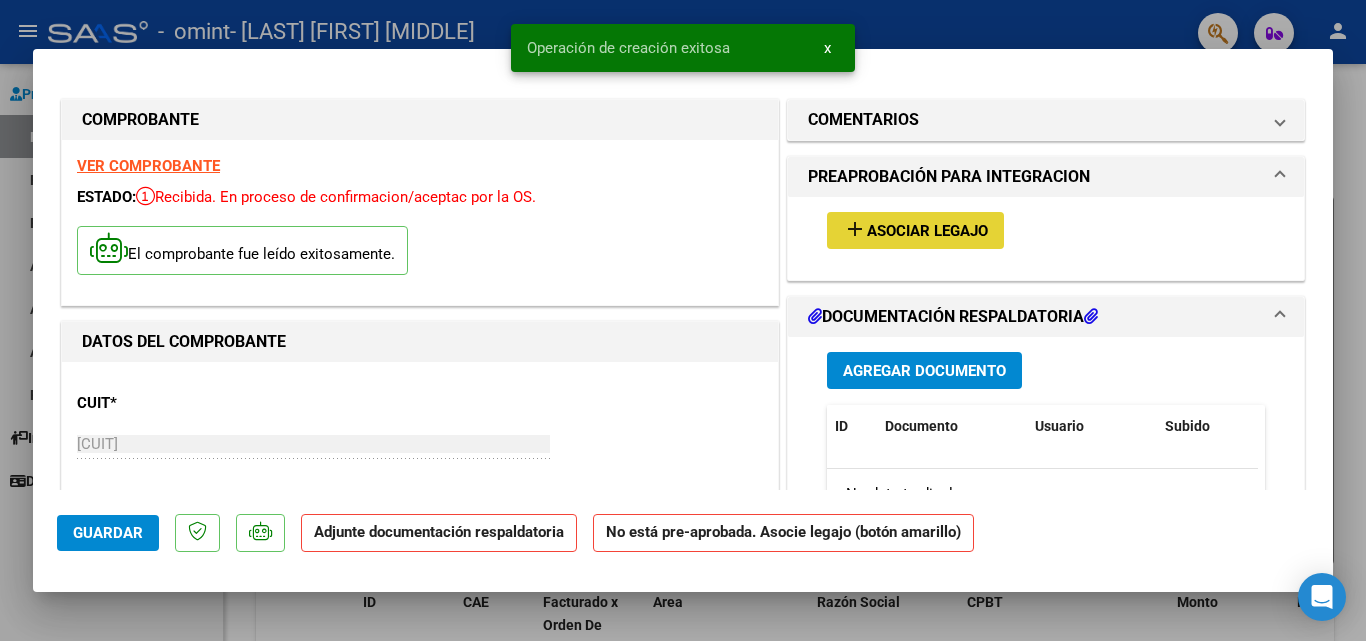 click on "Asociar Legajo" at bounding box center [927, 231] 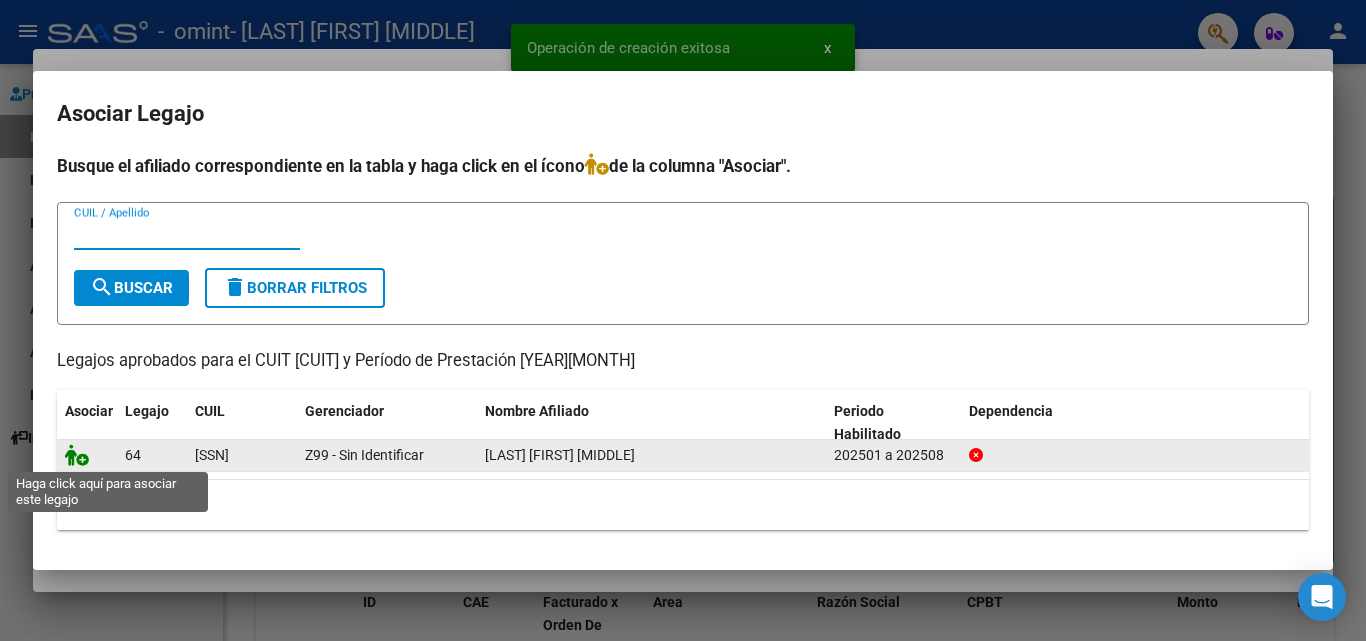 click 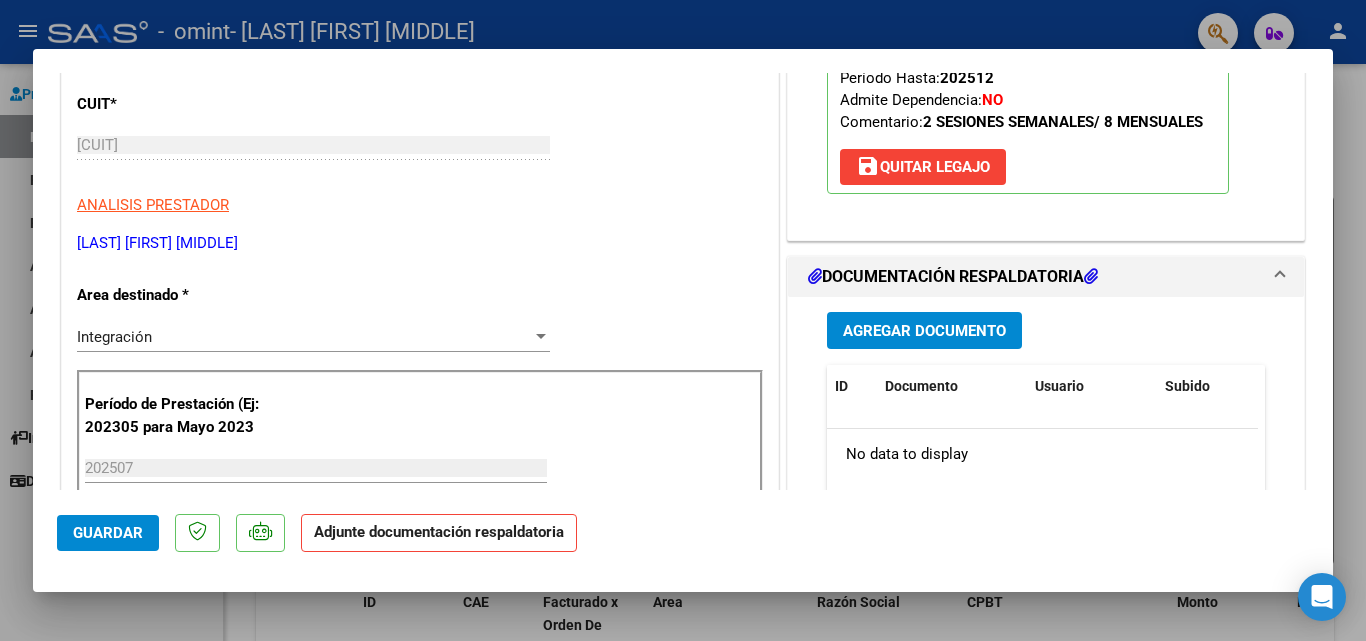 scroll, scrollTop: 300, scrollLeft: 0, axis: vertical 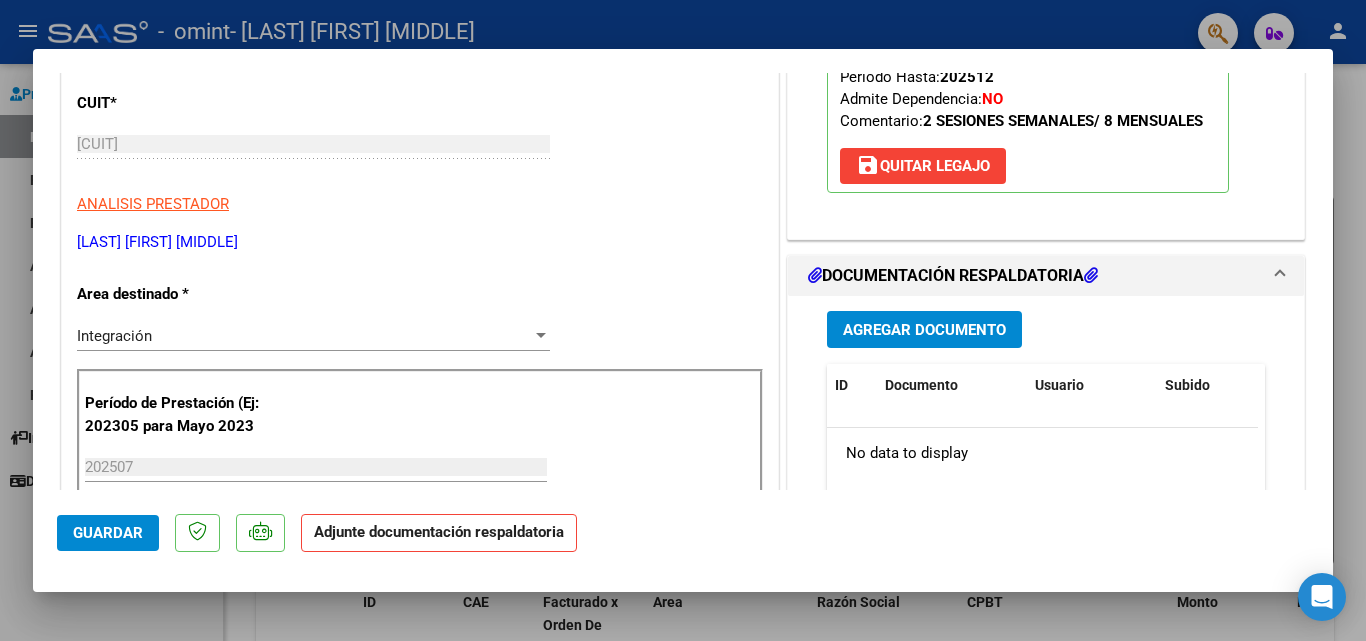 click on "Agregar Documento" at bounding box center (924, 330) 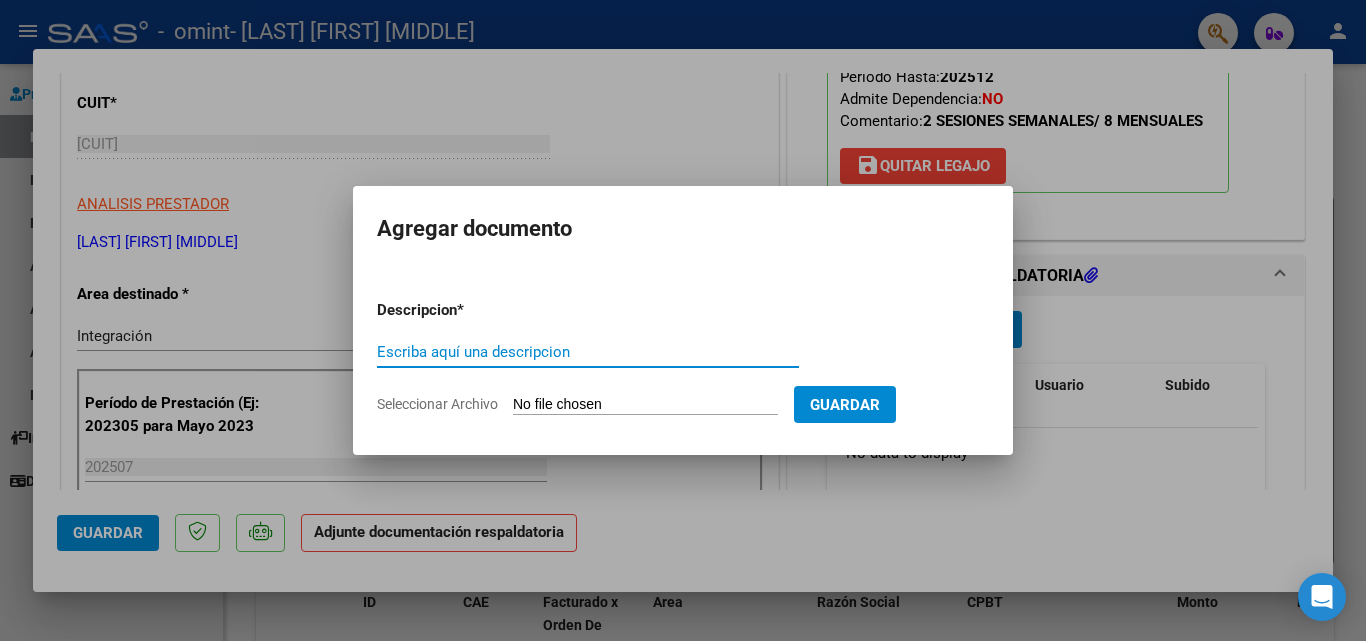 click on "Escriba aquí una descripcion" at bounding box center (588, 352) 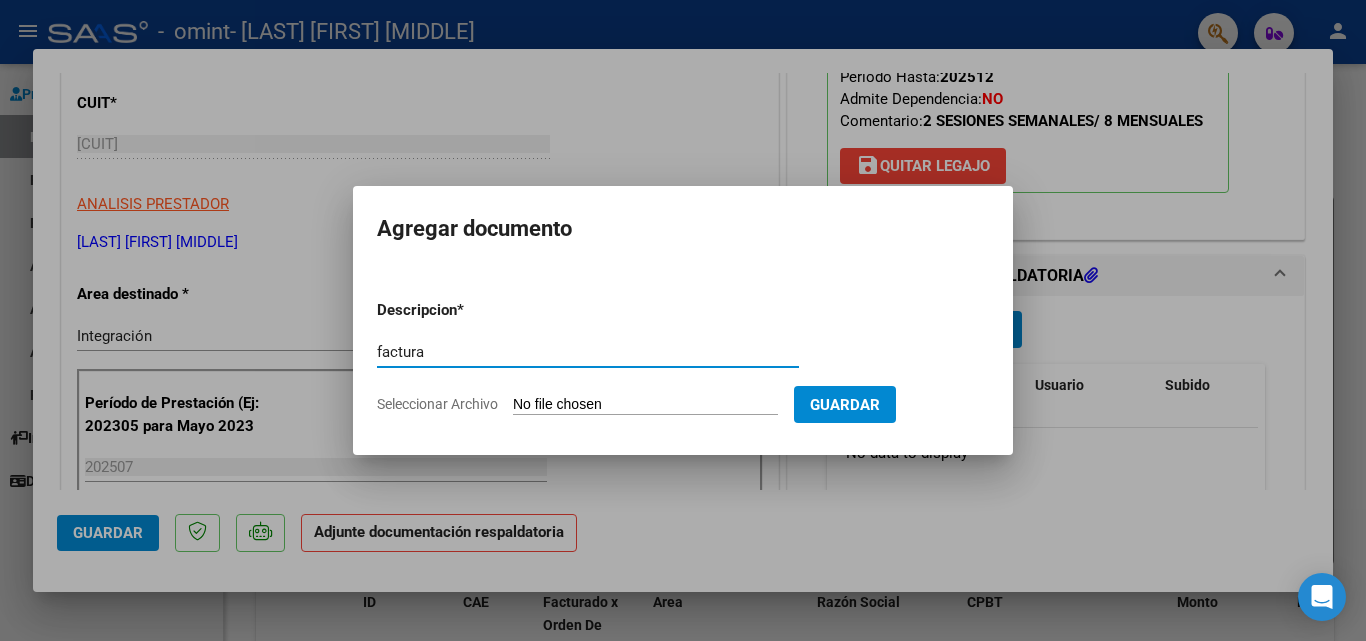 type on "factura" 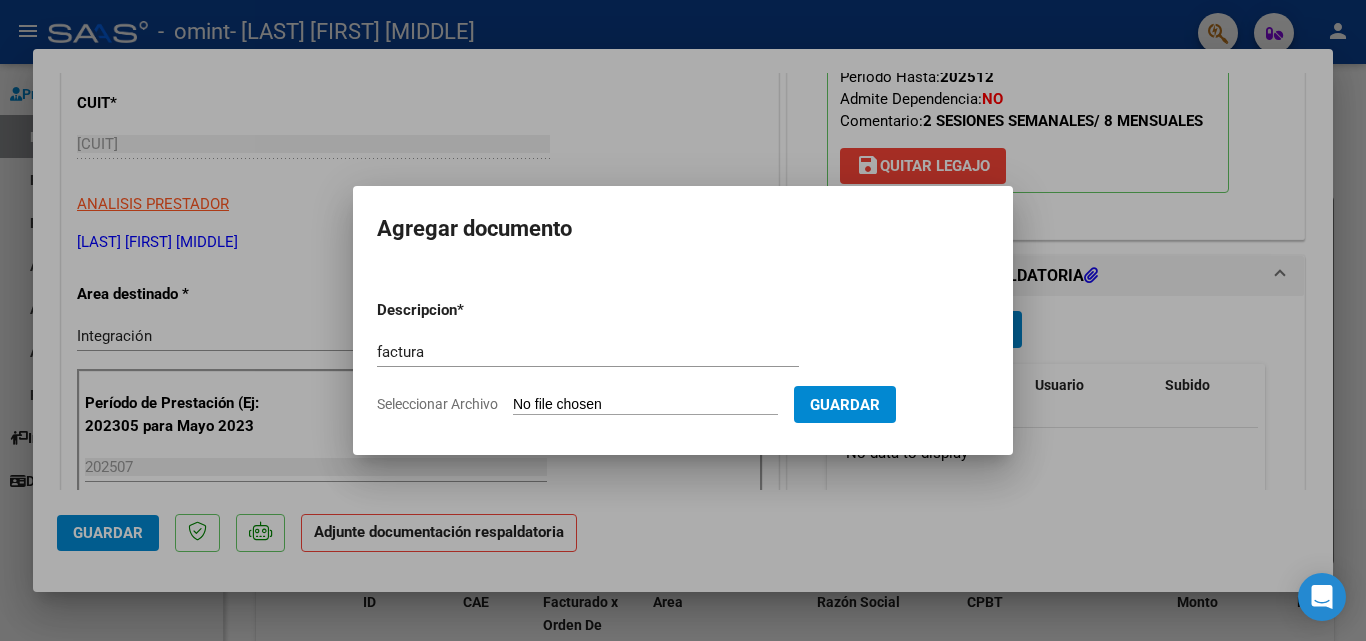 click on "Seleccionar Archivo" at bounding box center [645, 405] 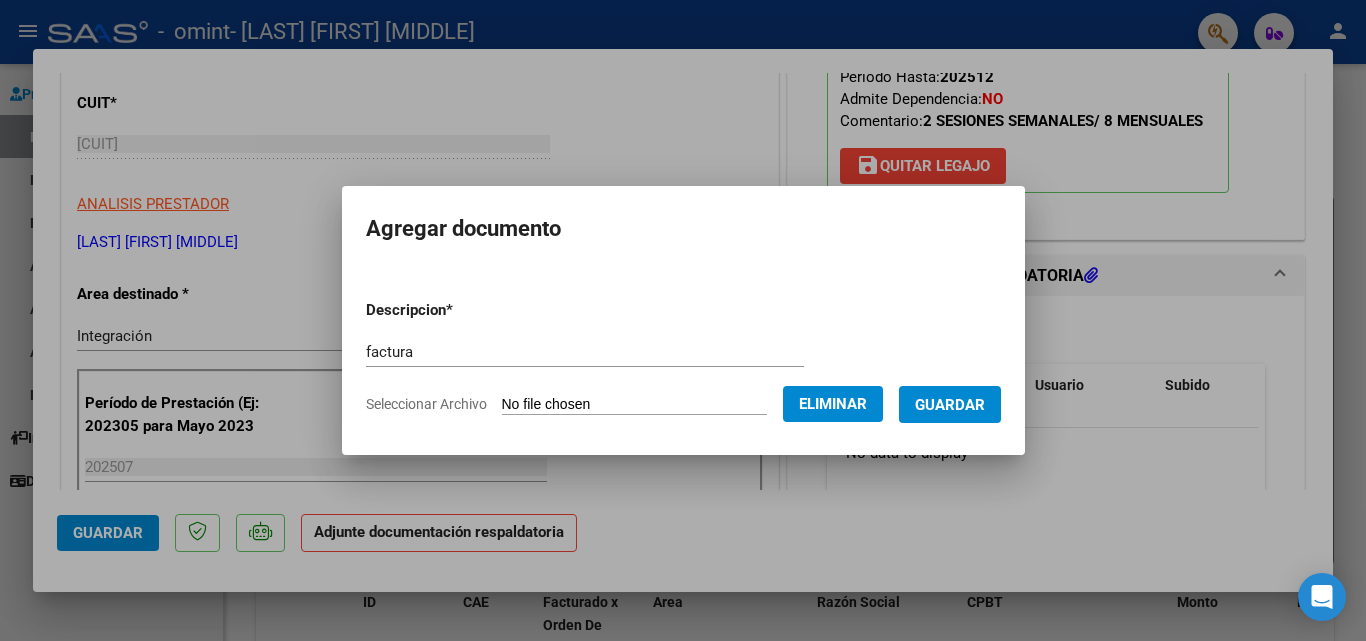 click on "Guardar" at bounding box center [950, 405] 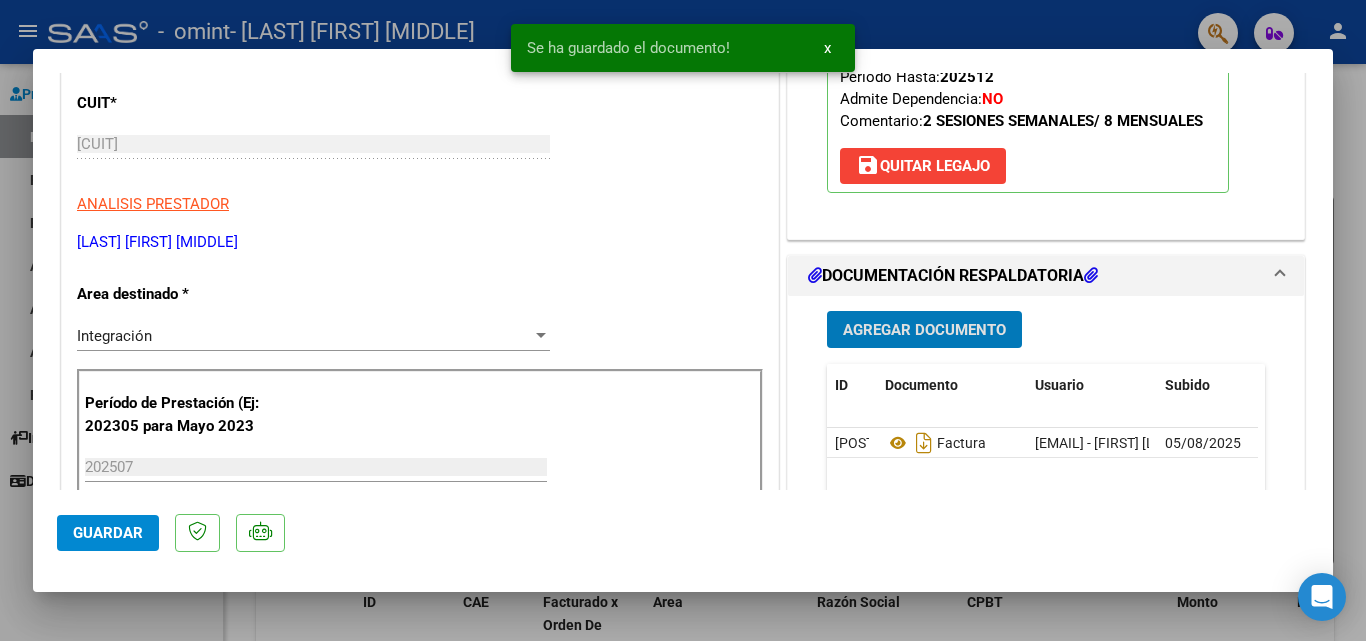 click on "Agregar Documento" at bounding box center (924, 330) 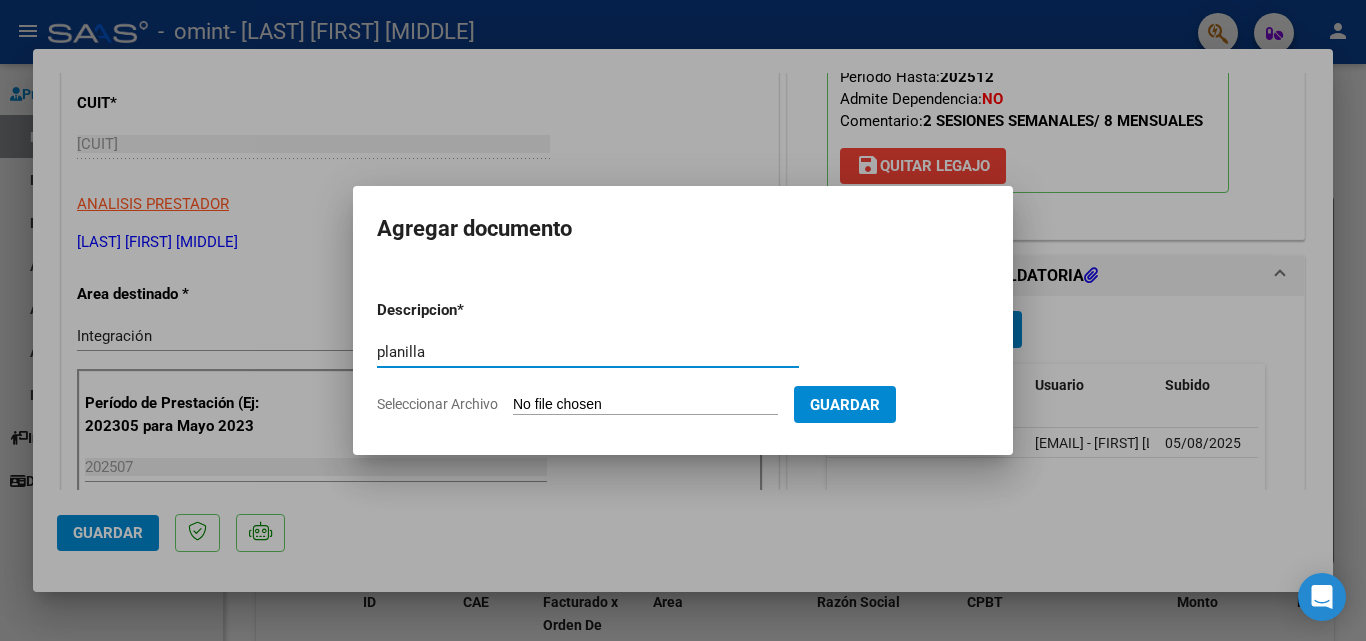 type on "planilla" 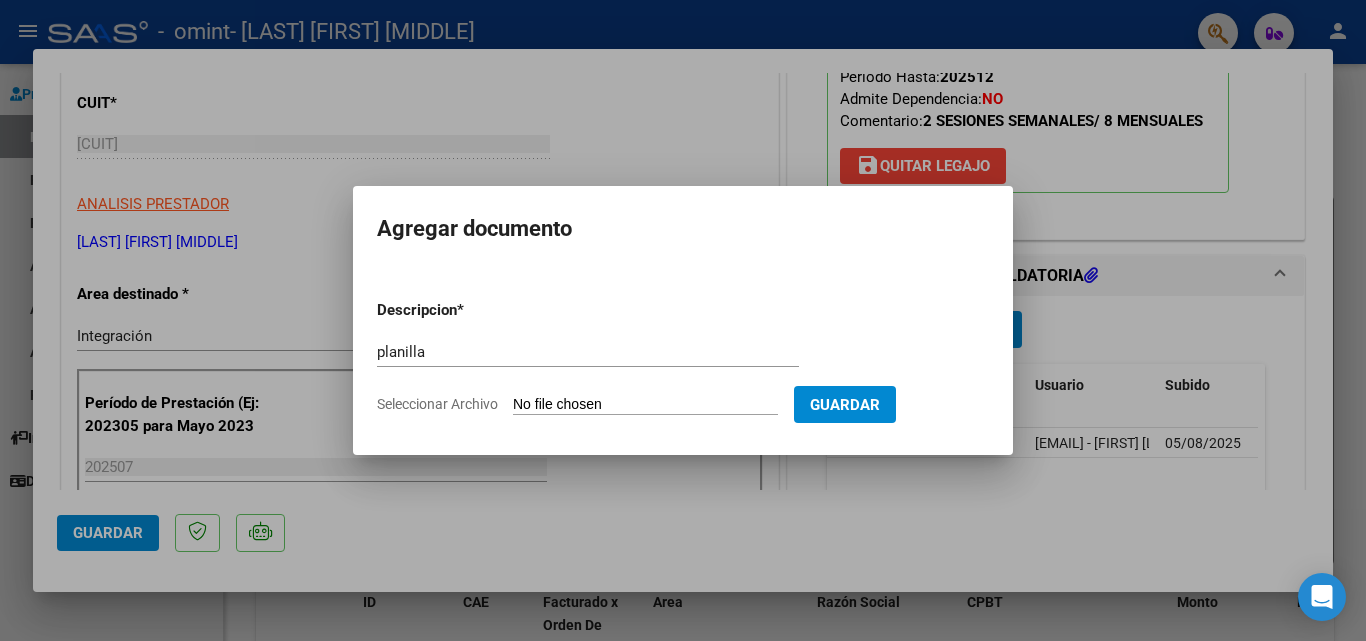 click on "Seleccionar Archivo" at bounding box center [645, 405] 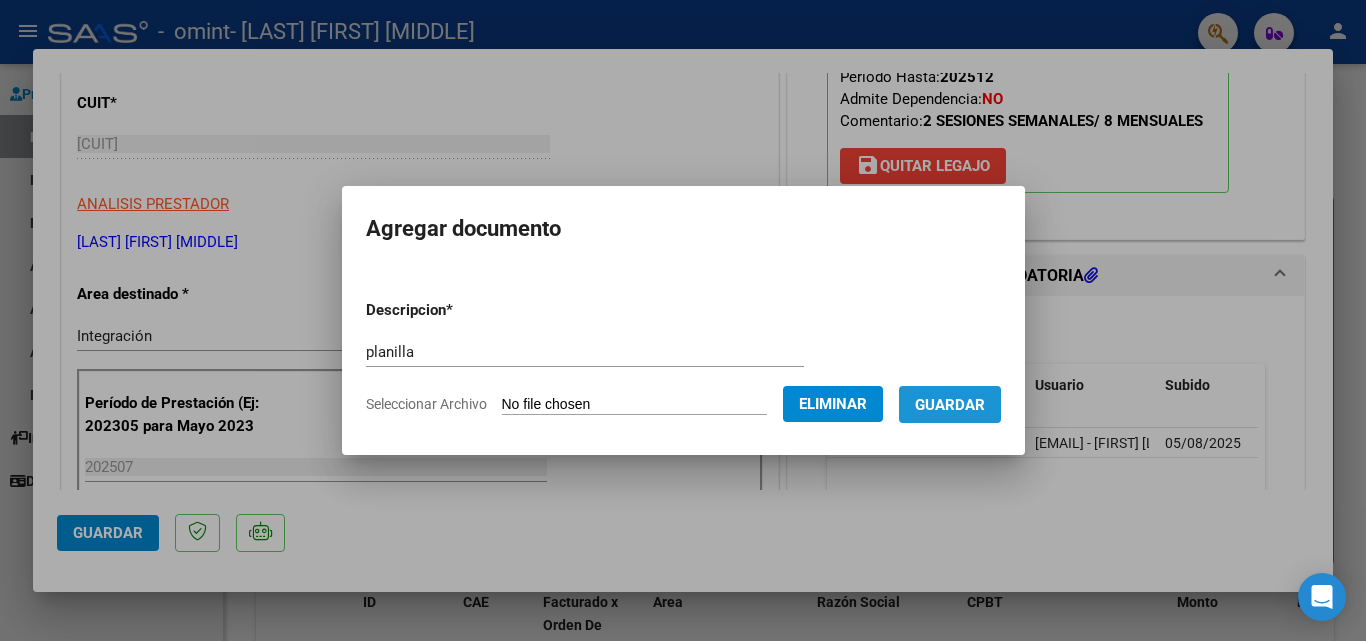 click on "Guardar" at bounding box center (950, 404) 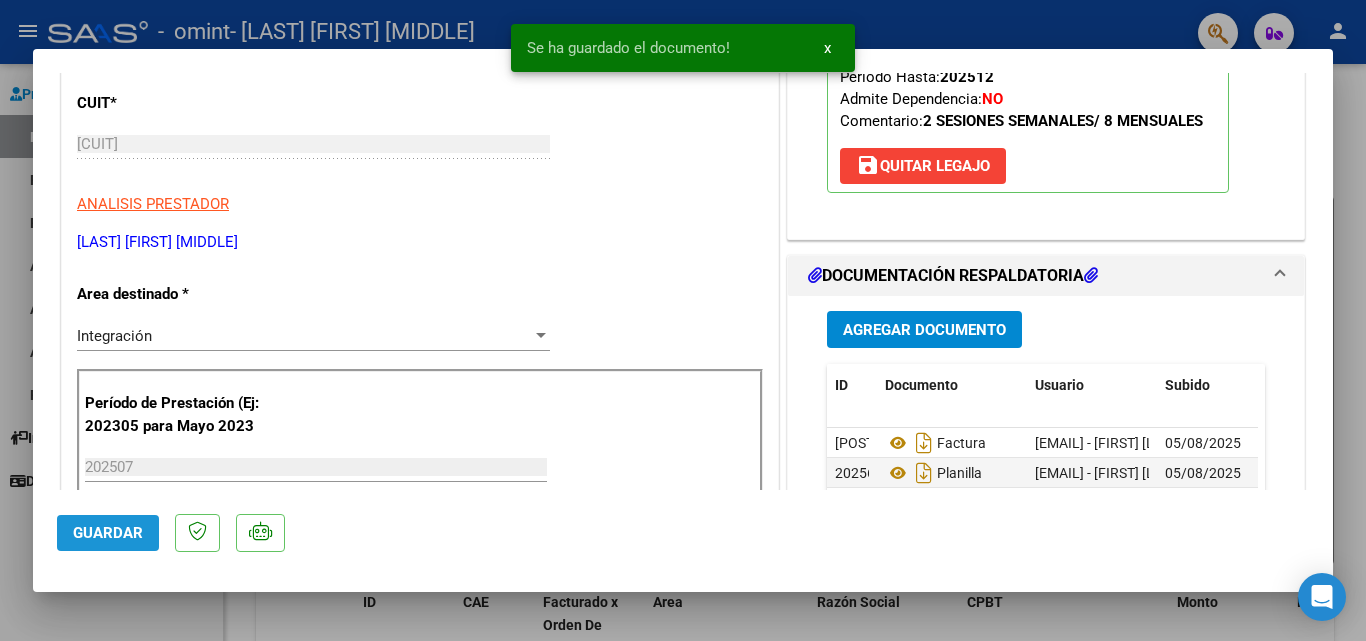 click on "Guardar" 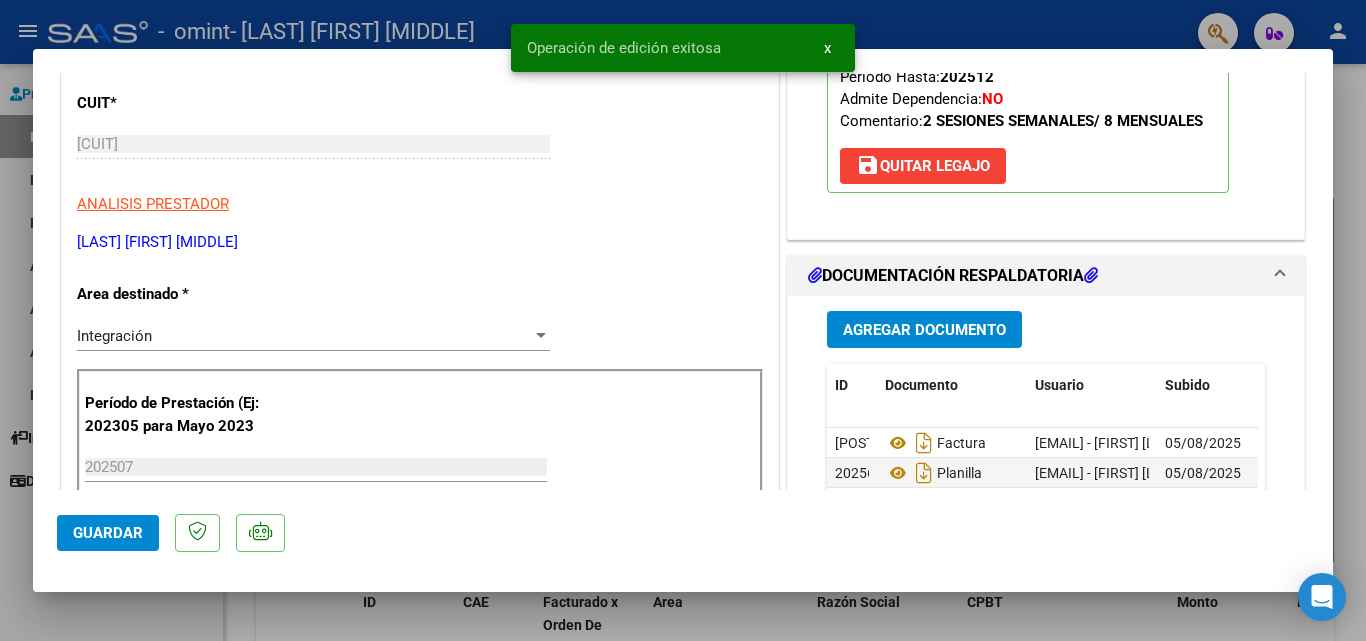 click at bounding box center [683, 320] 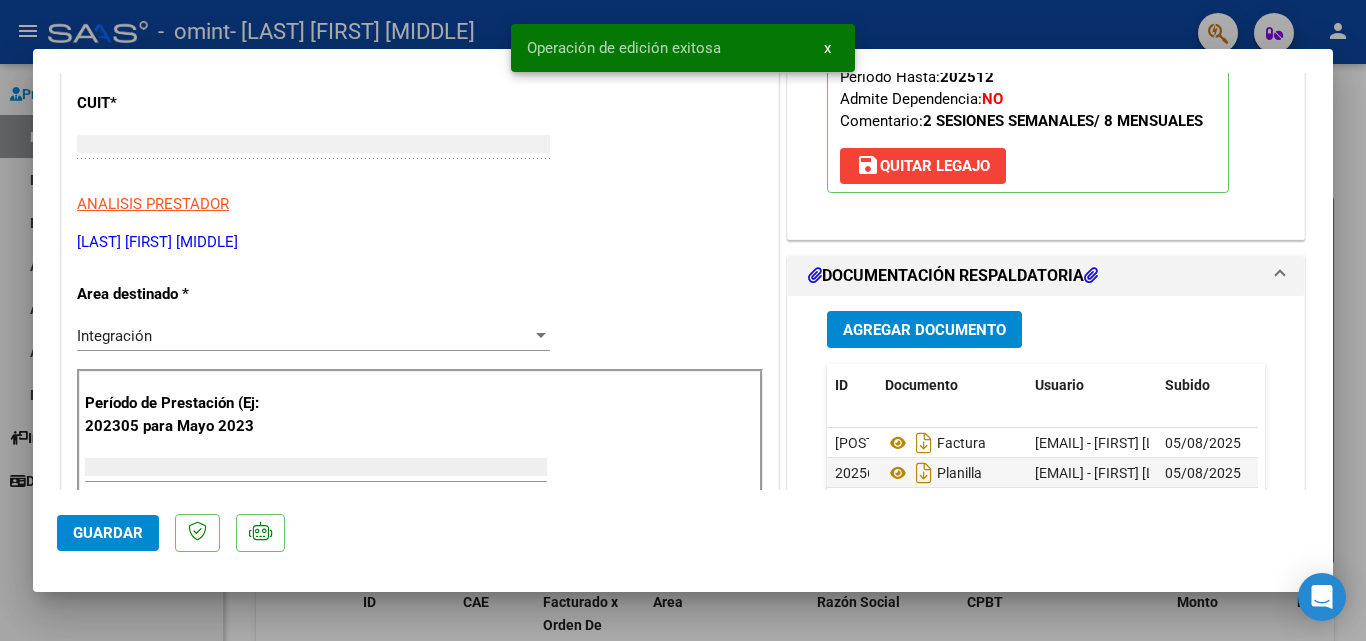 scroll, scrollTop: 239, scrollLeft: 0, axis: vertical 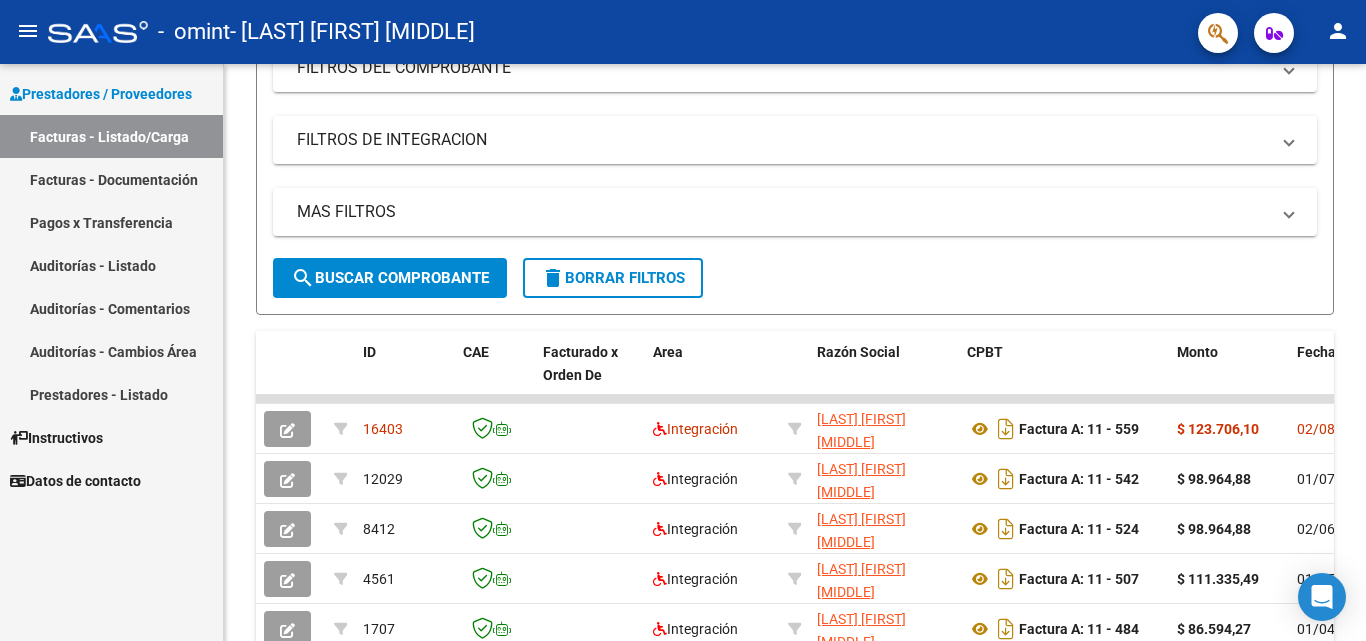 click on "person" 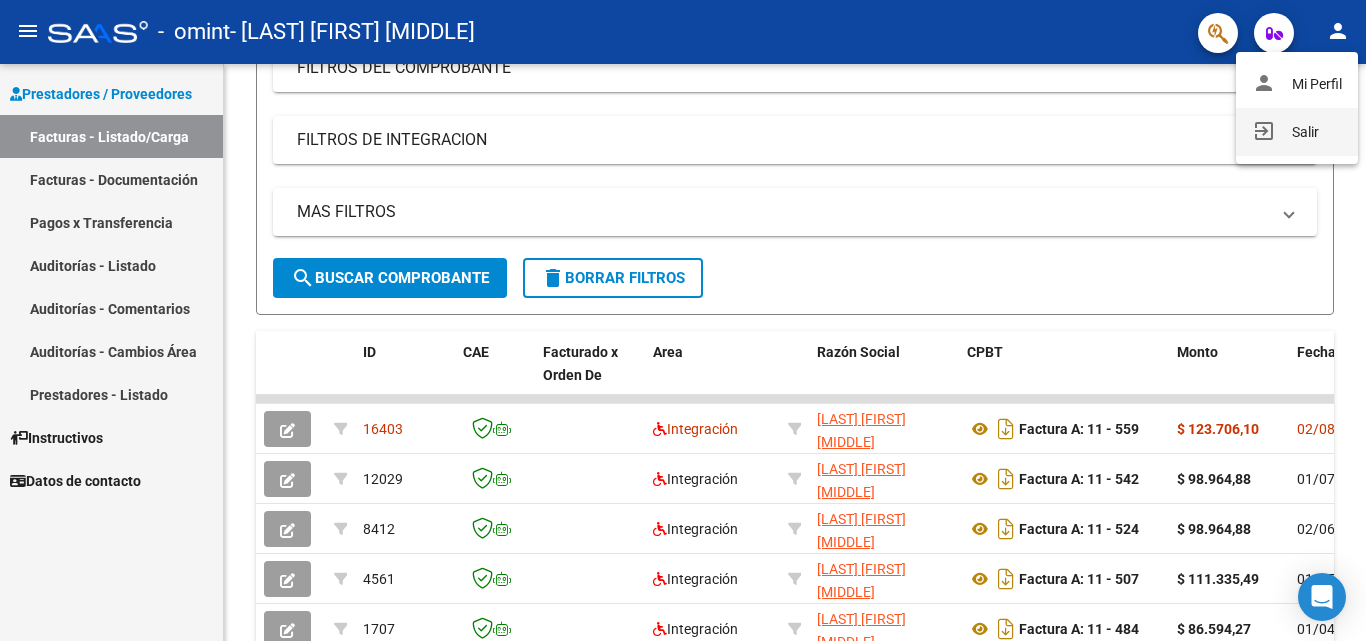 click on "exit_to_app  Salir" at bounding box center [1297, 132] 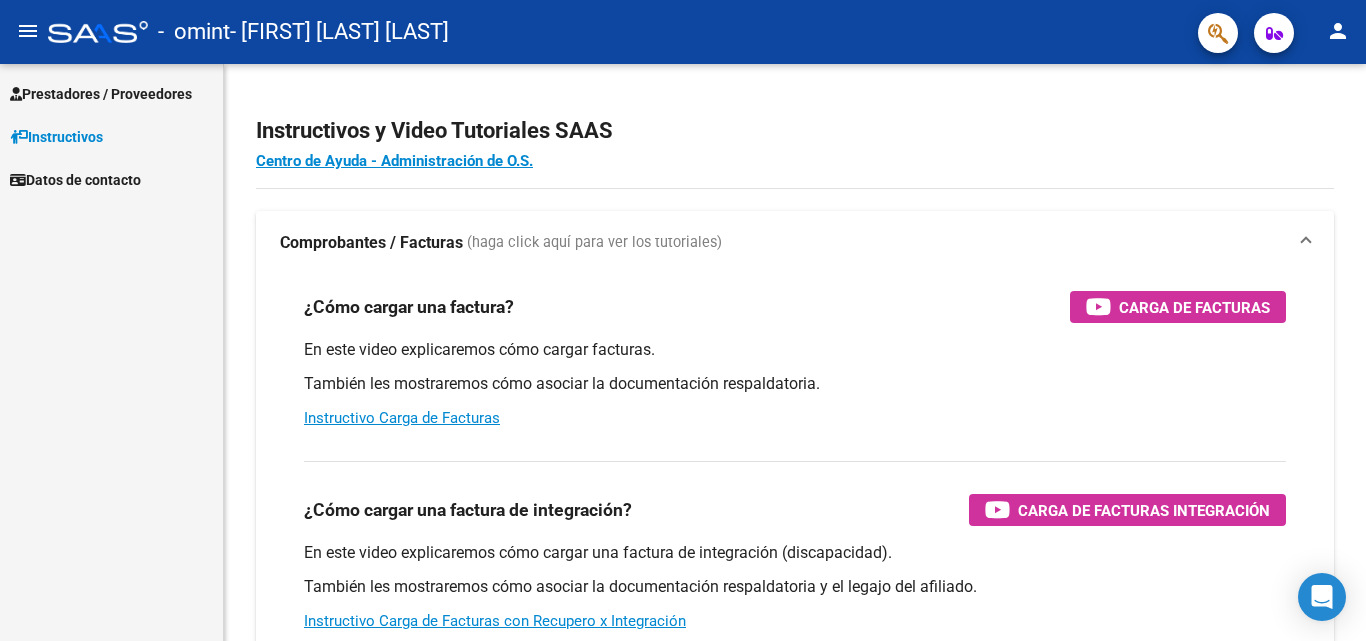 scroll, scrollTop: 0, scrollLeft: 0, axis: both 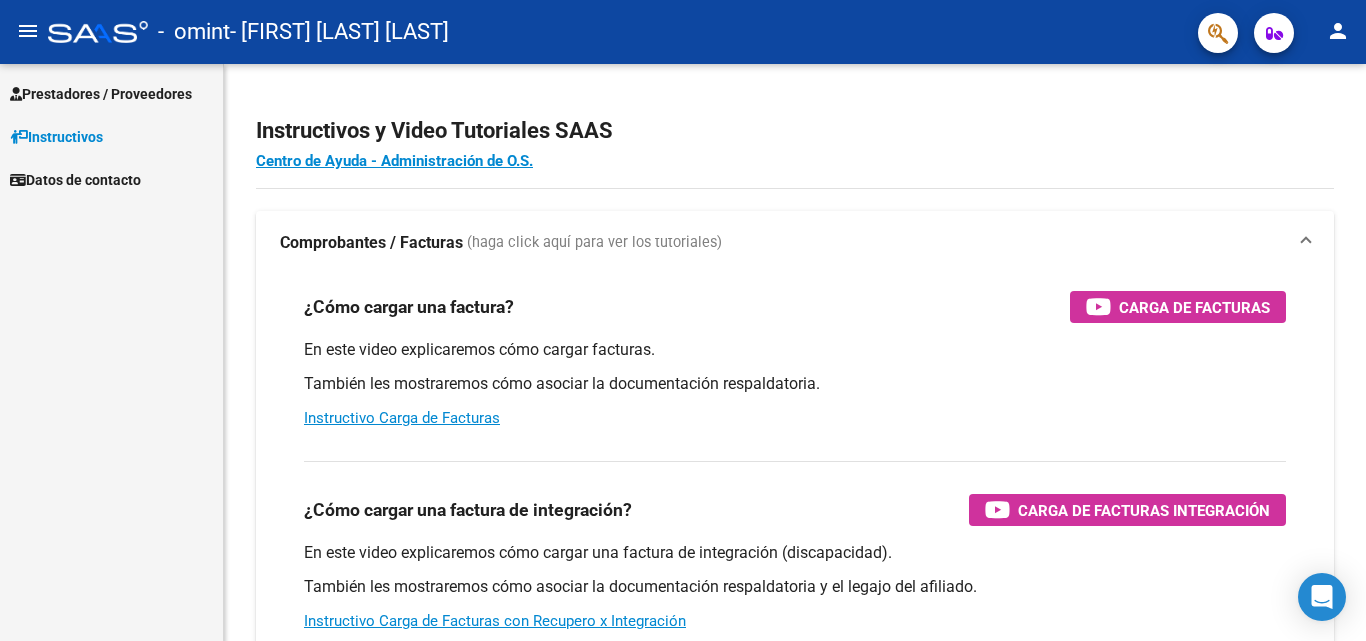 click on "Prestadores / Proveedores" at bounding box center [101, 94] 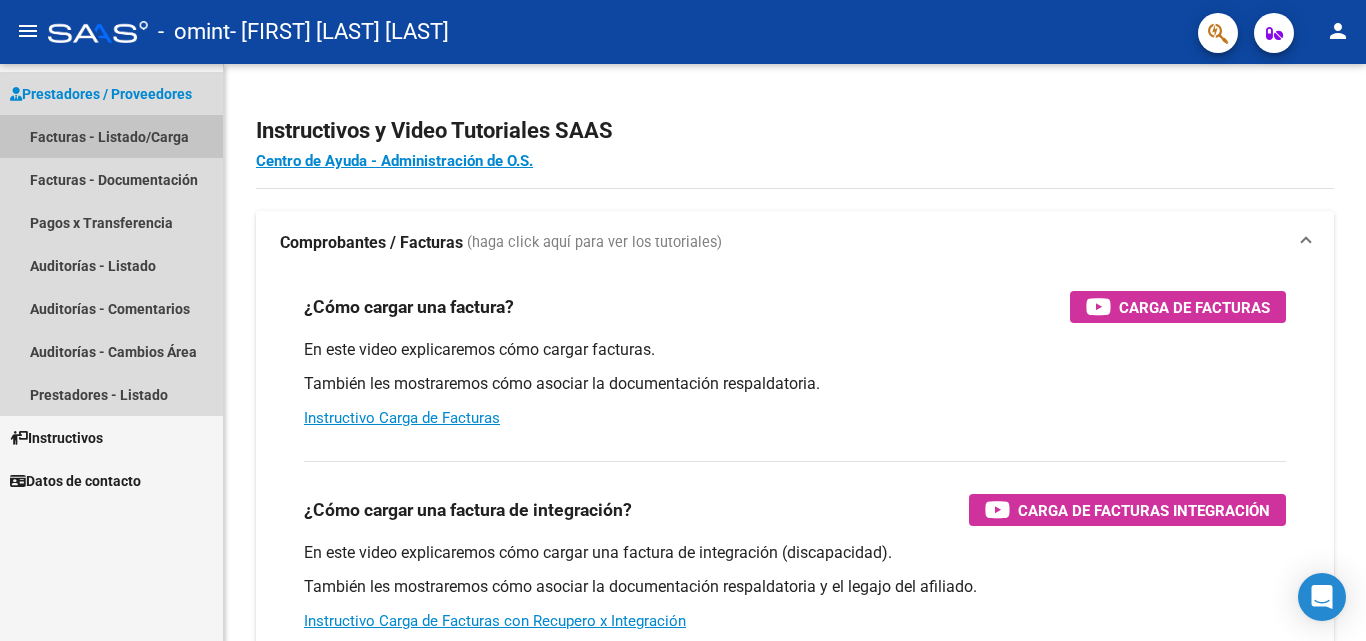click on "Facturas - Listado/Carga" at bounding box center (111, 136) 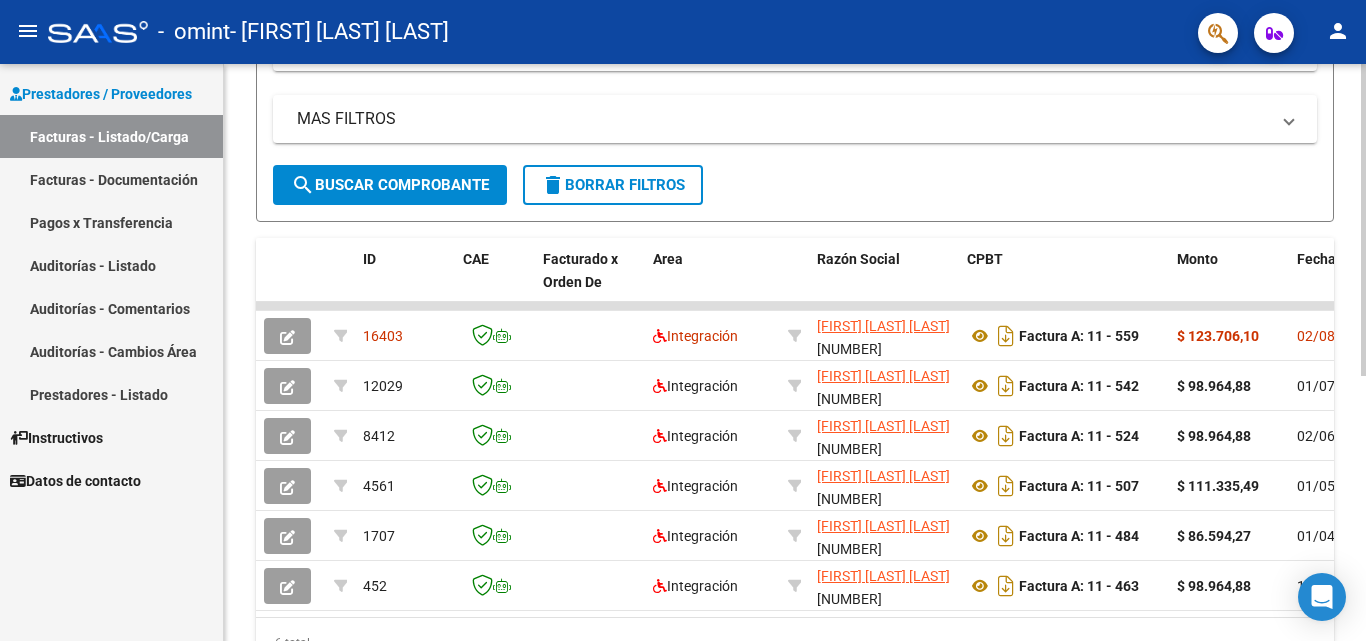 scroll, scrollTop: 491, scrollLeft: 0, axis: vertical 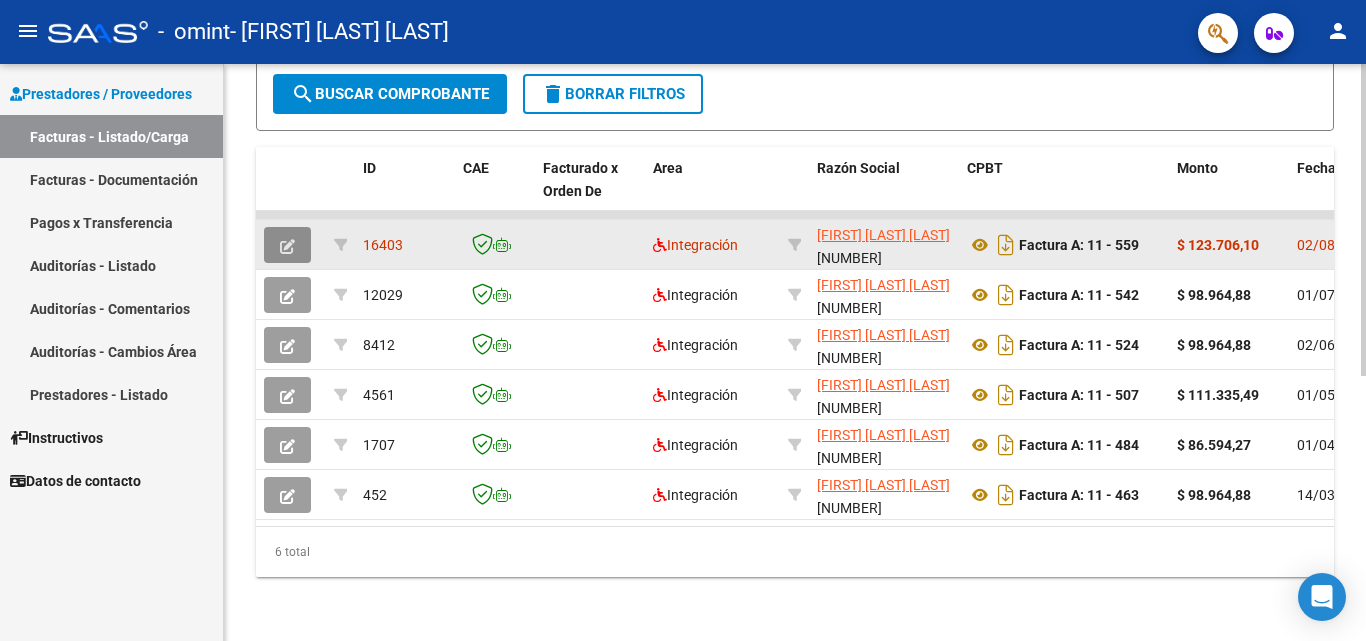 click 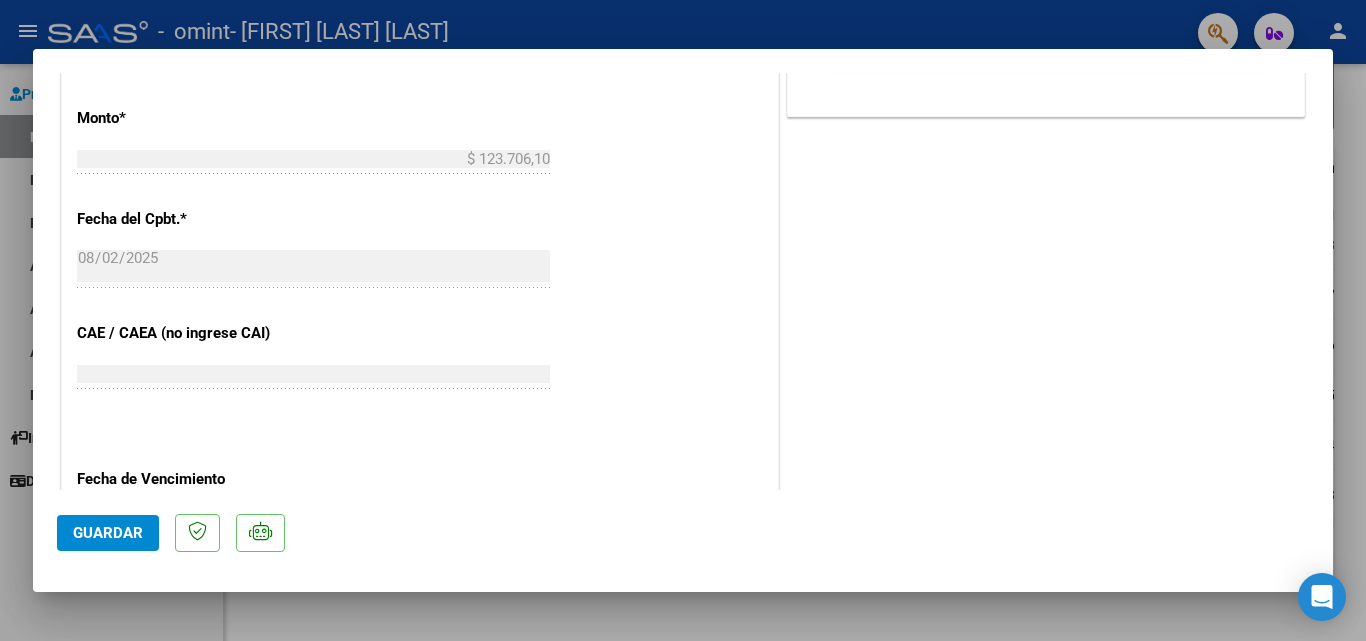 scroll, scrollTop: 1299, scrollLeft: 0, axis: vertical 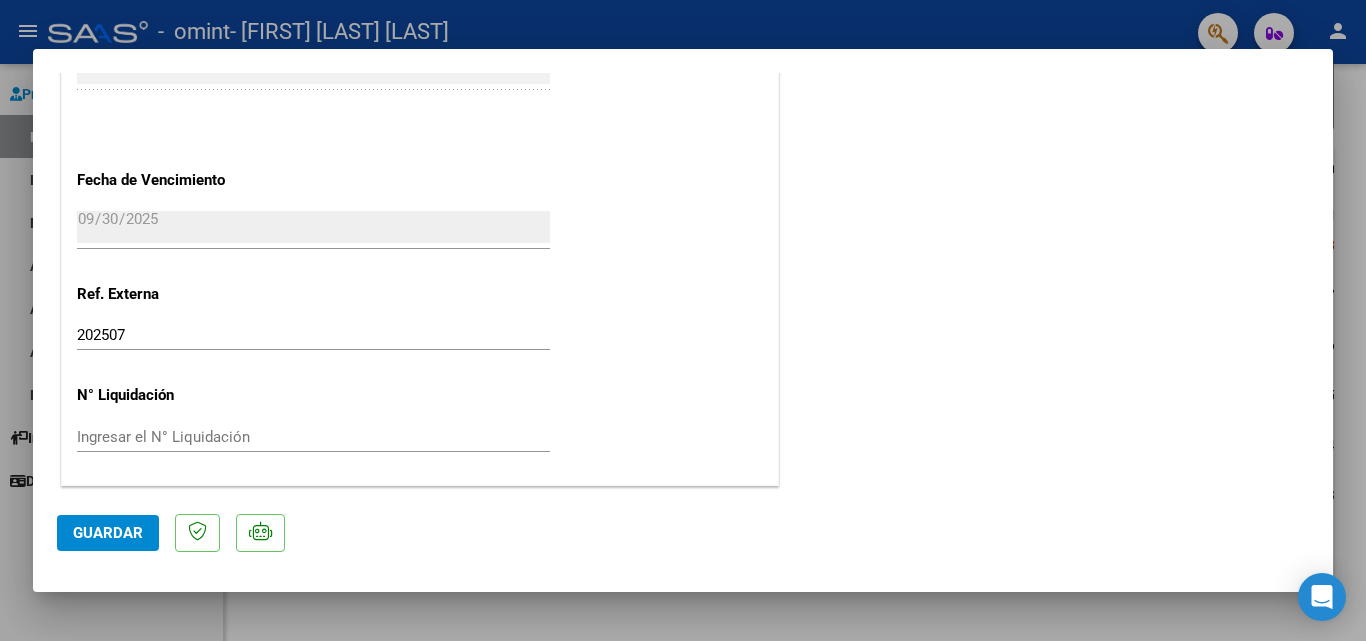 click at bounding box center (683, 320) 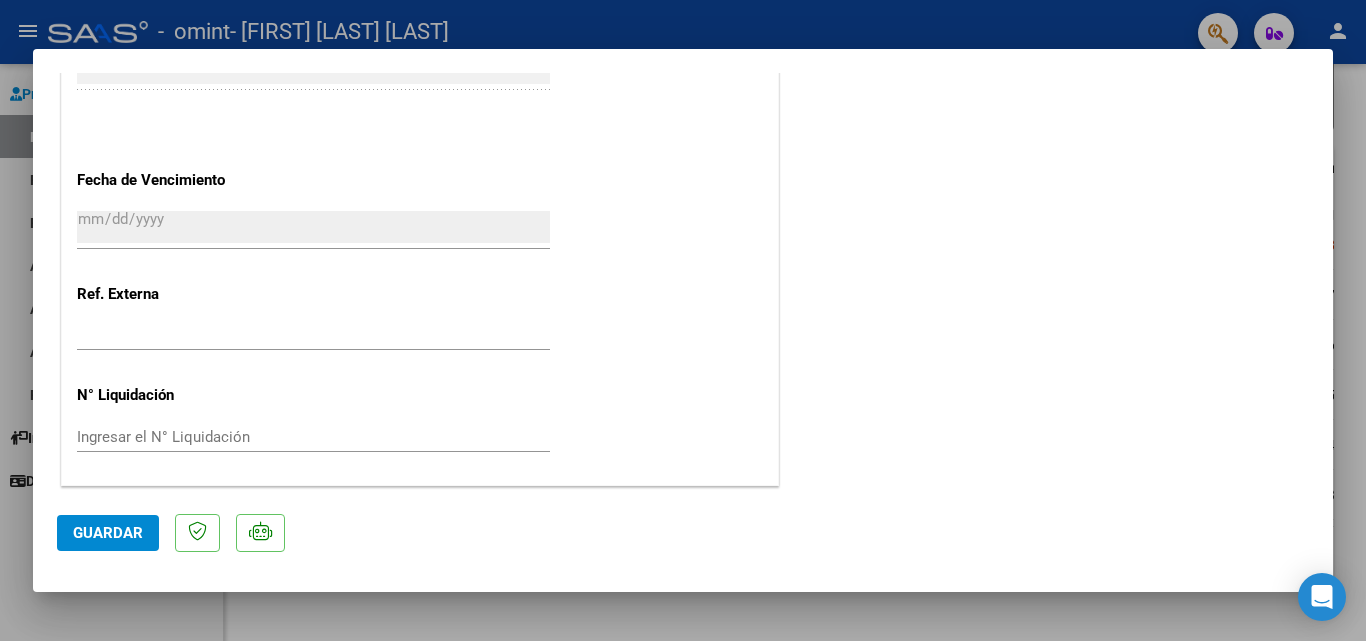 scroll, scrollTop: 0, scrollLeft: 0, axis: both 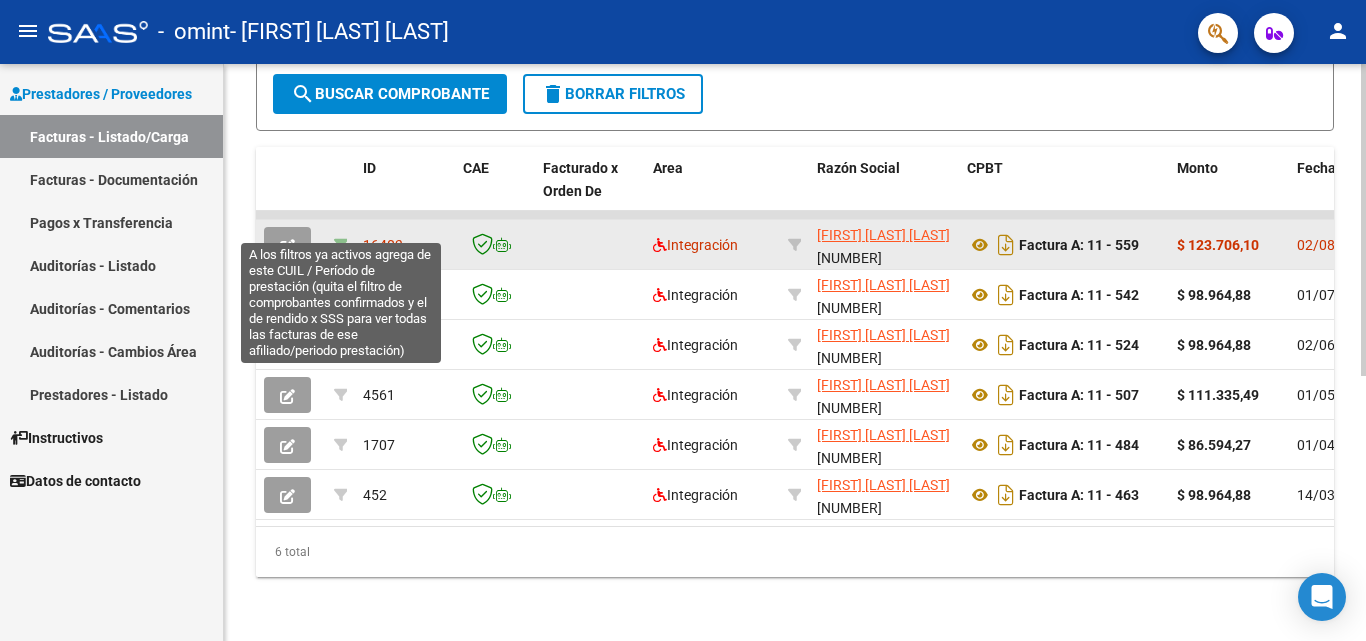 click 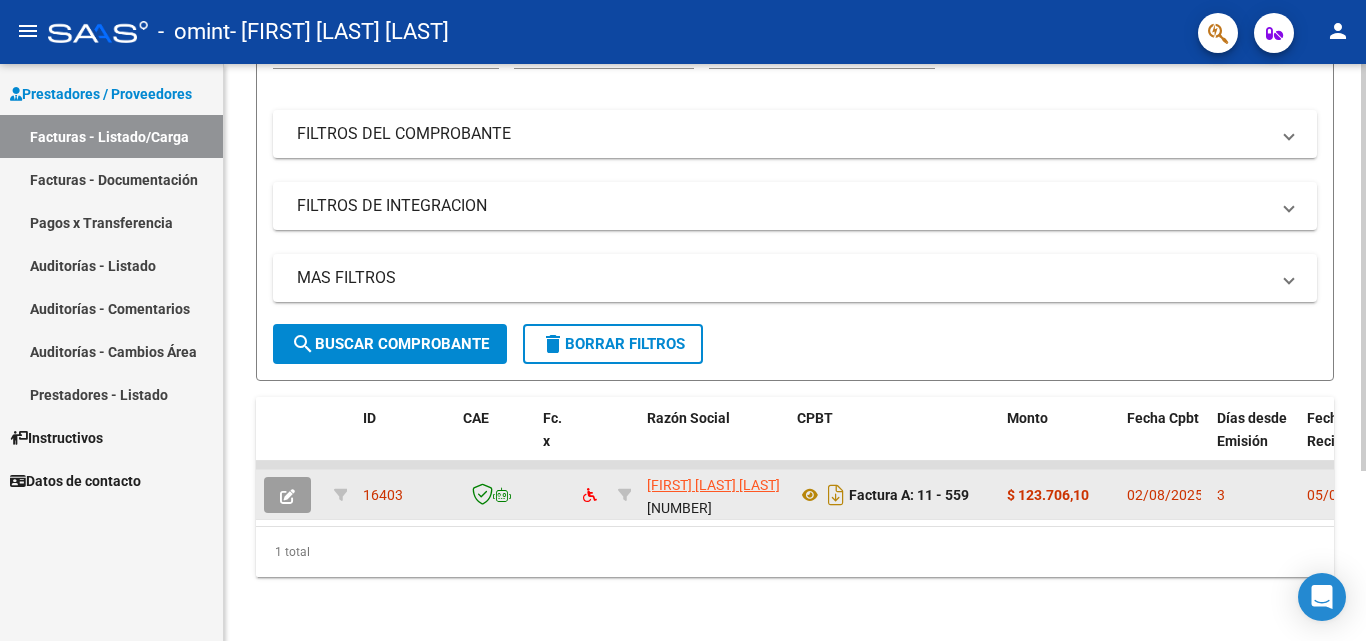 scroll, scrollTop: 241, scrollLeft: 0, axis: vertical 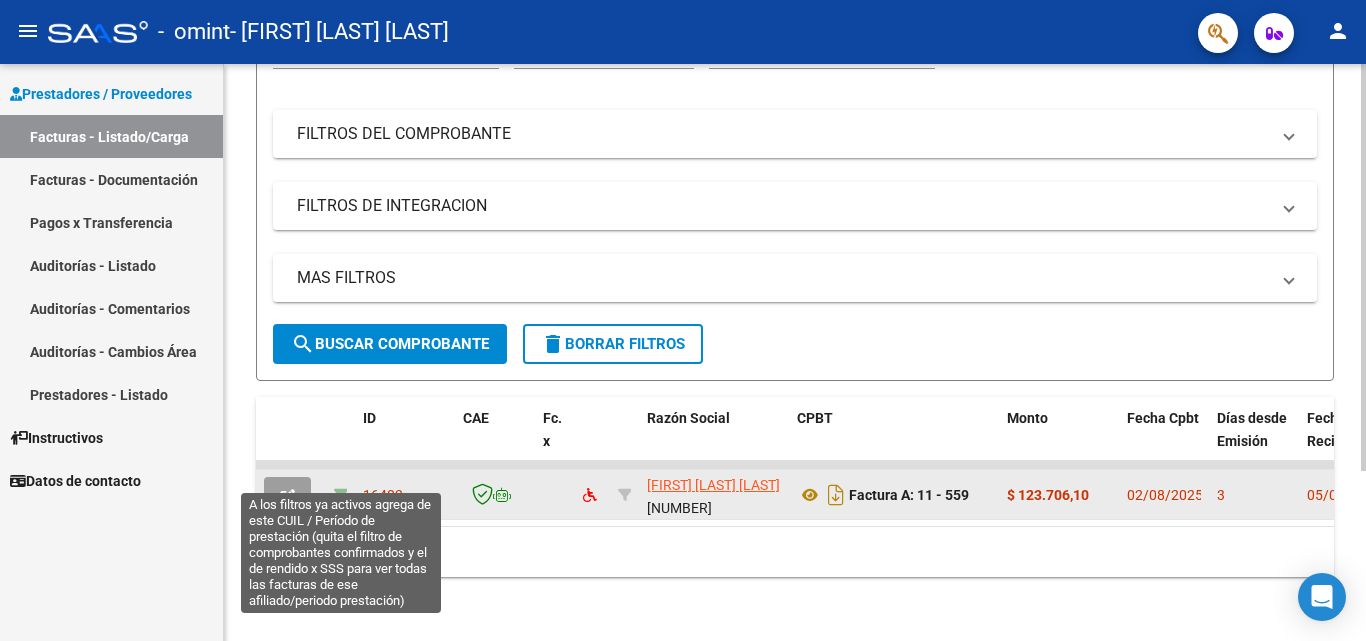 click 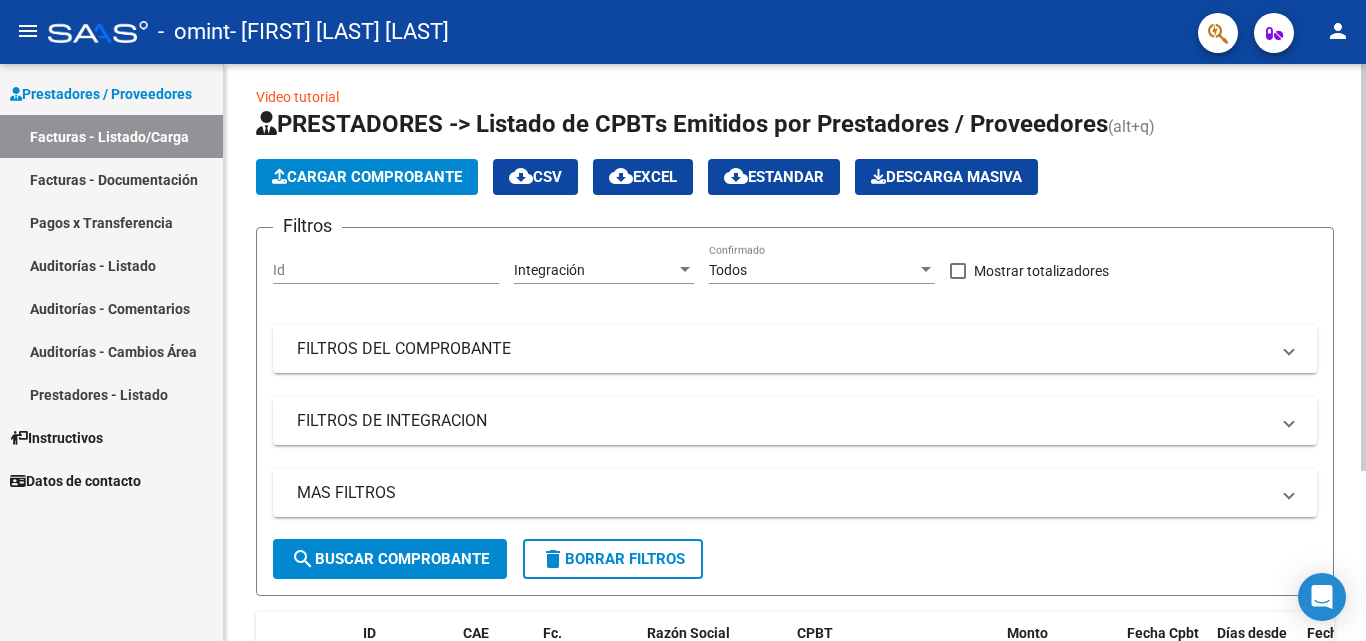 scroll, scrollTop: 0, scrollLeft: 0, axis: both 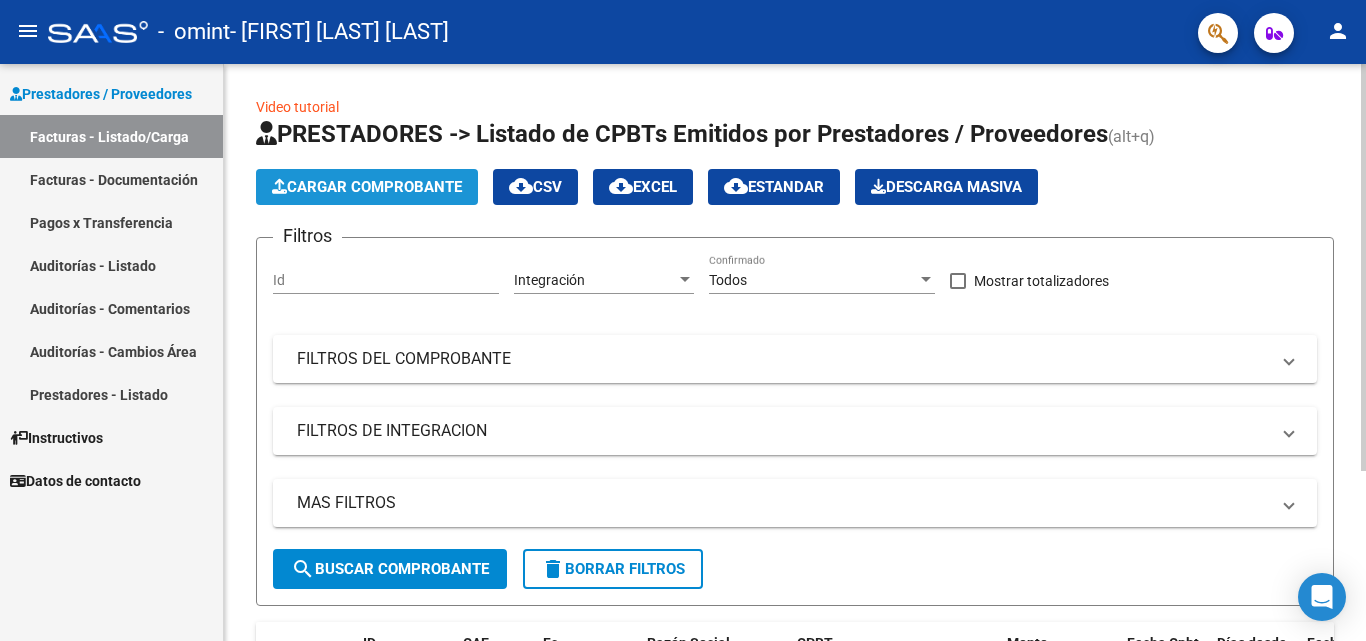 click on "Cargar Comprobante" 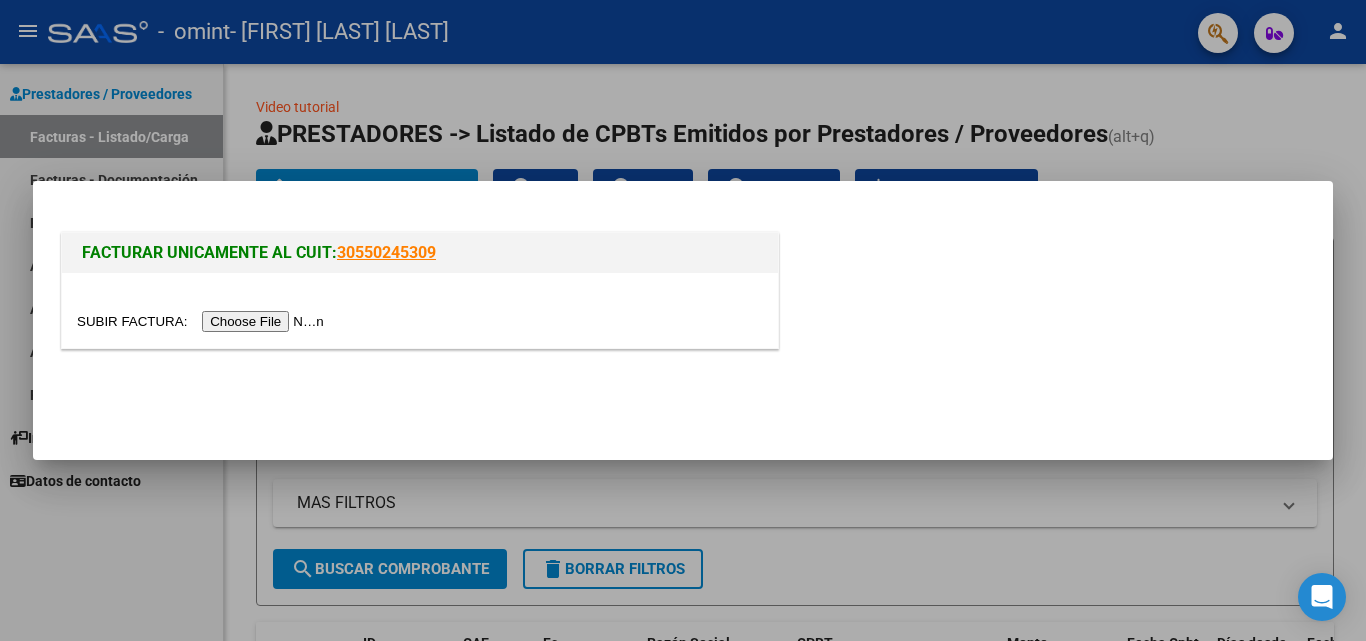 click at bounding box center [683, 320] 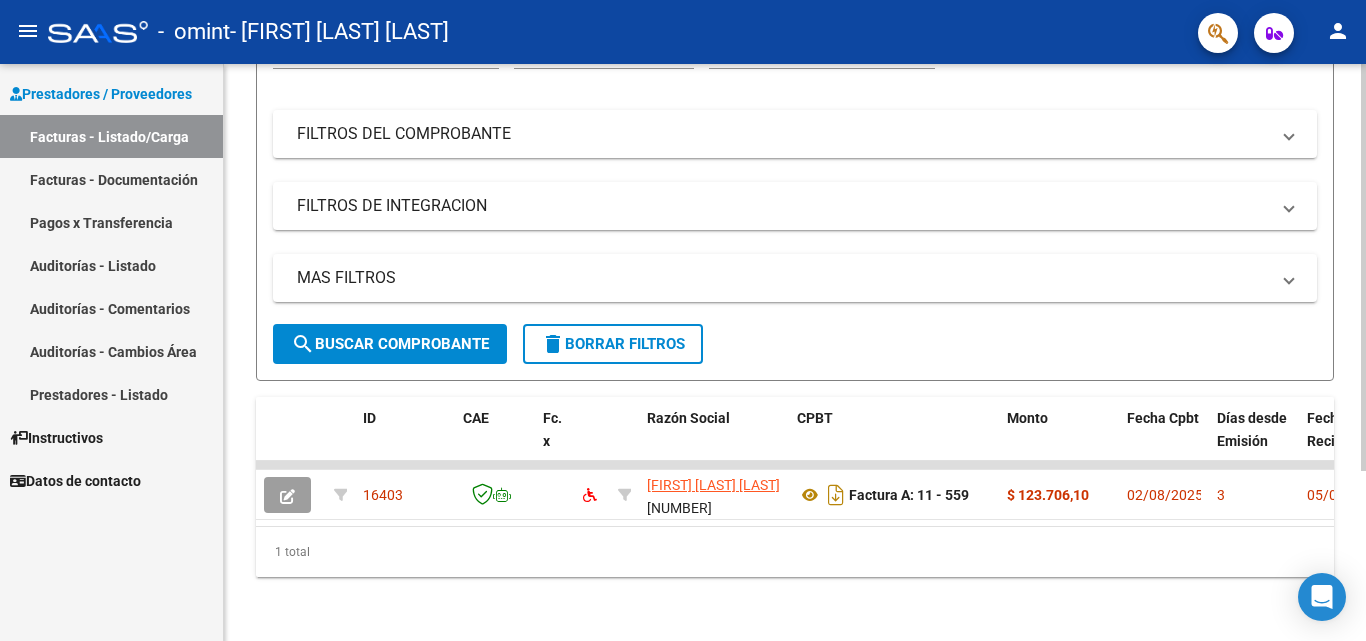 scroll, scrollTop: 241, scrollLeft: 0, axis: vertical 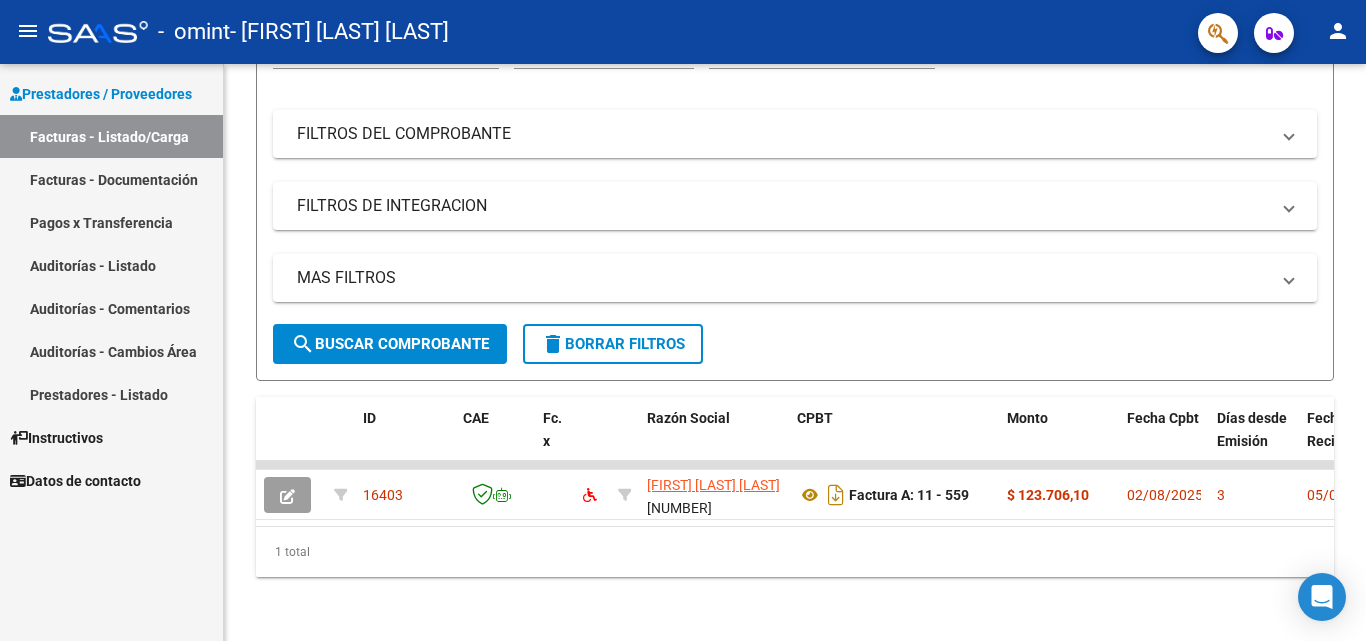 click on "Facturas - Documentación" at bounding box center (111, 179) 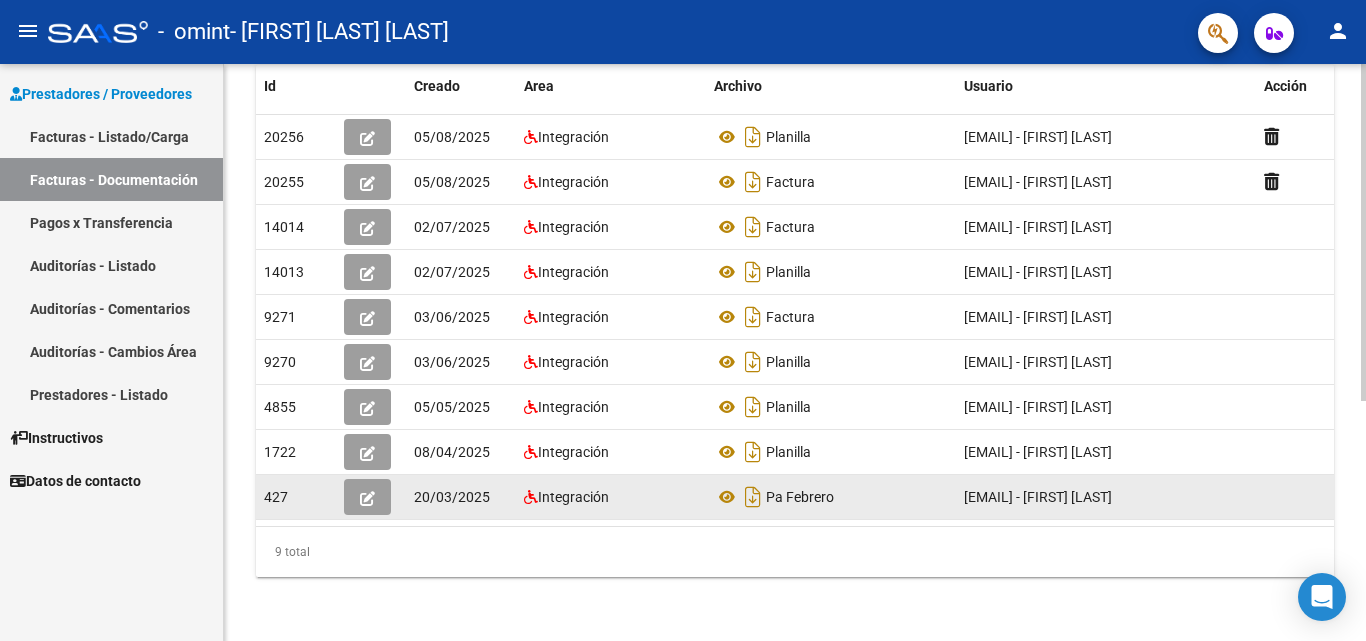 scroll, scrollTop: 400, scrollLeft: 0, axis: vertical 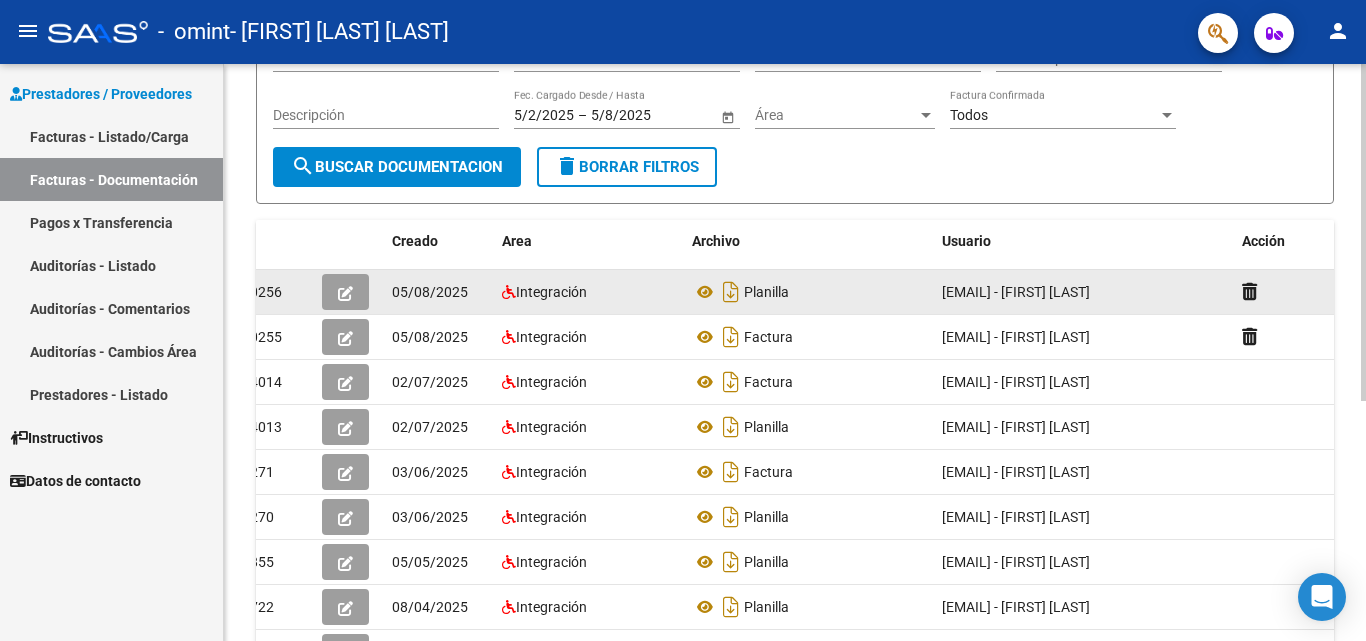 click 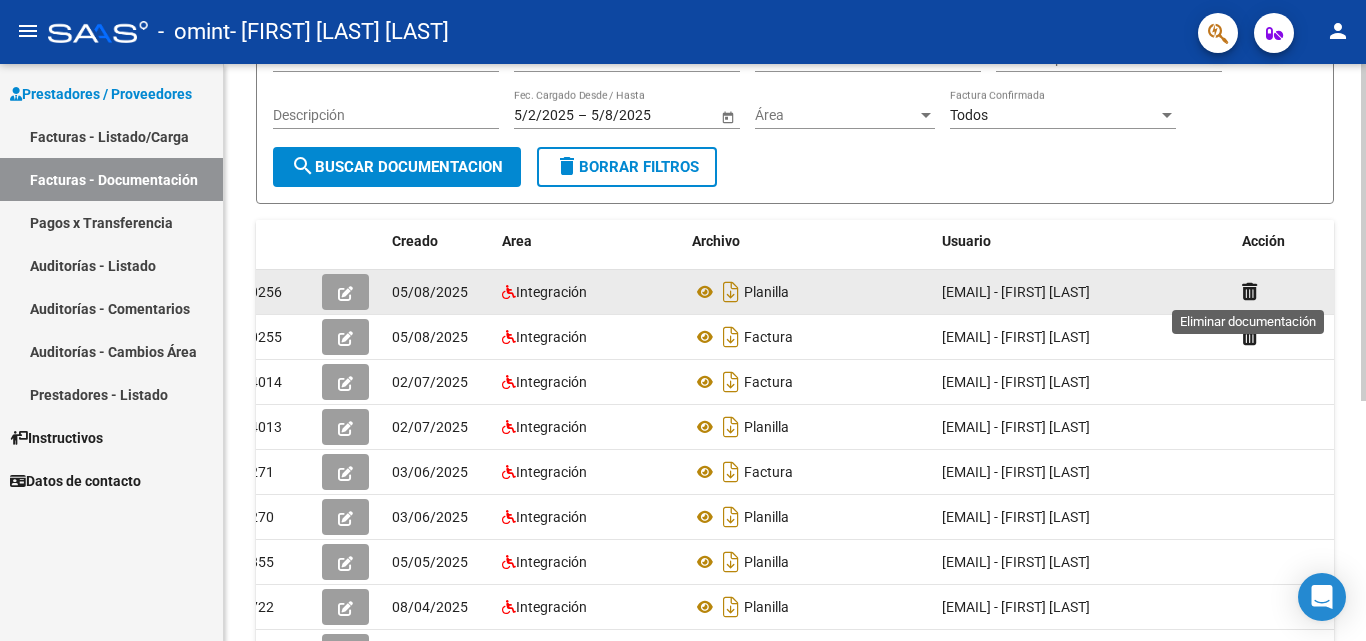 click 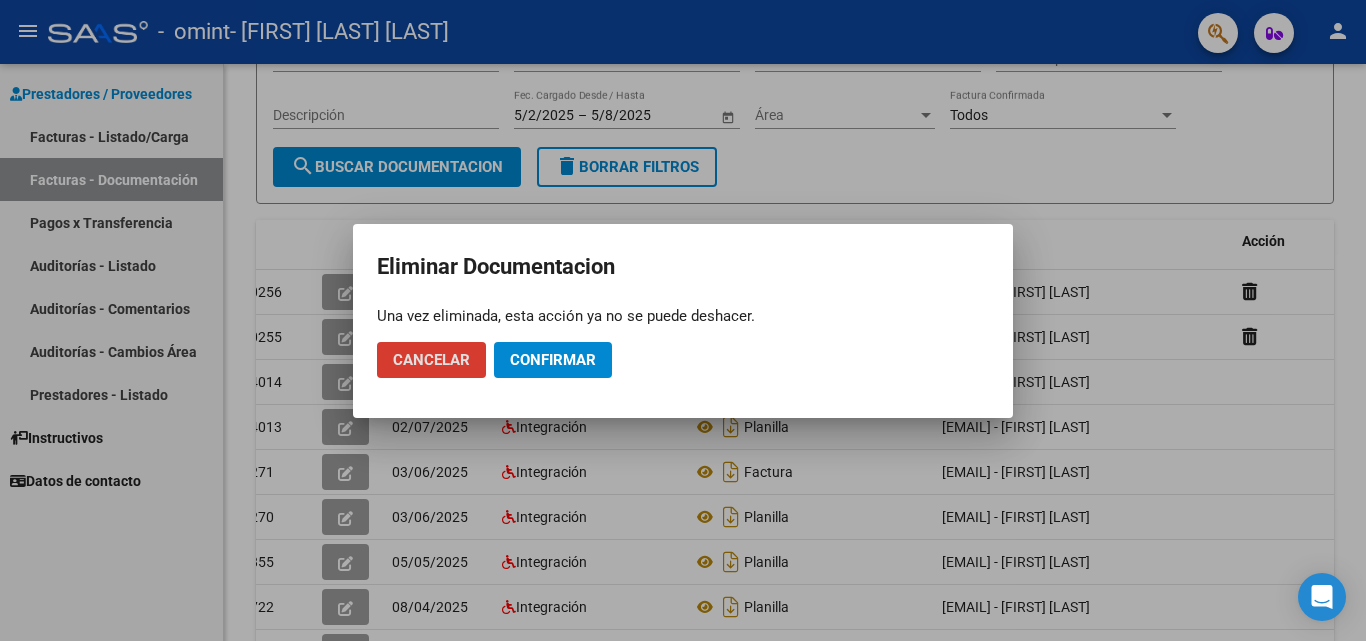 click at bounding box center [683, 320] 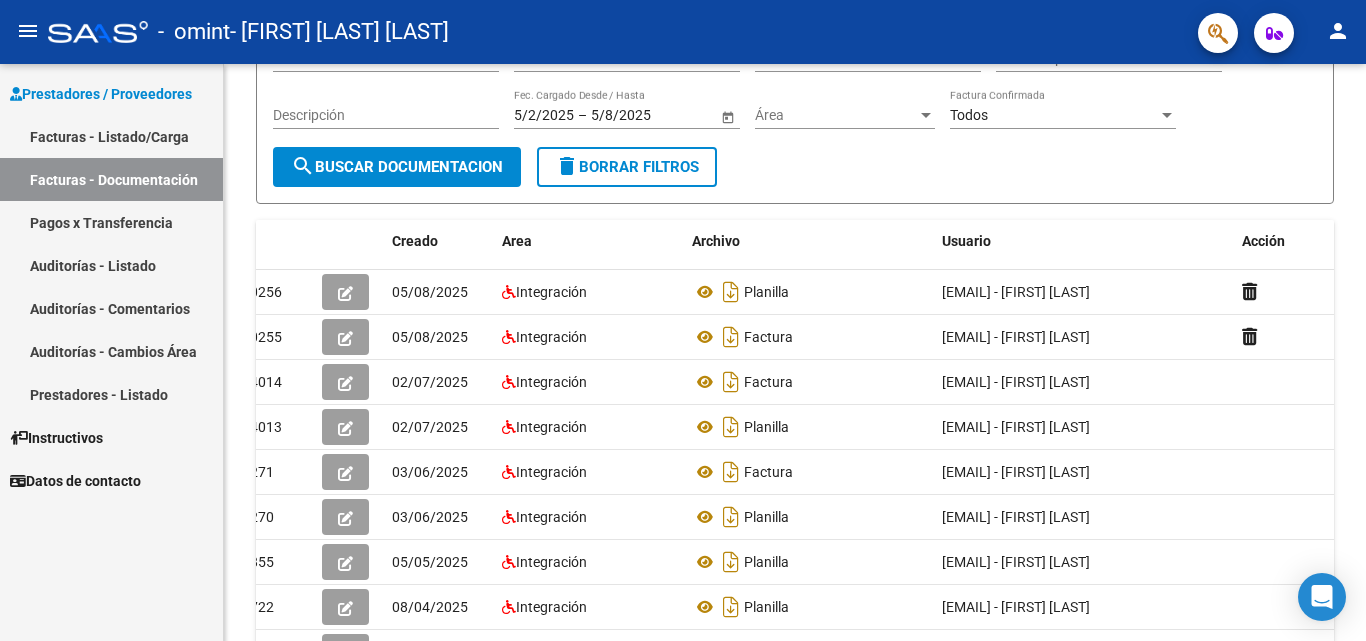 click on "Facturas - Listado/Carga" at bounding box center (111, 136) 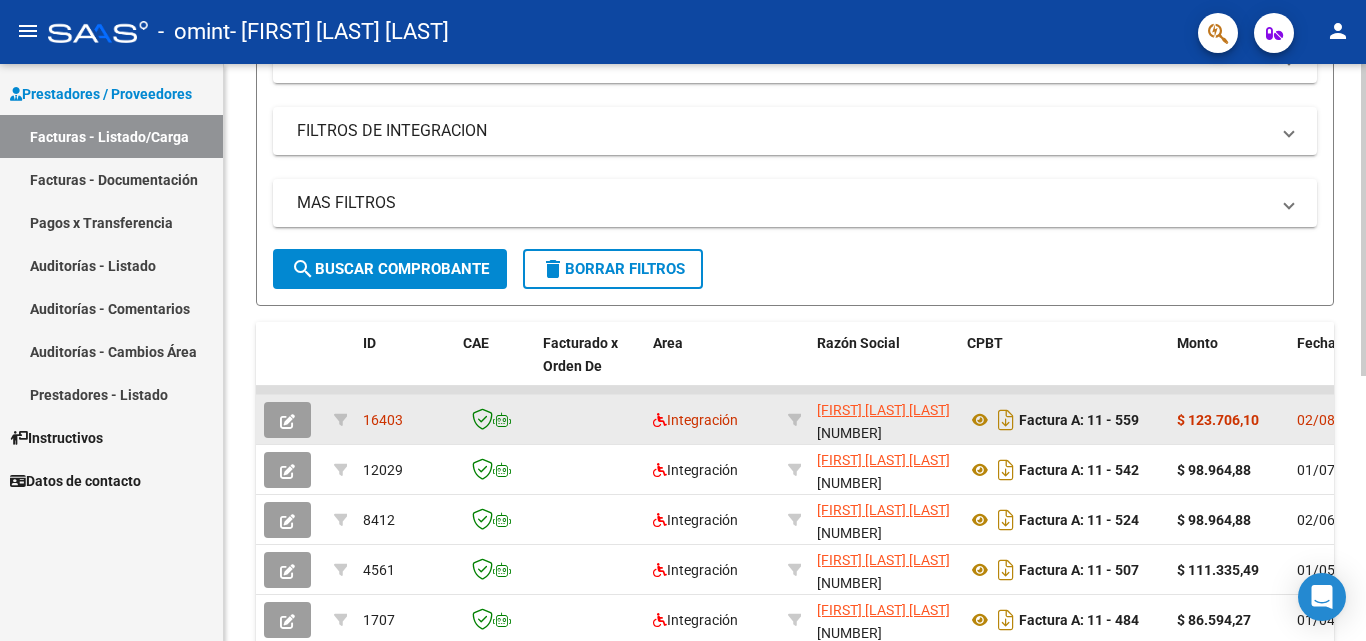 scroll, scrollTop: 400, scrollLeft: 0, axis: vertical 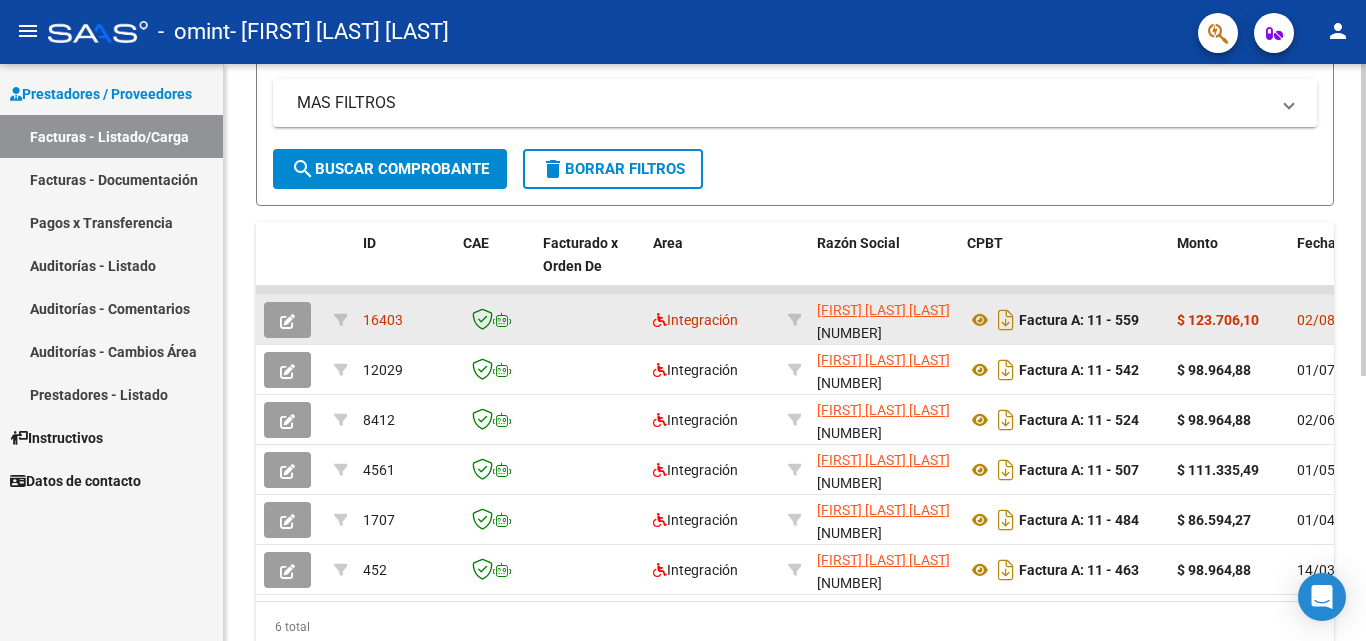click 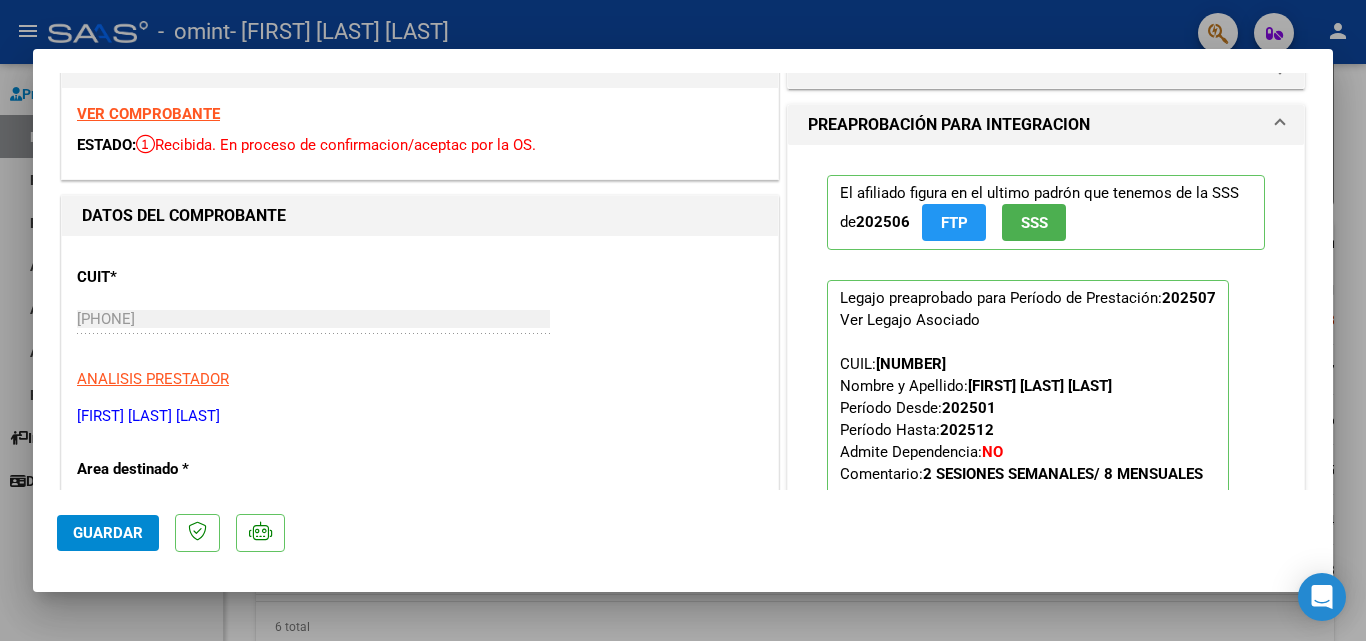 scroll, scrollTop: 0, scrollLeft: 0, axis: both 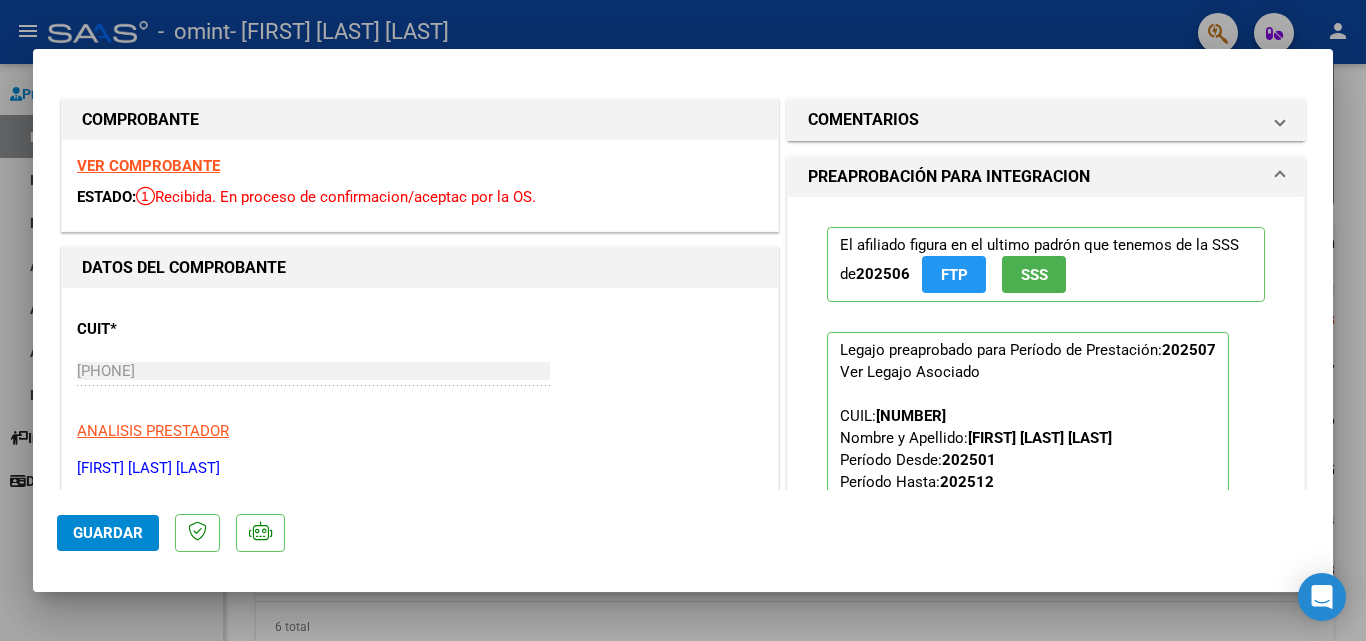 click at bounding box center [683, 320] 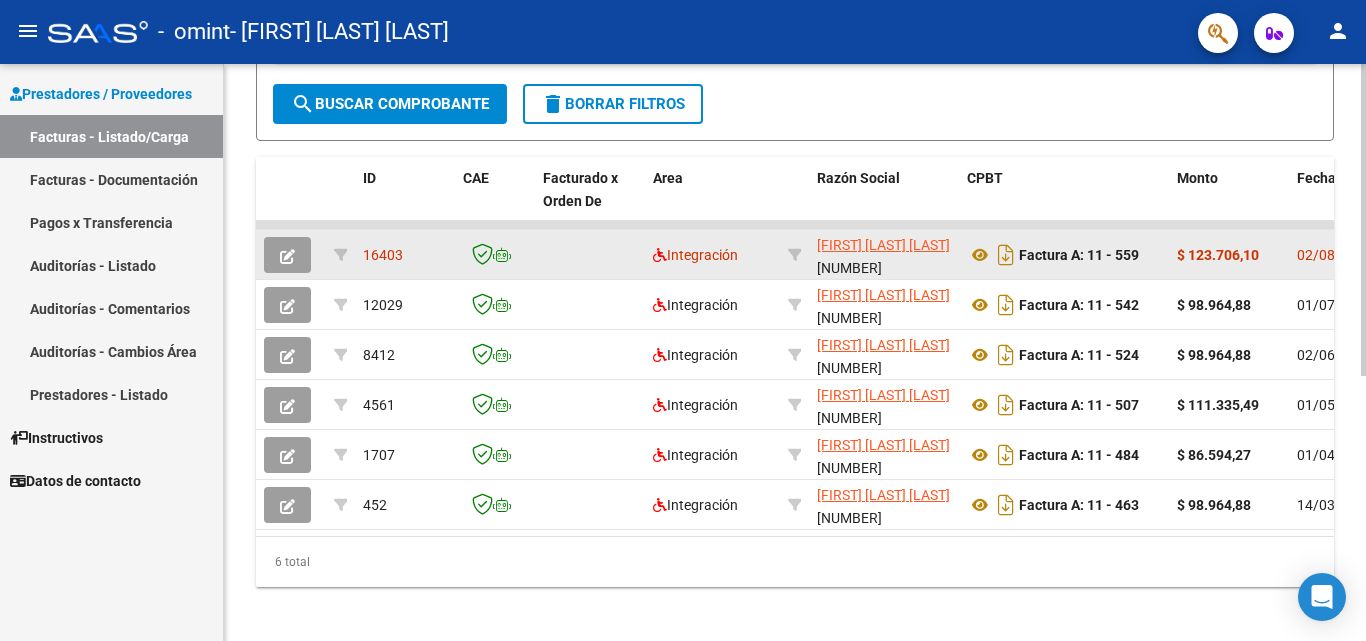 scroll, scrollTop: 491, scrollLeft: 0, axis: vertical 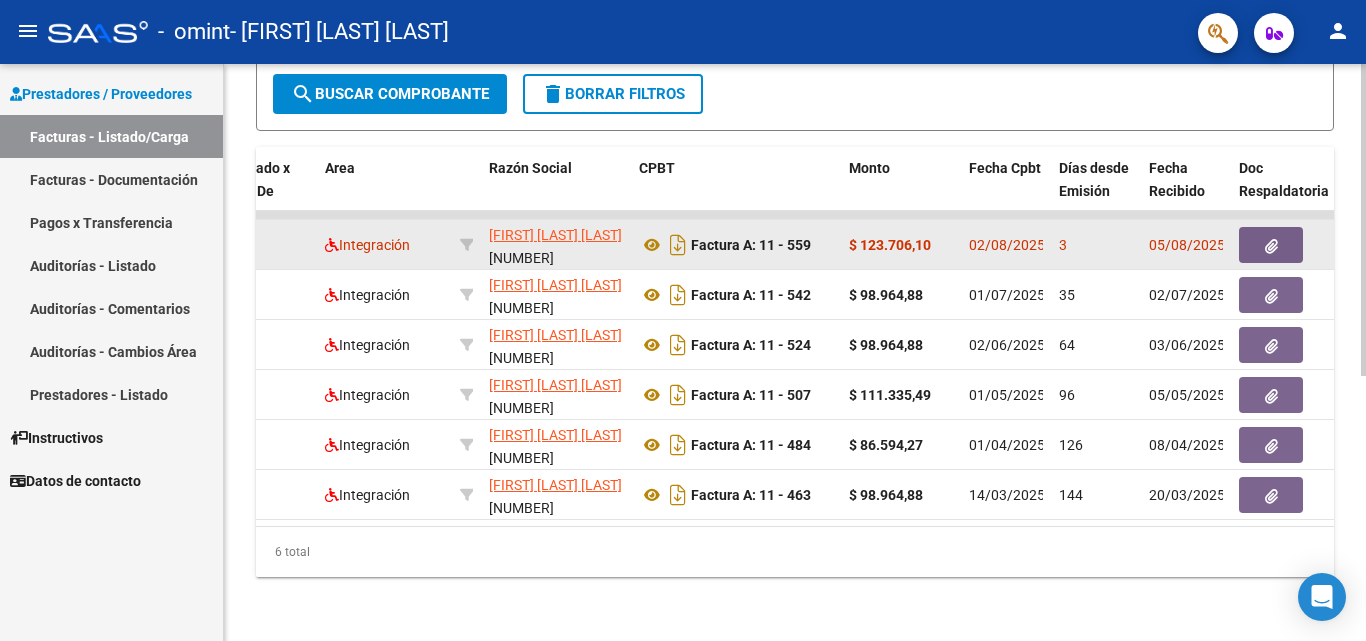 click 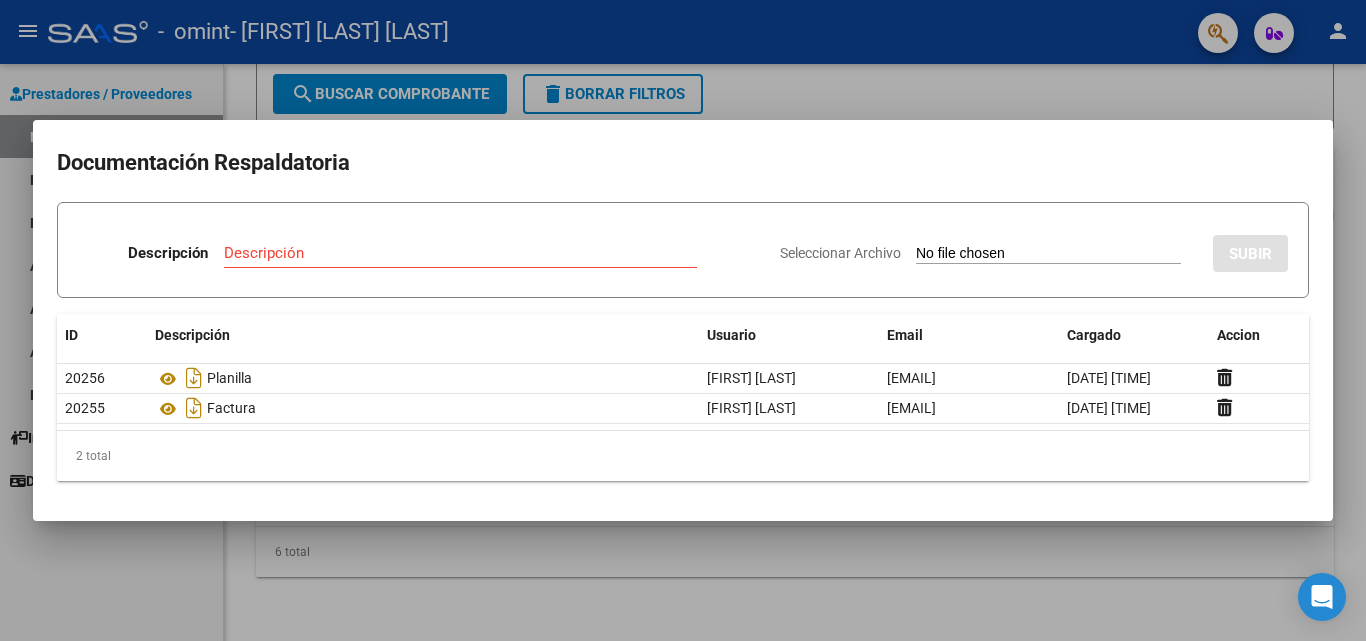 click at bounding box center (683, 320) 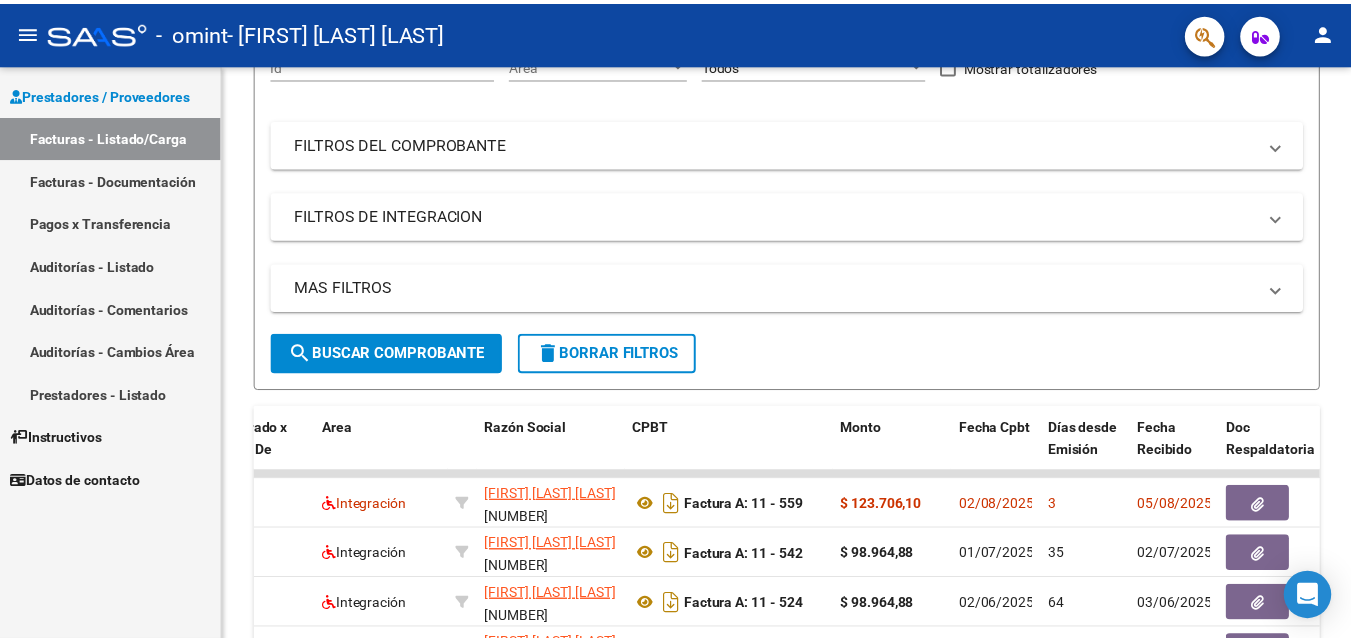 scroll, scrollTop: 191, scrollLeft: 0, axis: vertical 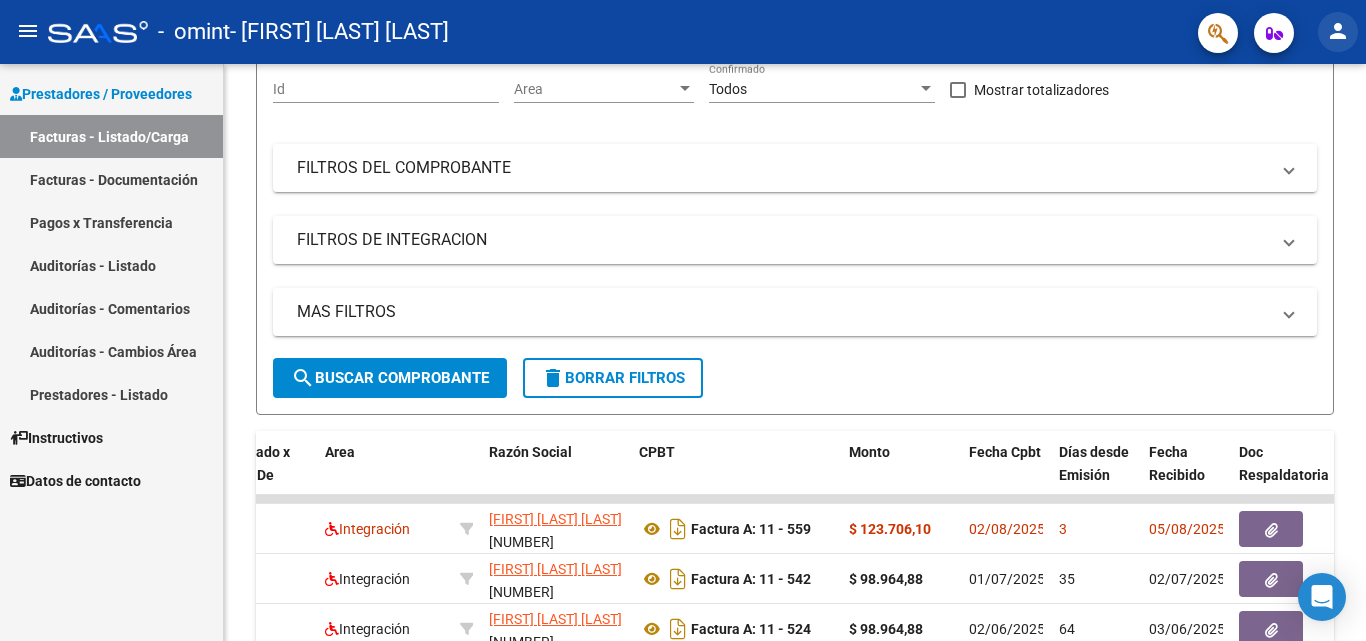 click on "person" 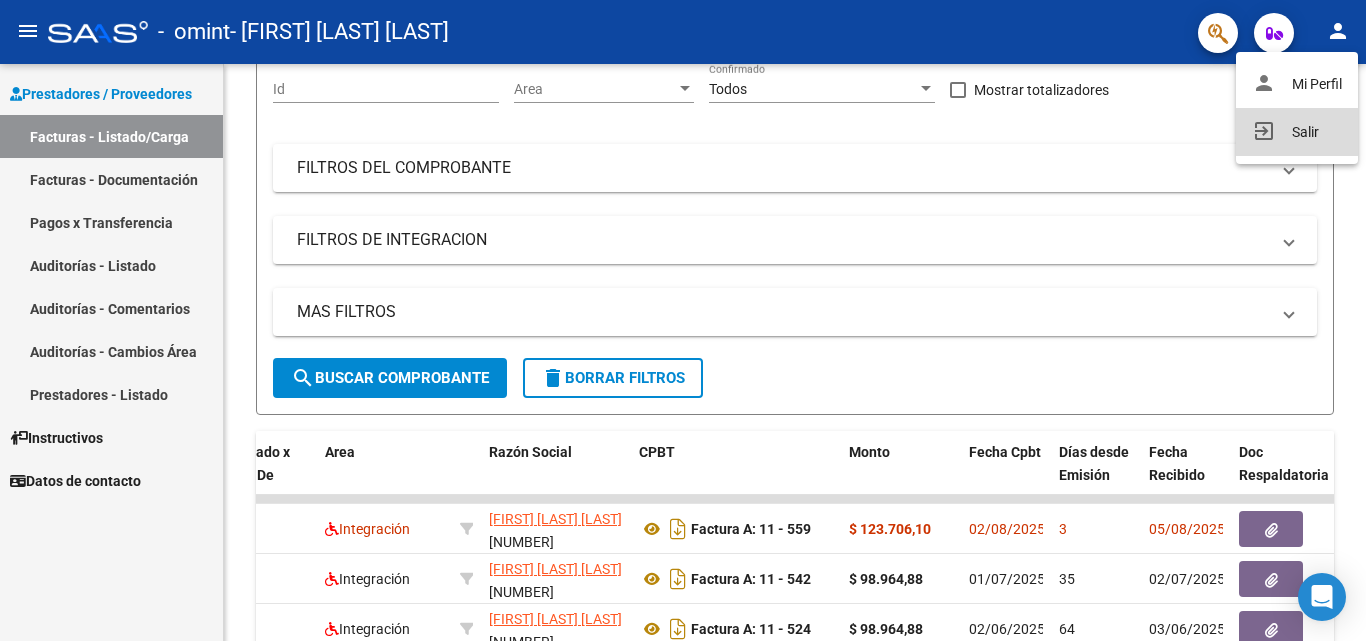 click on "exit_to_app  Salir" at bounding box center [1297, 132] 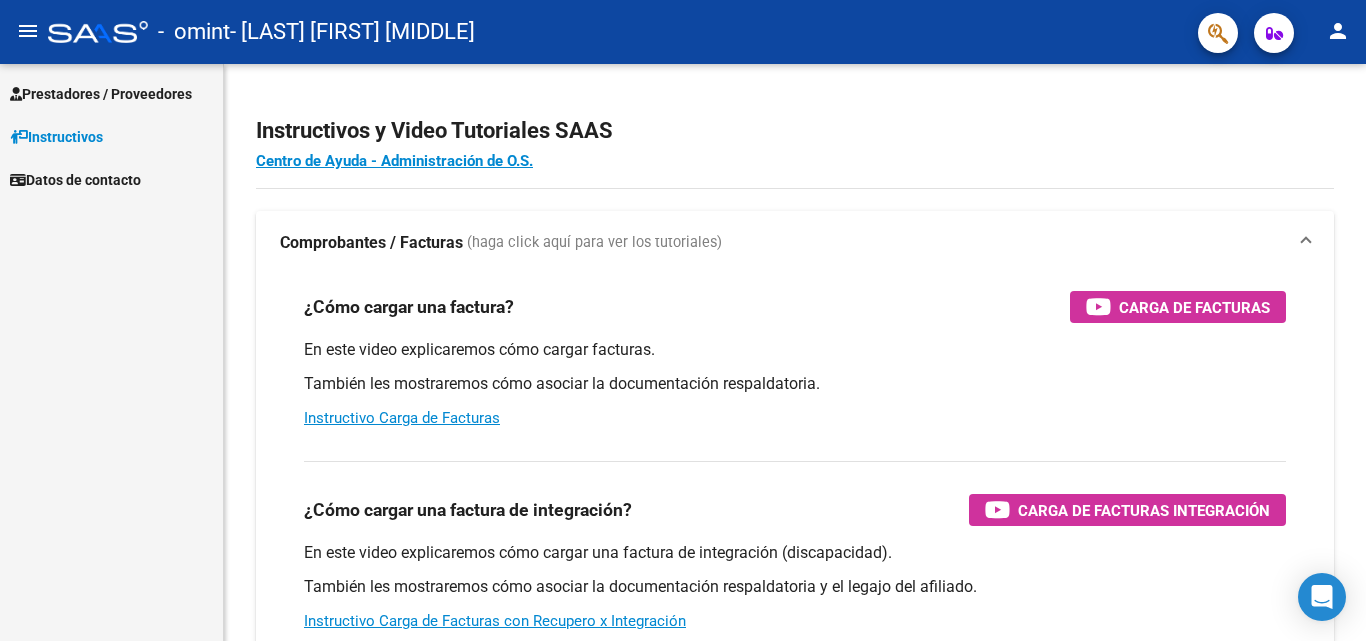 scroll, scrollTop: 0, scrollLeft: 0, axis: both 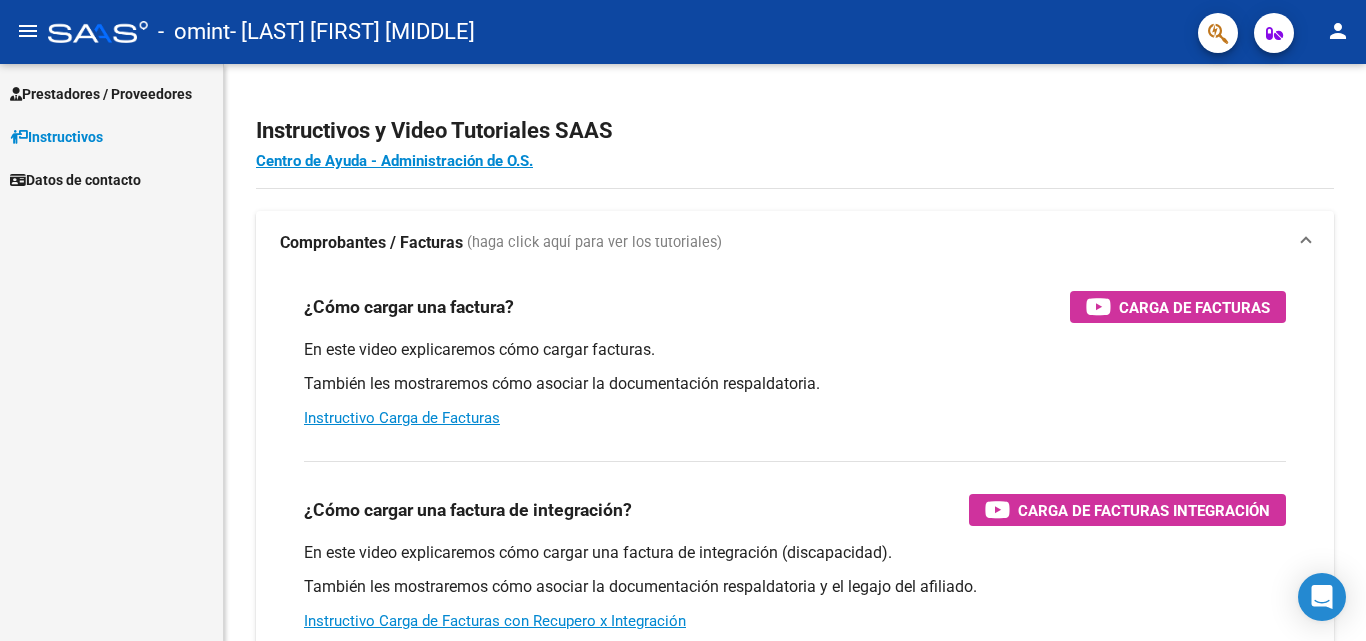 click on "Prestadores / Proveedores" at bounding box center (101, 94) 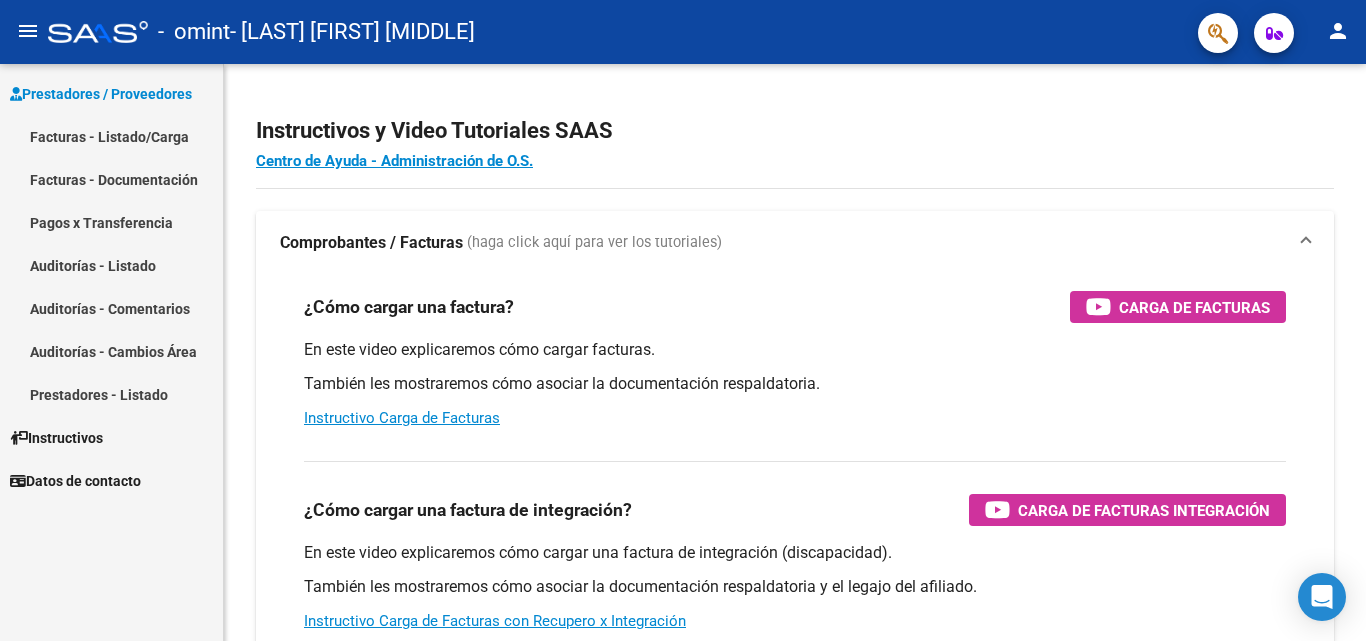click on "Facturas - Listado/Carga" at bounding box center [111, 136] 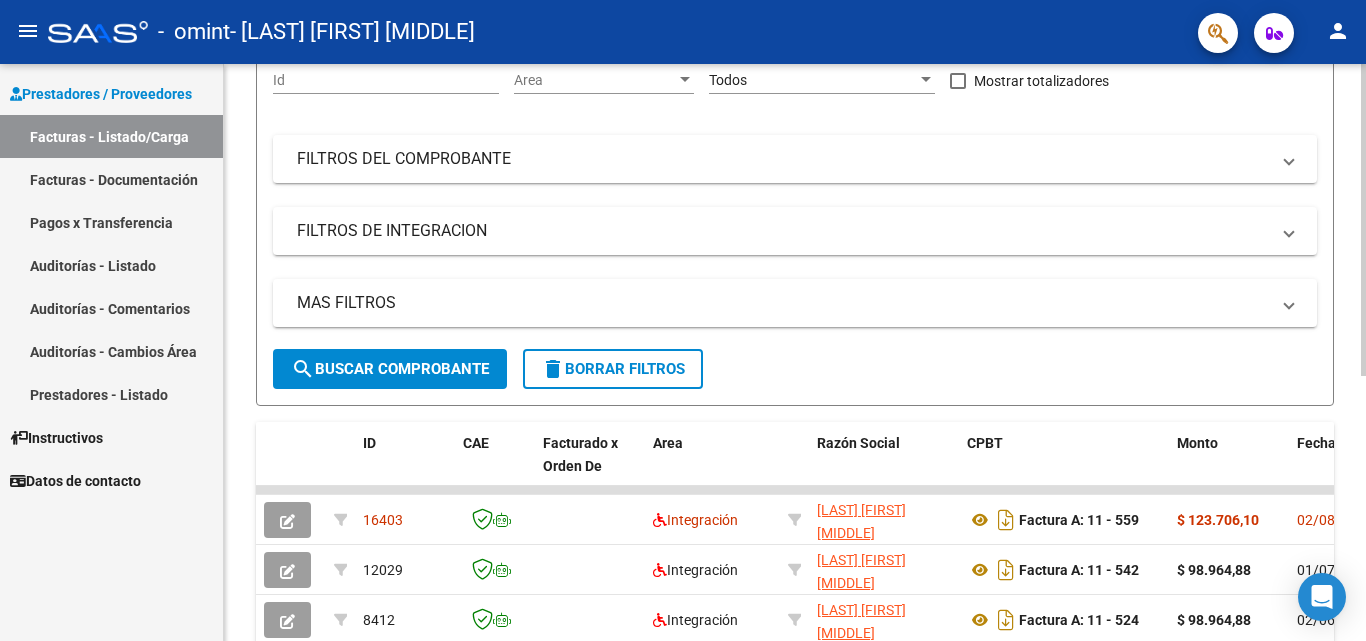 scroll, scrollTop: 400, scrollLeft: 0, axis: vertical 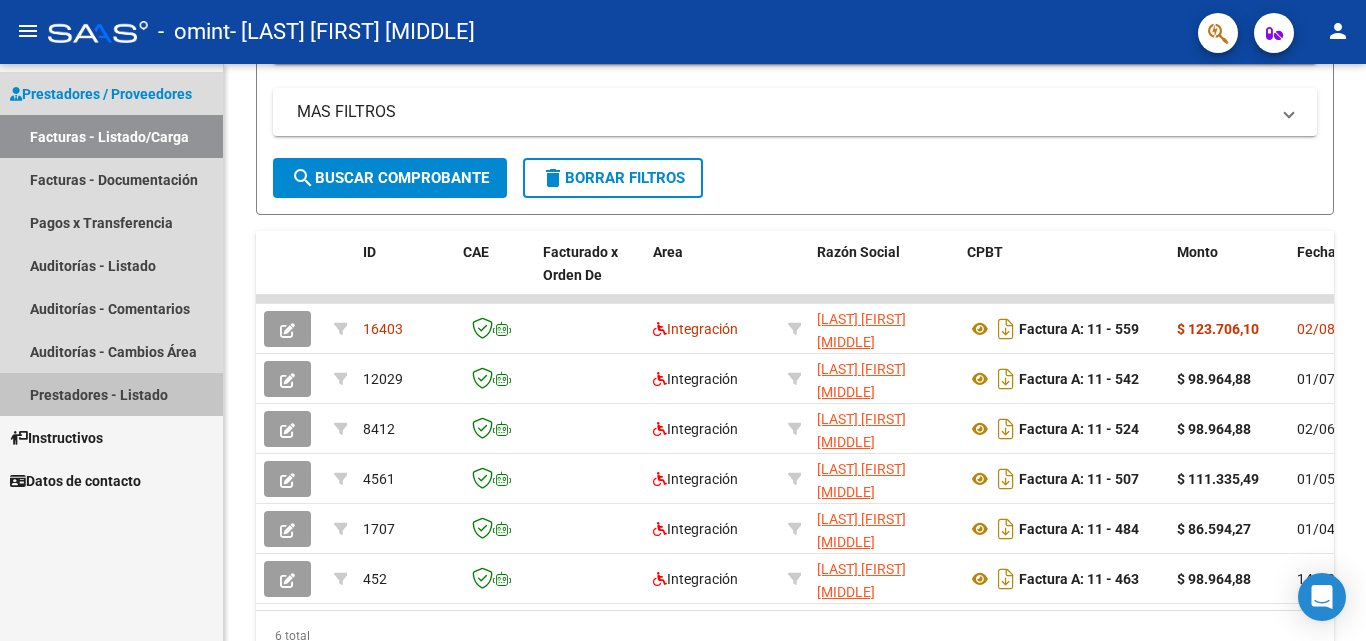 click on "Prestadores - Listado" at bounding box center [111, 394] 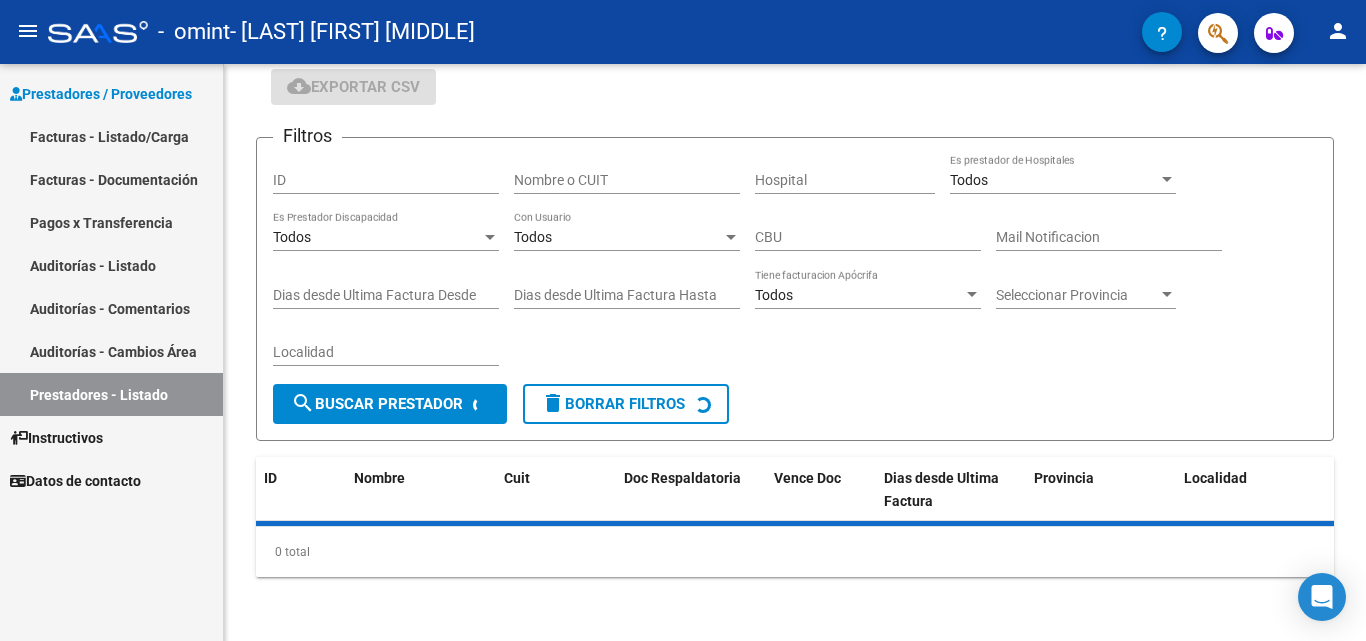 scroll, scrollTop: 145, scrollLeft: 0, axis: vertical 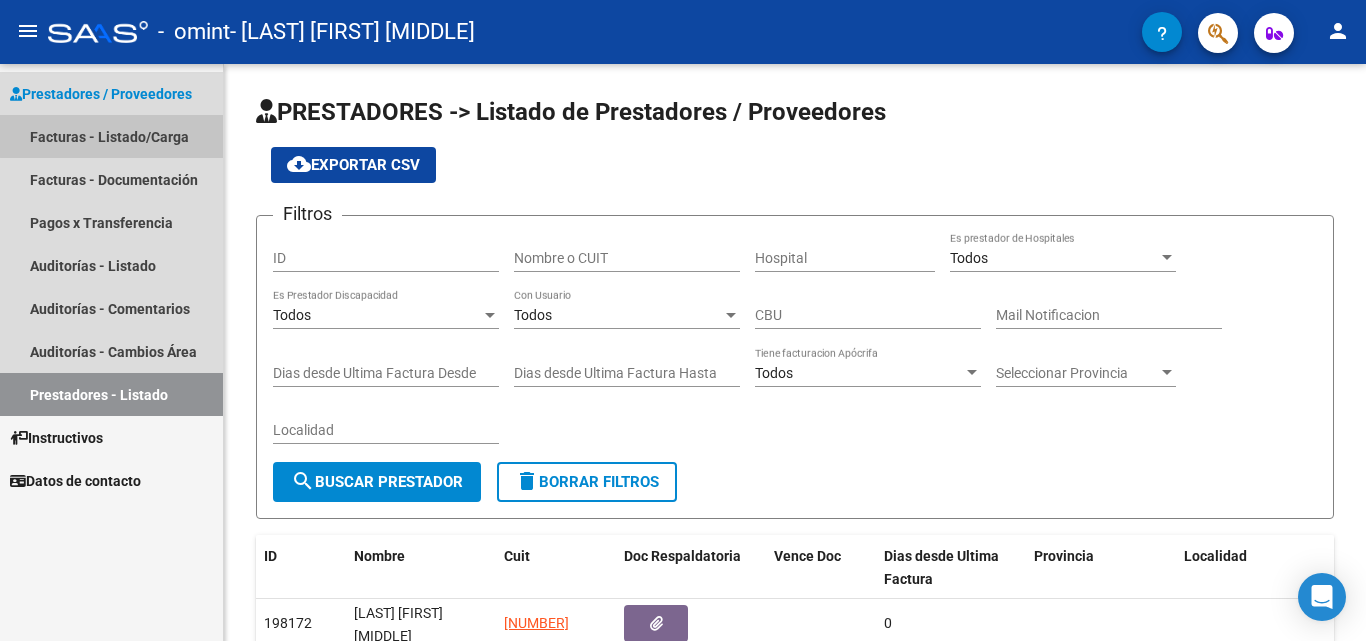 click on "Facturas - Listado/Carga" at bounding box center [111, 136] 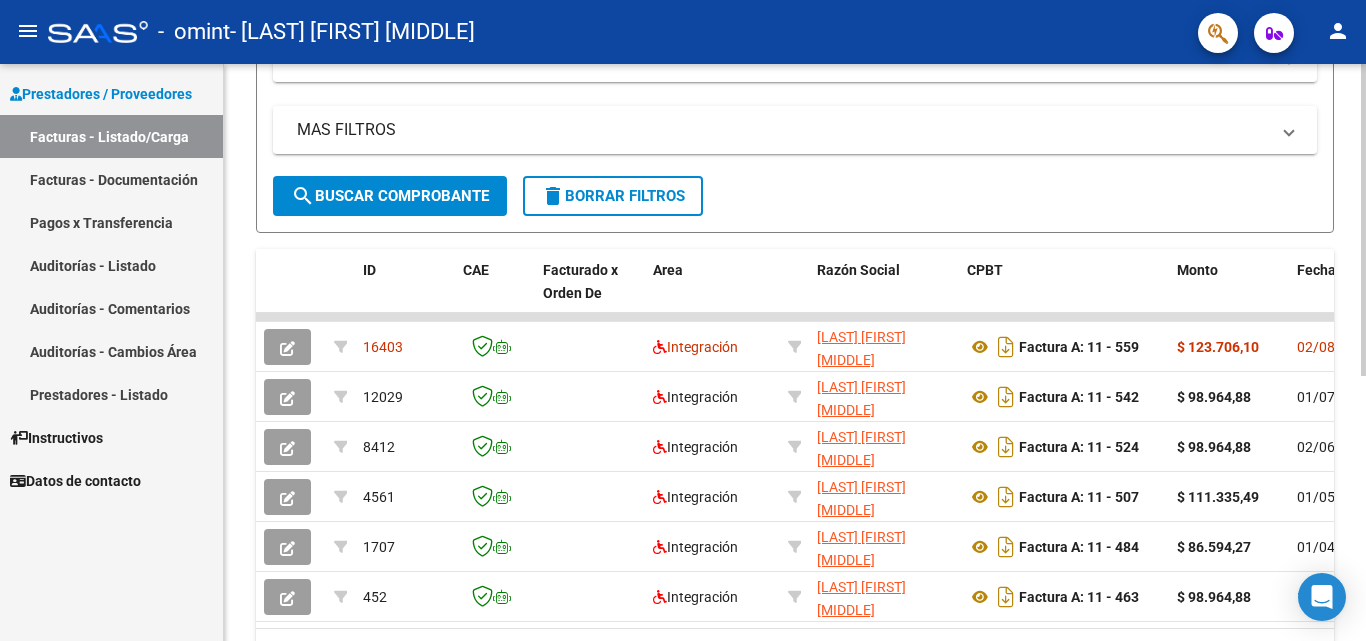 scroll, scrollTop: 400, scrollLeft: 0, axis: vertical 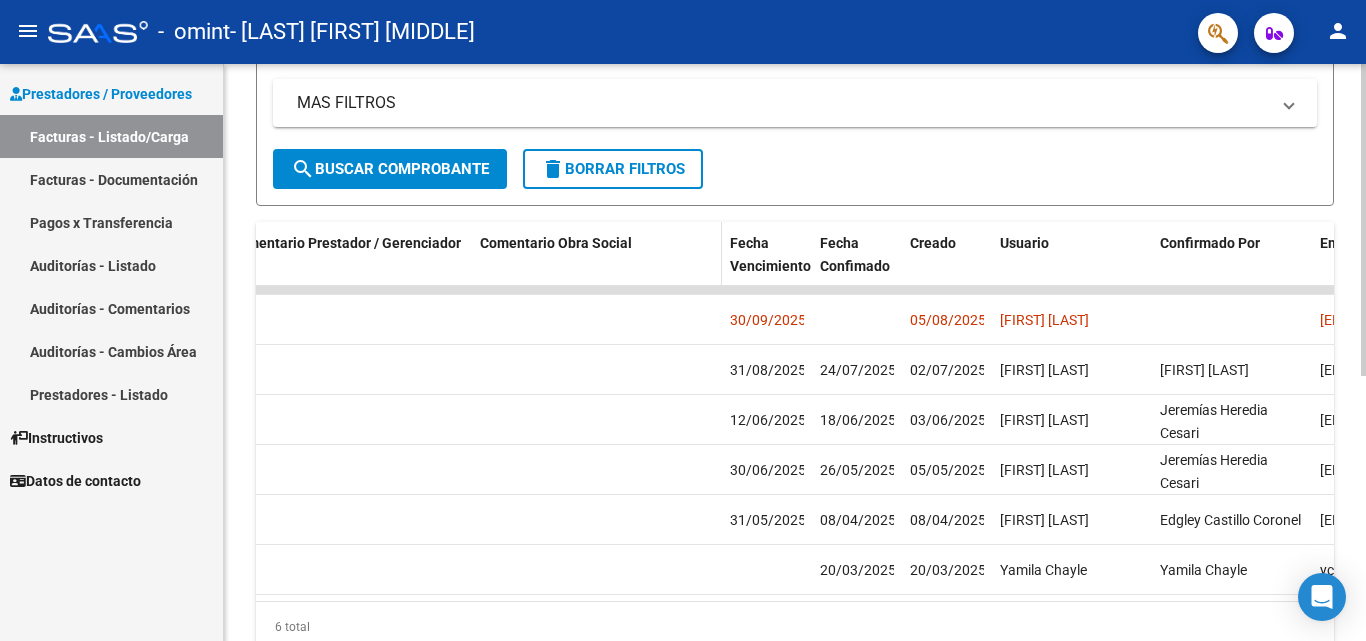 click on "Comentario Obra Social" 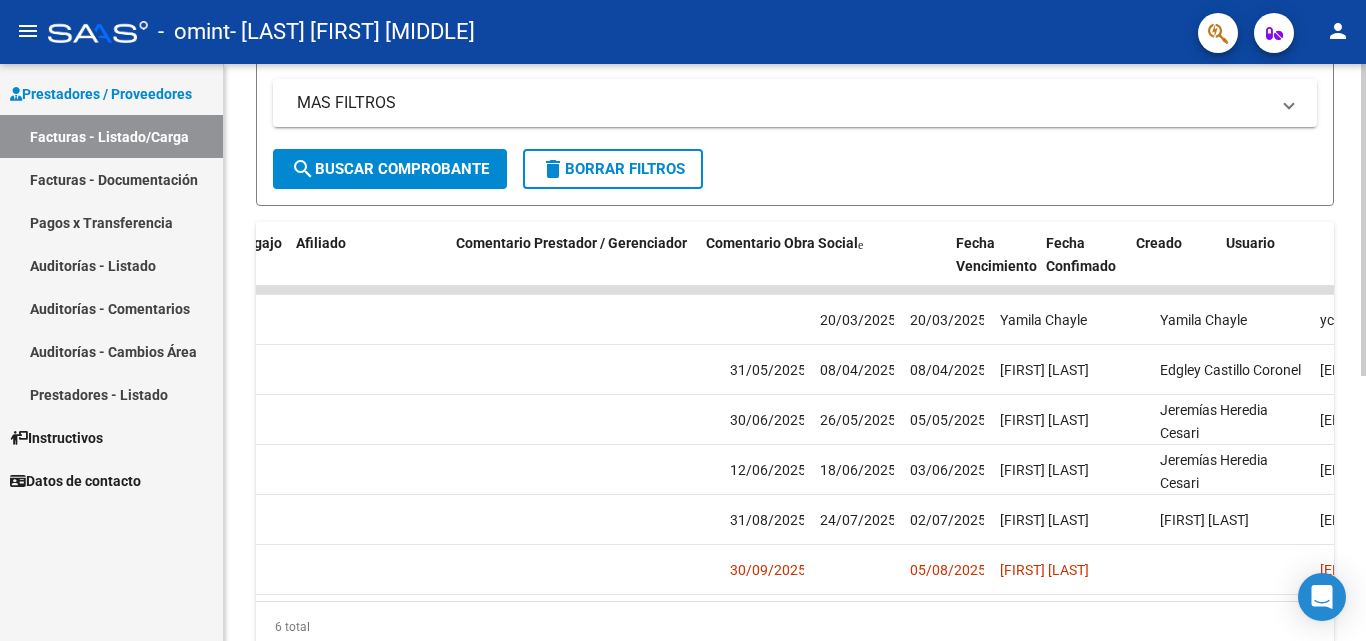 scroll, scrollTop: 0, scrollLeft: 2713, axis: horizontal 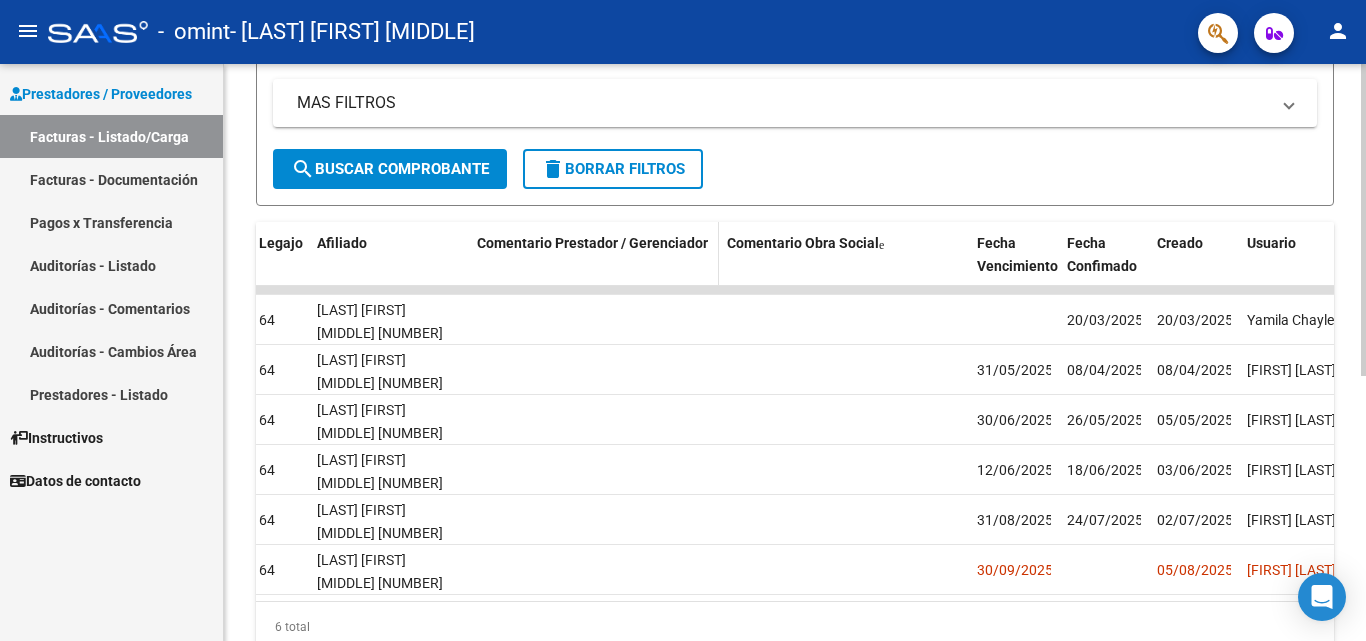 click on "Comentario Prestador / Gerenciador" 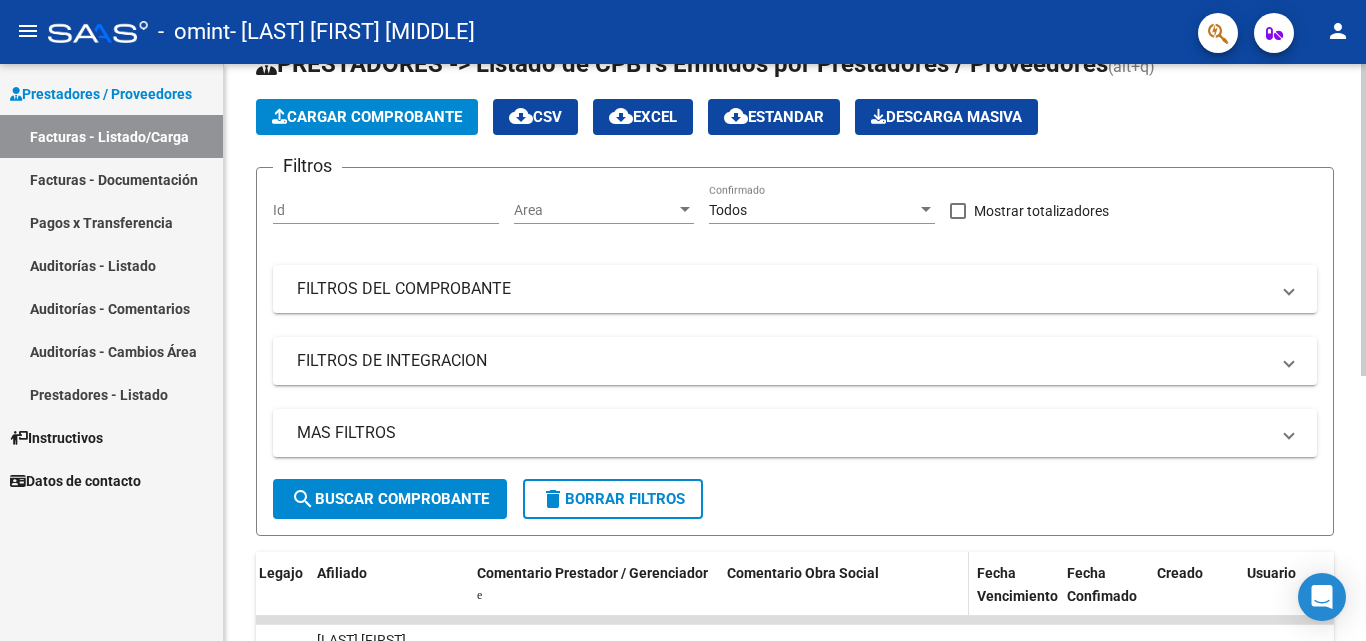 scroll, scrollTop: 100, scrollLeft: 0, axis: vertical 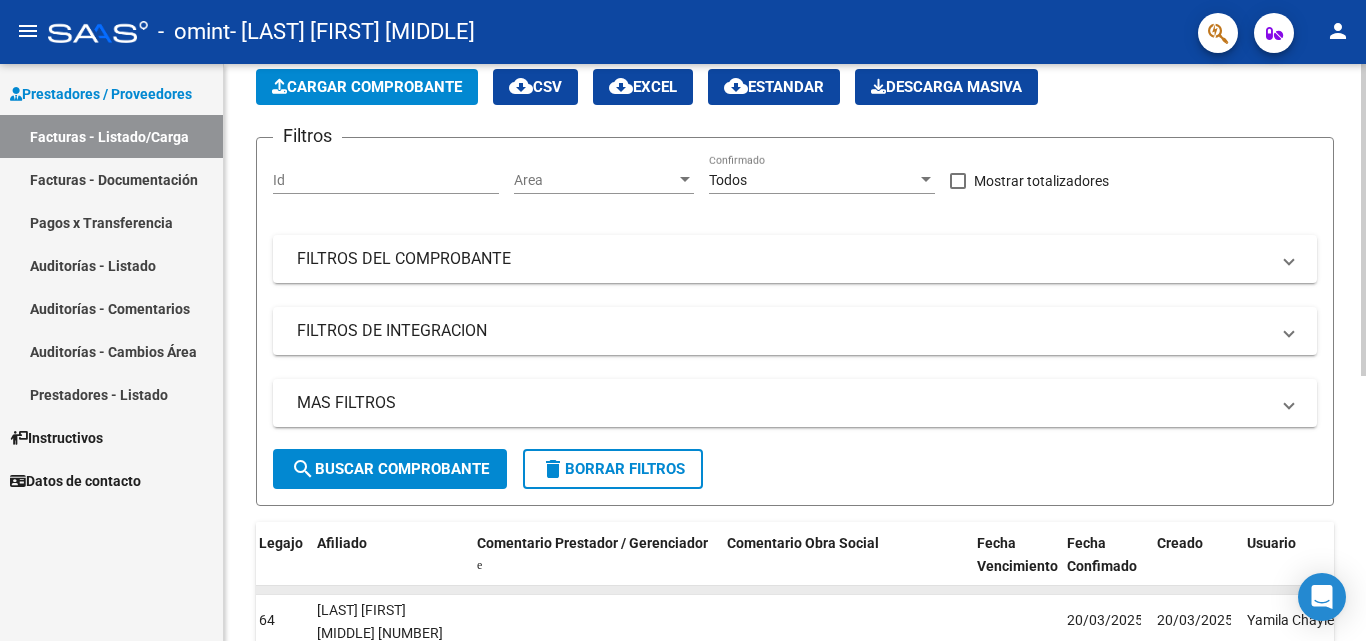 drag, startPoint x: 797, startPoint y: 588, endPoint x: 763, endPoint y: 590, distance: 34.058773 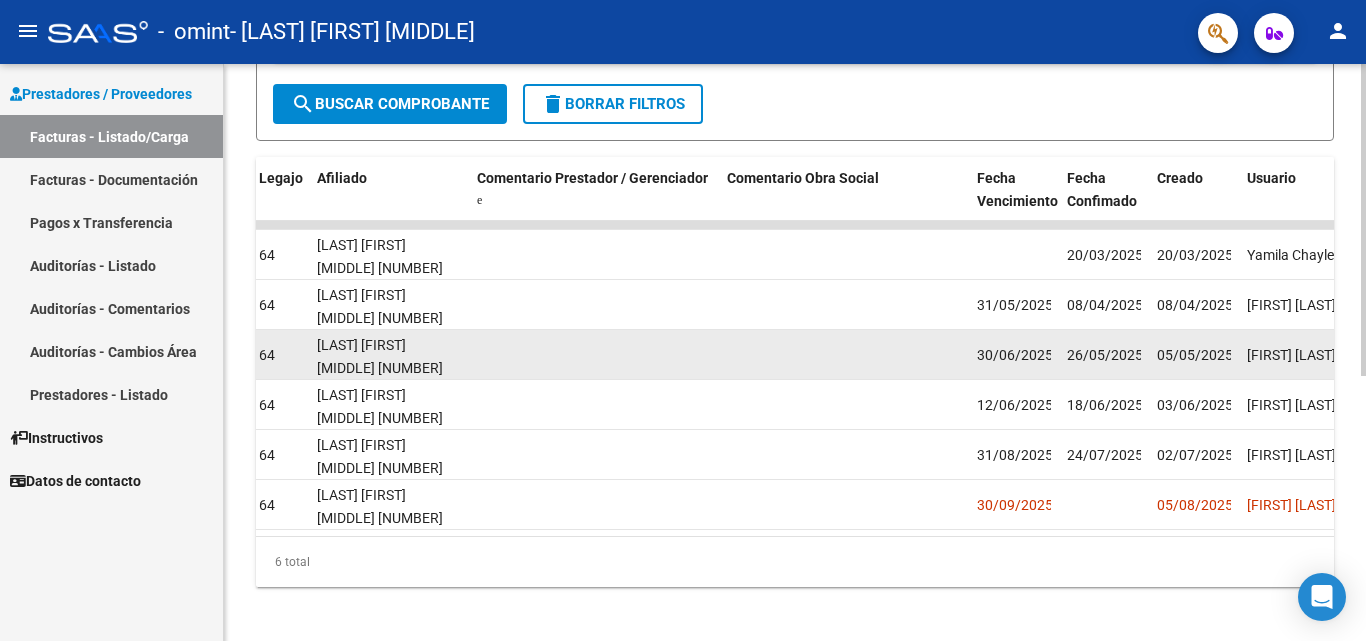 scroll, scrollTop: 491, scrollLeft: 0, axis: vertical 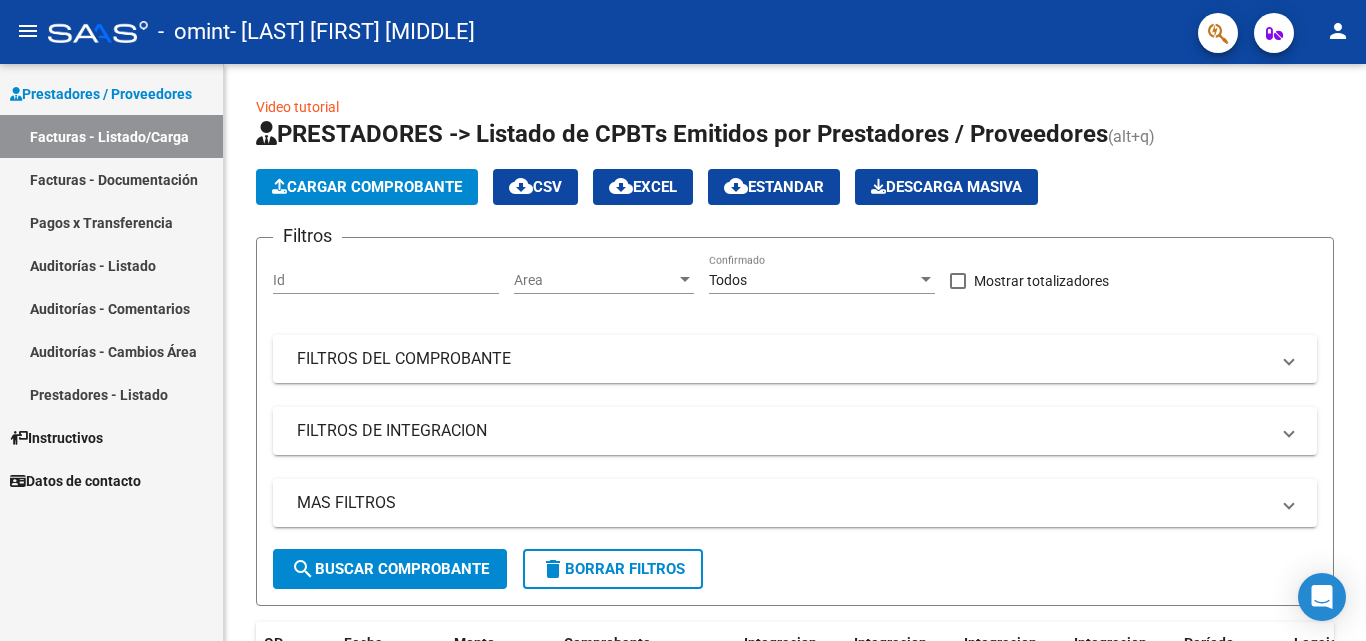 click on "Datos de contacto" at bounding box center (75, 481) 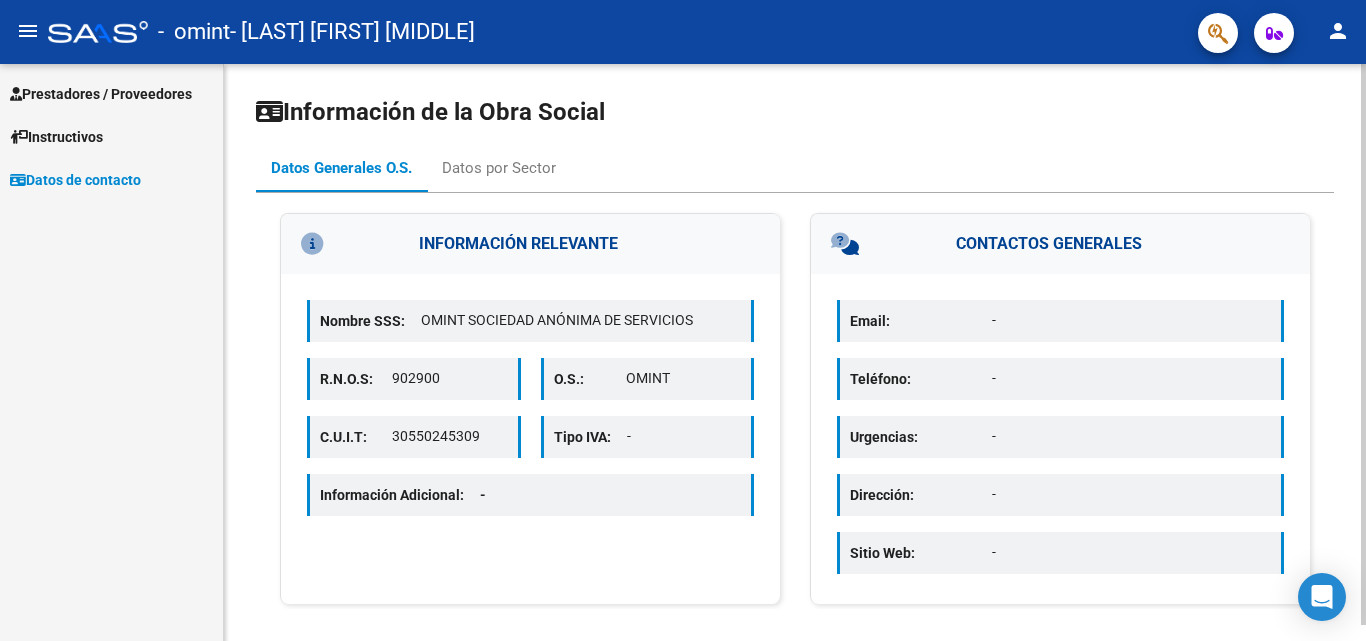 scroll, scrollTop: 16, scrollLeft: 0, axis: vertical 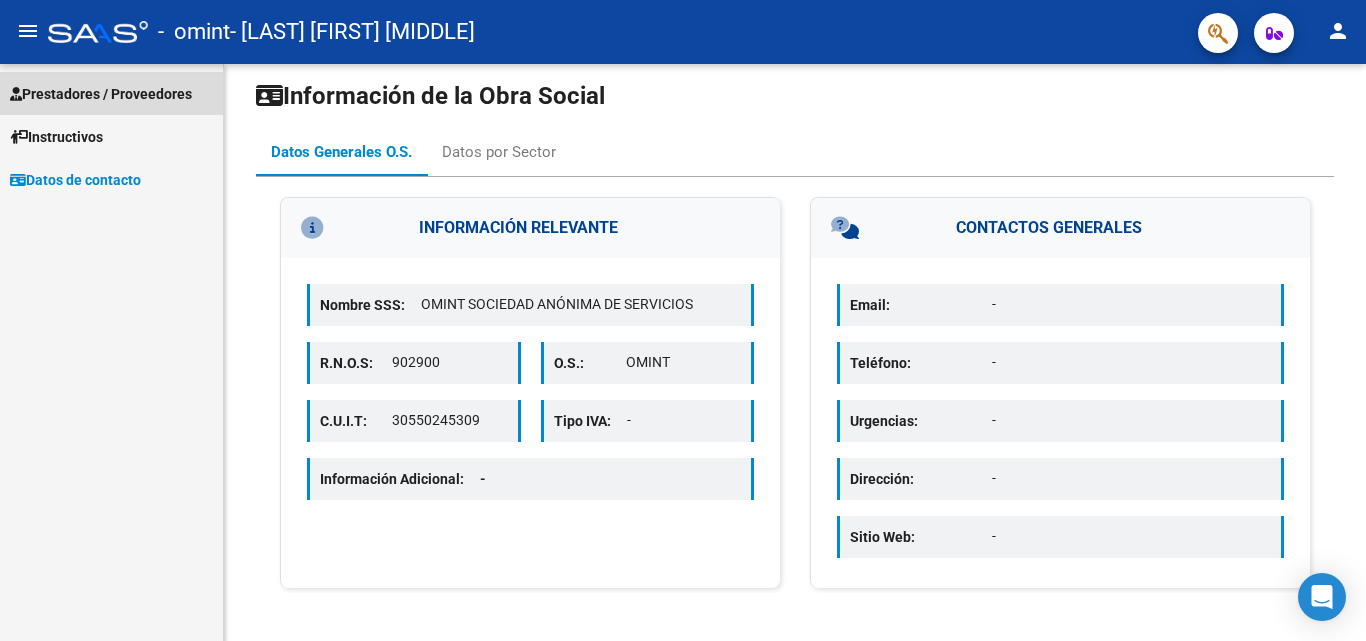 click on "Prestadores / Proveedores" at bounding box center [101, 94] 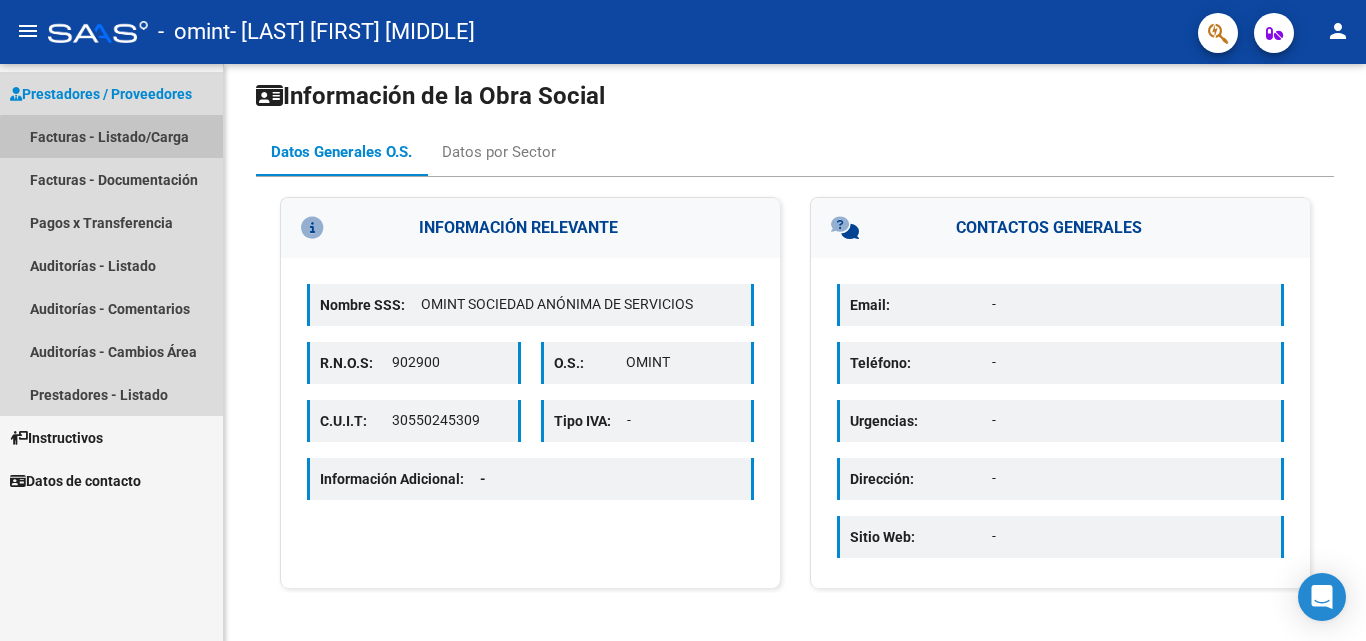 click on "Facturas - Listado/Carga" at bounding box center [111, 136] 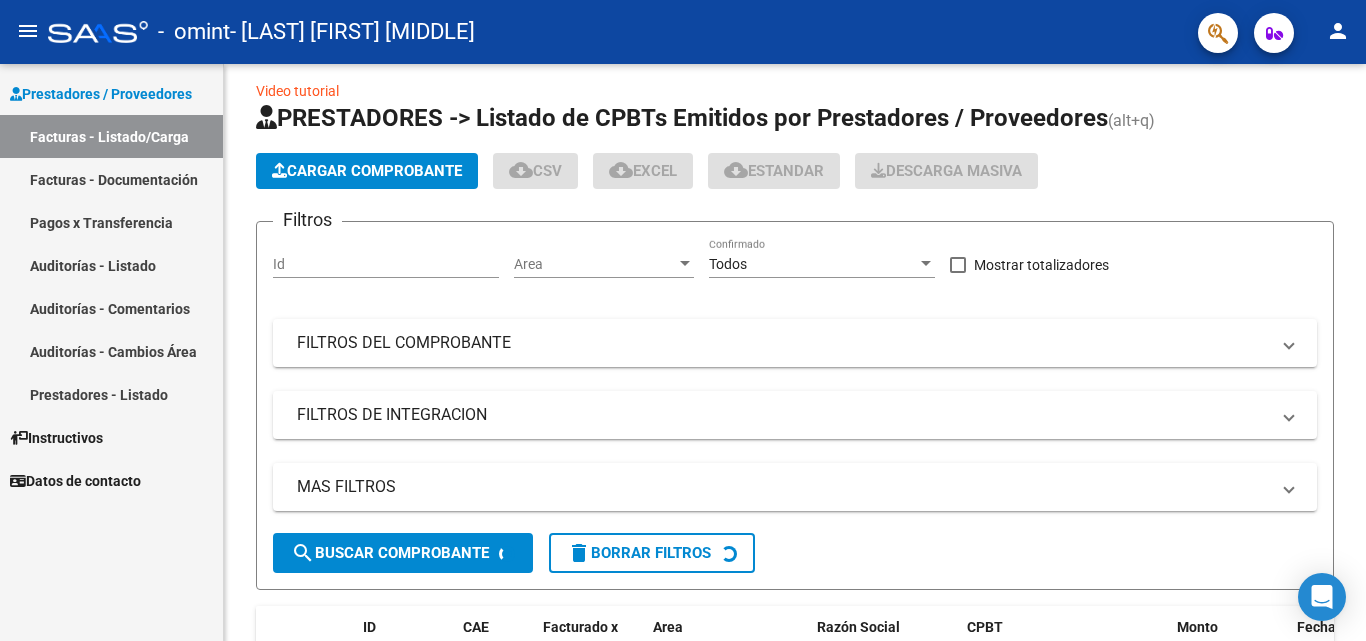 scroll, scrollTop: 0, scrollLeft: 0, axis: both 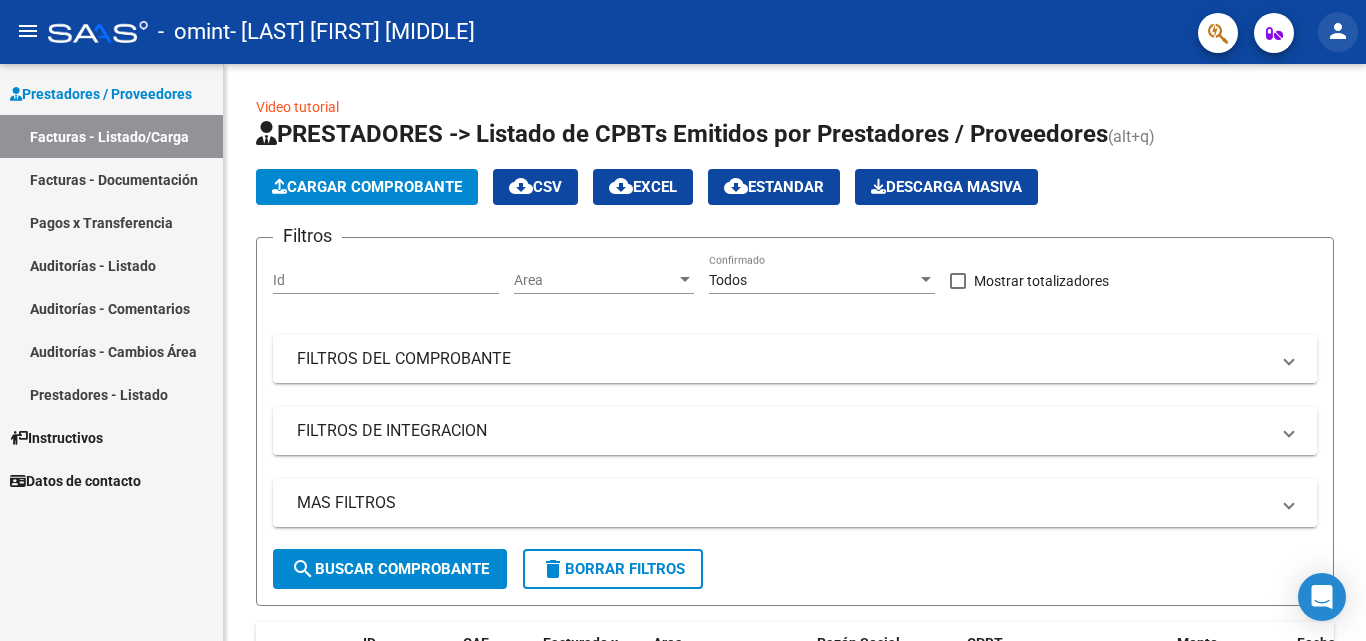 click on "person" 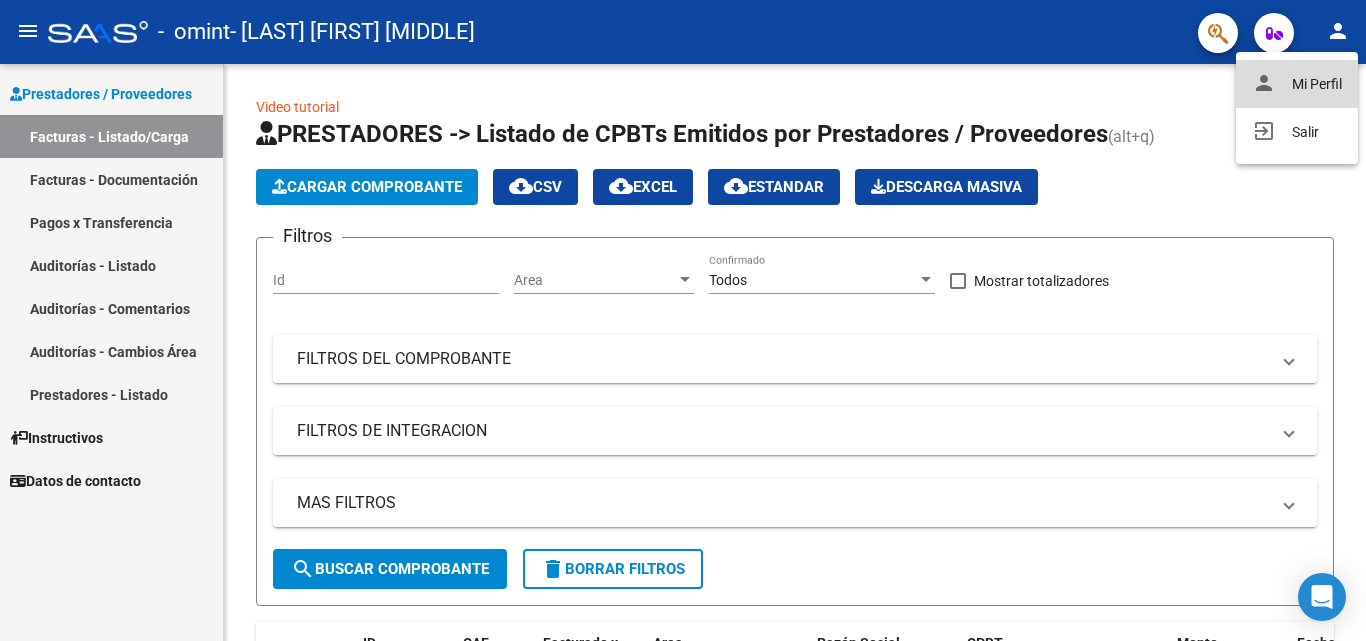 click on "person  Mi Perfil" at bounding box center [1297, 84] 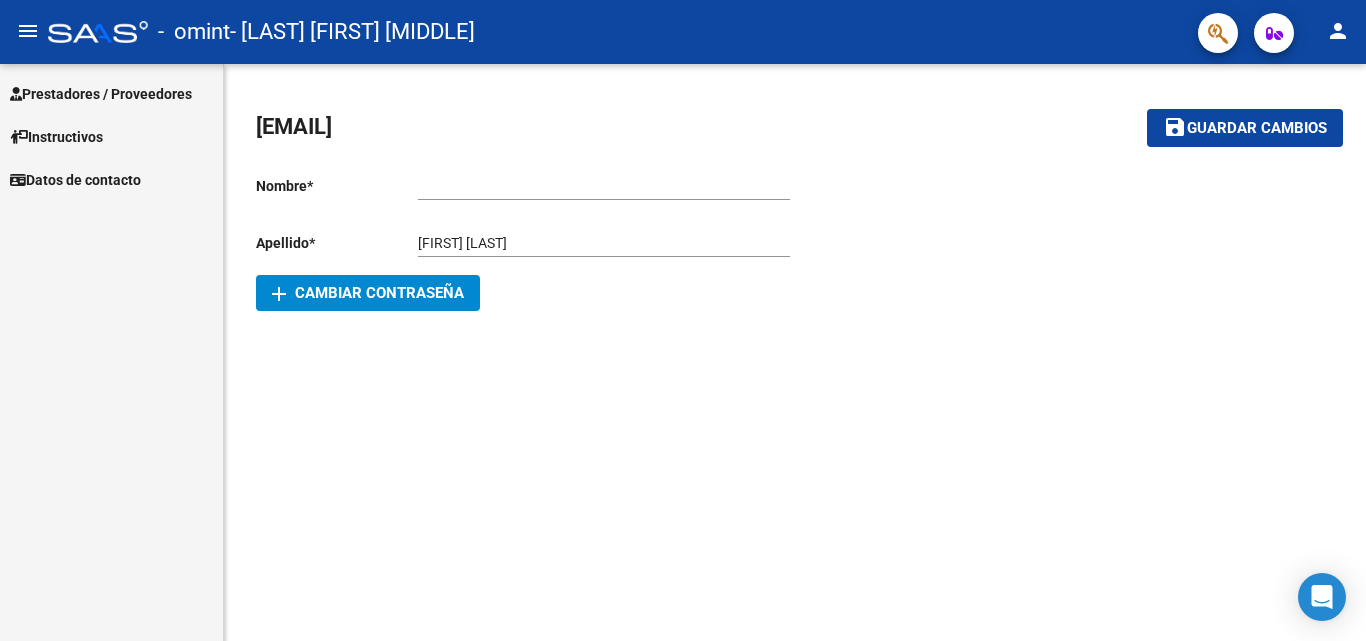 click on "Instructivos" at bounding box center [56, 137] 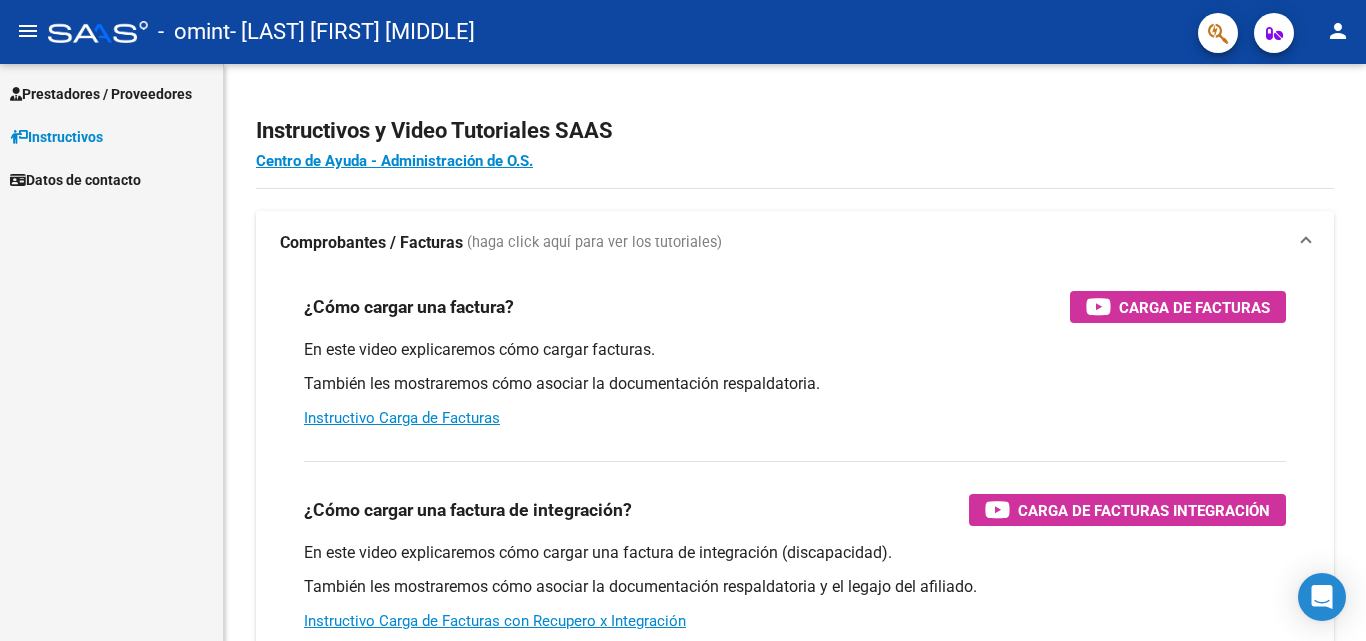 click on "Prestadores / Proveedores" at bounding box center [101, 94] 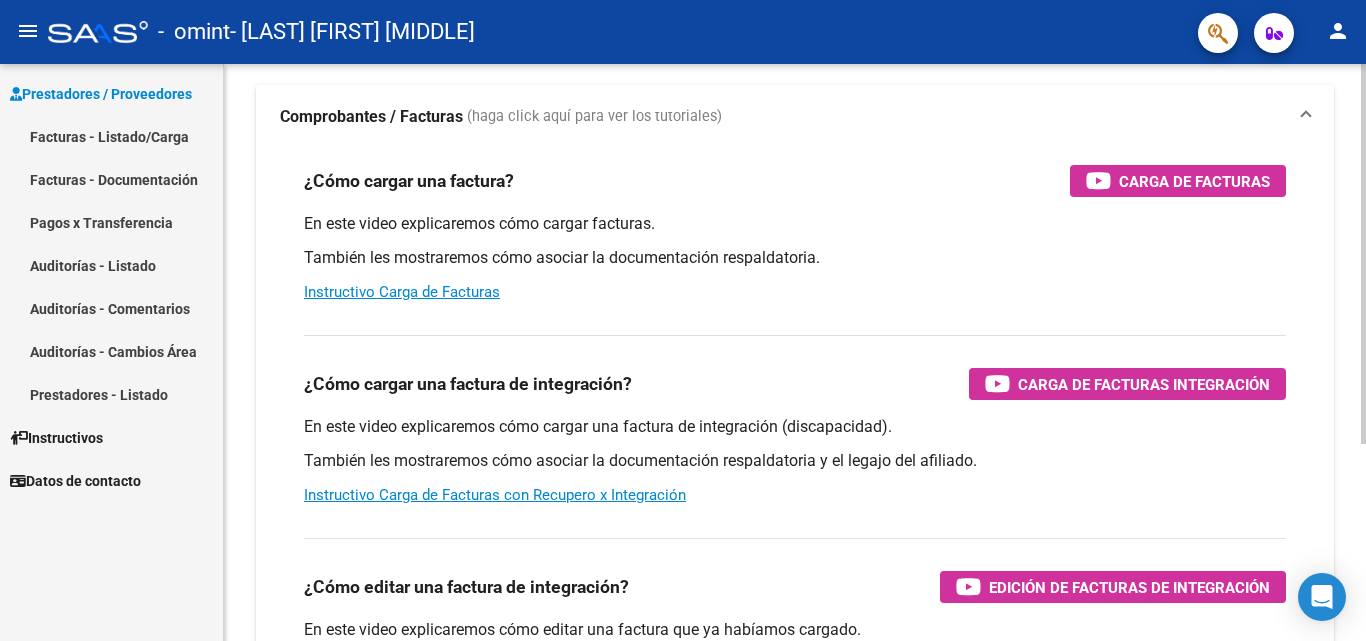 scroll, scrollTop: 300, scrollLeft: 0, axis: vertical 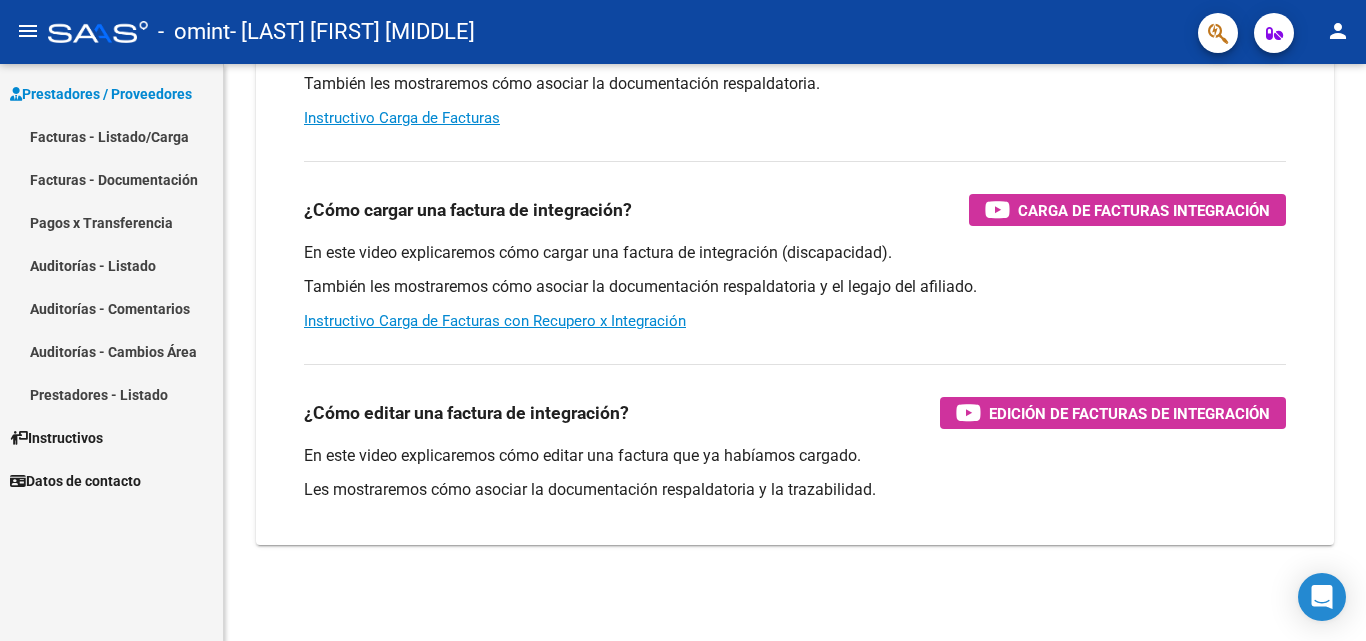 click on "Facturas - Listado/Carga" at bounding box center (111, 136) 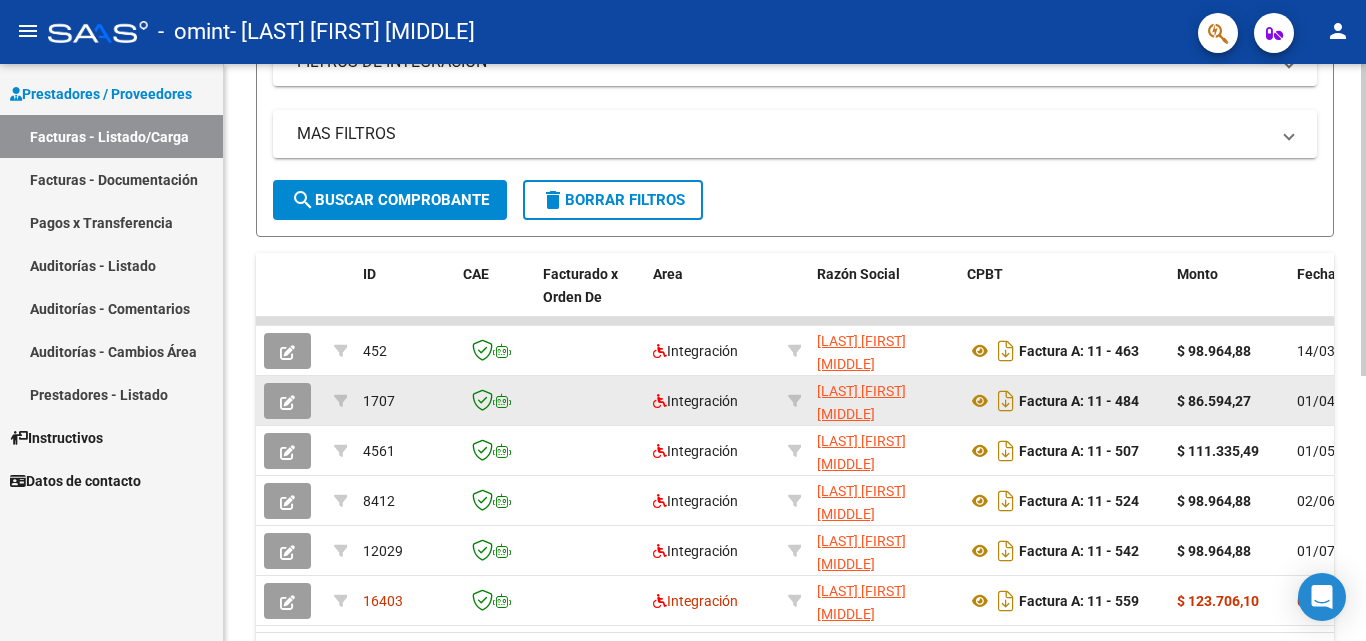scroll, scrollTop: 400, scrollLeft: 0, axis: vertical 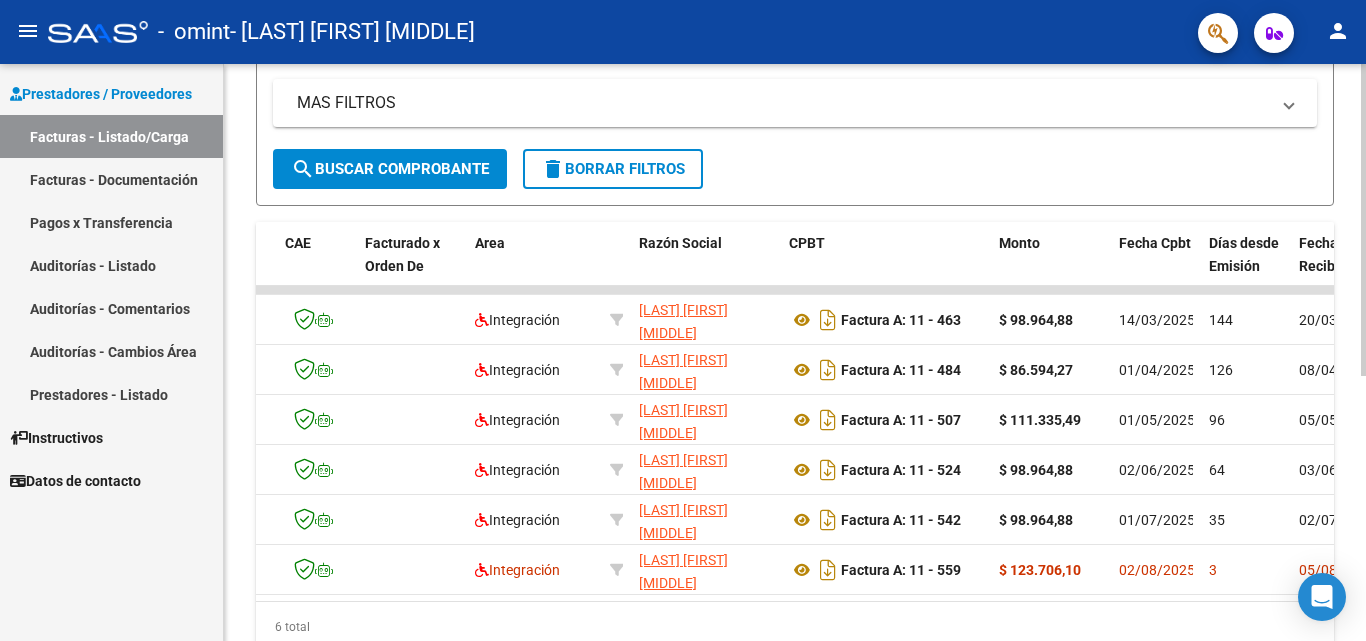 click on "452  Integración CURUTCHAGUE MACARENA CARLA    27345844444   Factura A: 11 - 463  $ 98.964,88 14/03/2025 144 20/03/2025 $ 1.979,30 188 28/04/2025    DS 202502 $ 98.964,88 $ 0,00  202502  64 AGÜERO BENICIO BENJAMIN 20539822323 20/03/2025 20/03/2025 Yamila Chayle Yamila Chayle ychayle@omint.com.ar
1707  Integración CURUTCHAGUE MACARENA CARLA    27345844444   Factura A: 11 - 484  $ 86.594,27 01/04/2025 126 08/04/2025 $ 1.731,89 1018 29/05/2025    DS 202503 $ 86.594,27 $ 0,00  202503  64 AGÜERO BENICIO BENJAMIN 20539822323 31/05/2025 08/04/2025 08/04/2025   Macarena Curutchague Edgley Castillo Coronel mcurutchague@gmail.com
4561  Integración CURUTCHAGUE MACARENA CARLA    27345844444   Factura A: 11 - 507  $ 111.335,49 01/05/2025 96 05/05/2025 $ 2.226,71 $ 1.896,49 2606 28/06/2025    DS 202504 $ 111.335,49 $ 0,00  202504  64 AGÜERO BENICIO BENJAMIN 20539822323 30/06/2025 26/05/2025 05/05/2025   Macarena Curutchague Jeremías Heredia Cesari  mcurutchague@gmail.com
8412 64  -  DS" 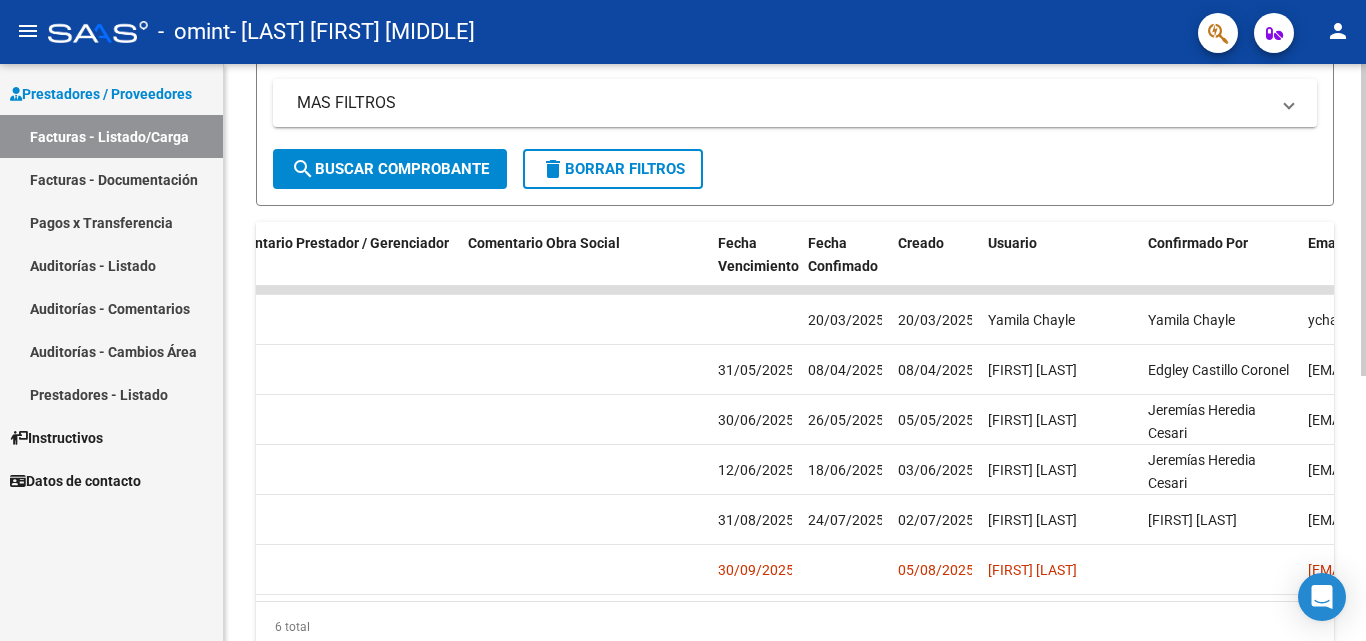 scroll, scrollTop: 0, scrollLeft: 3138, axis: horizontal 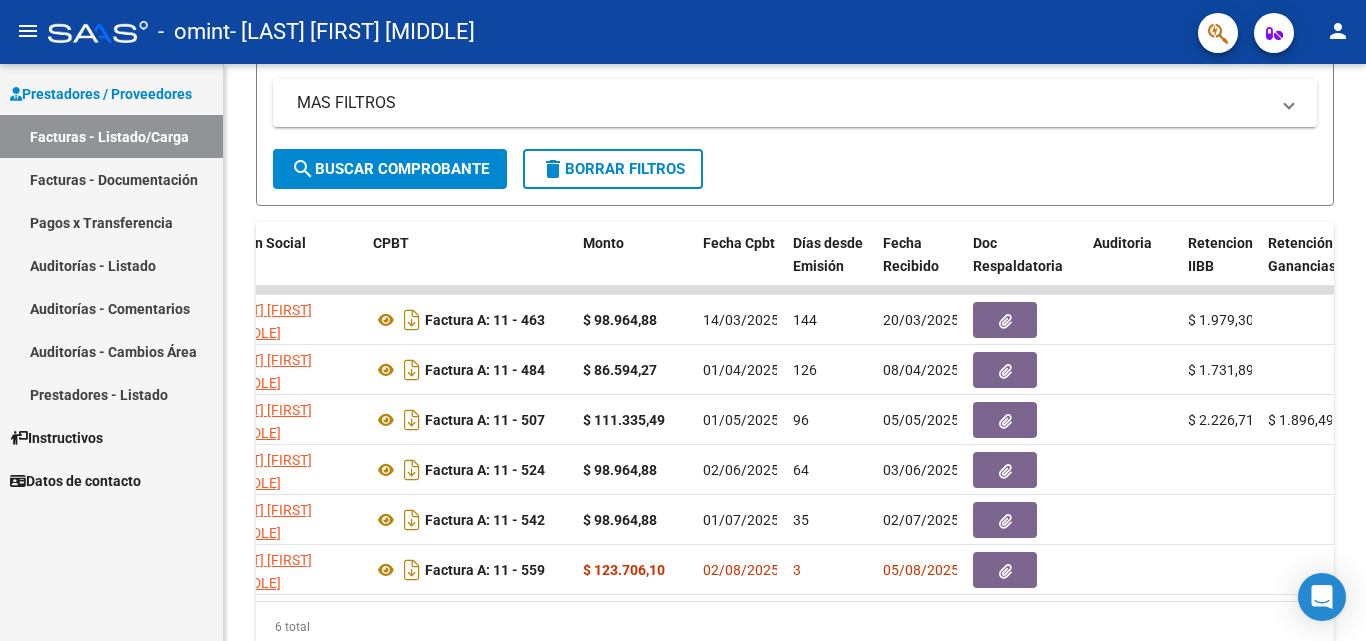 click on "person" 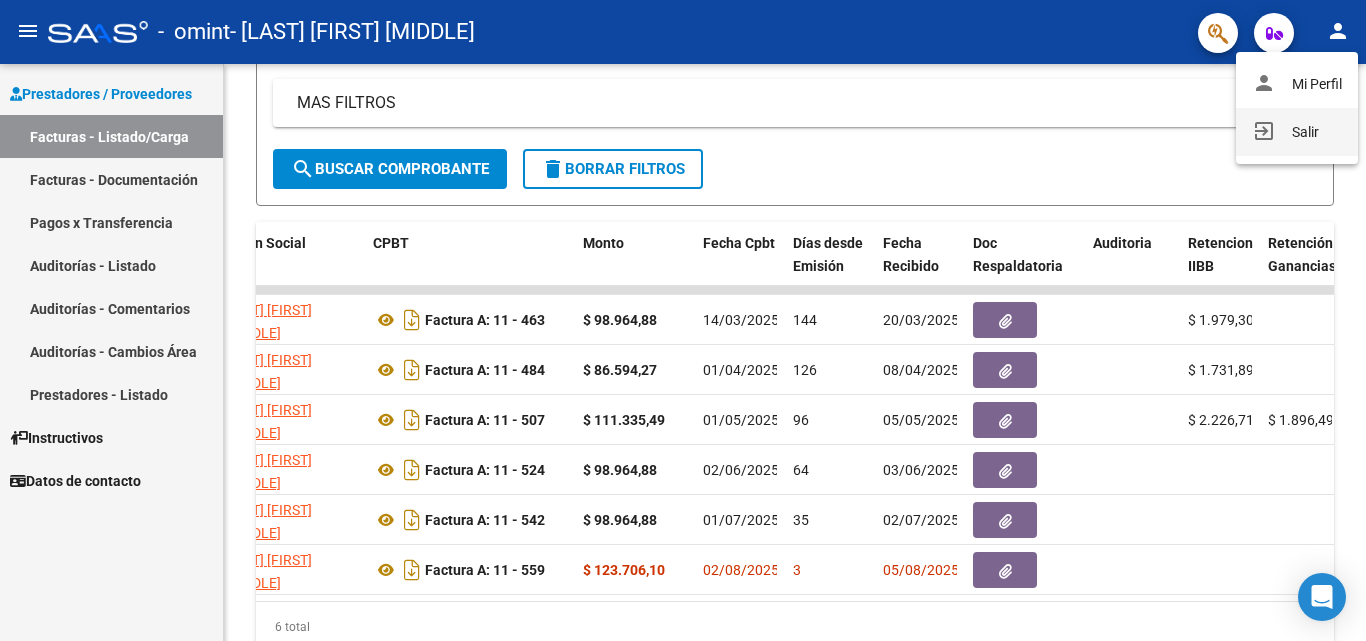 click on "exit_to_app  Salir" at bounding box center [1297, 132] 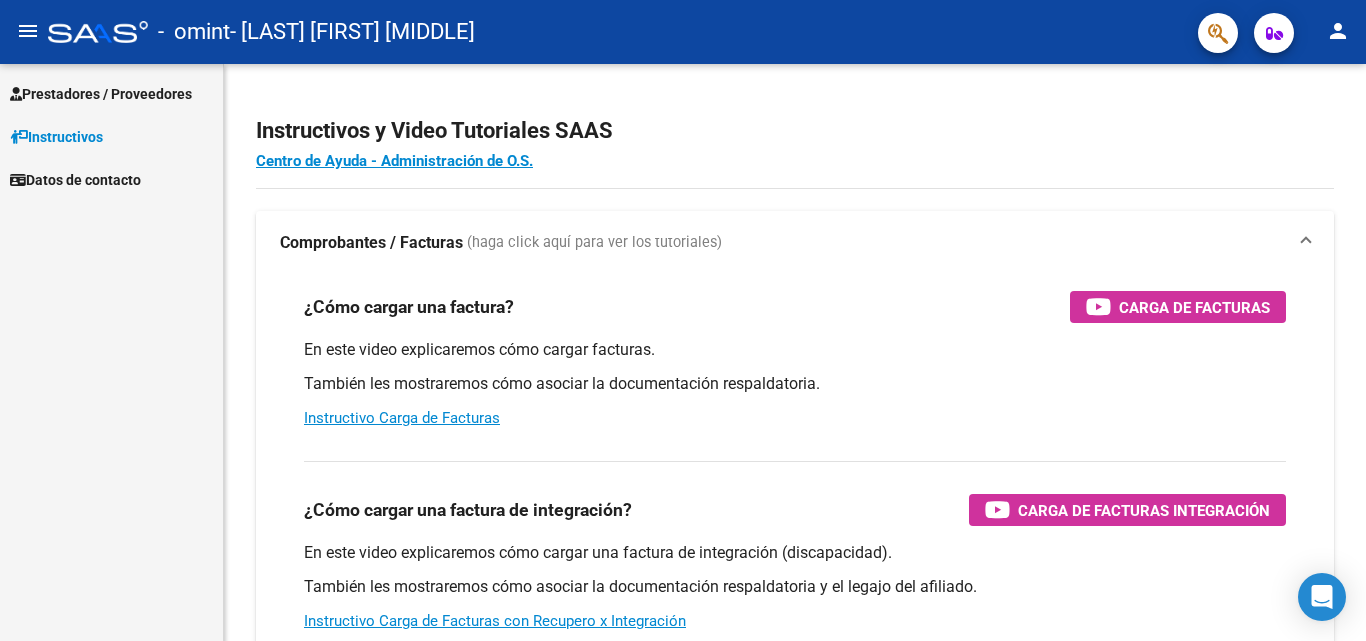 scroll, scrollTop: 0, scrollLeft: 0, axis: both 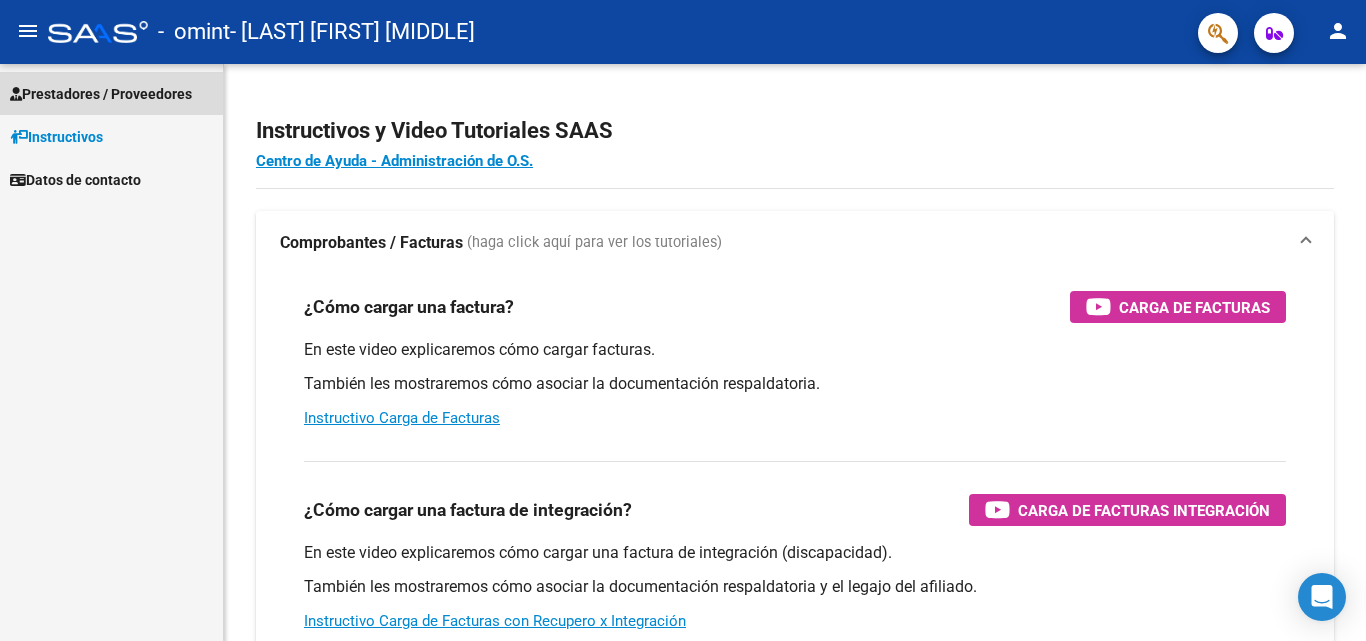 click on "Prestadores / Proveedores" at bounding box center (101, 94) 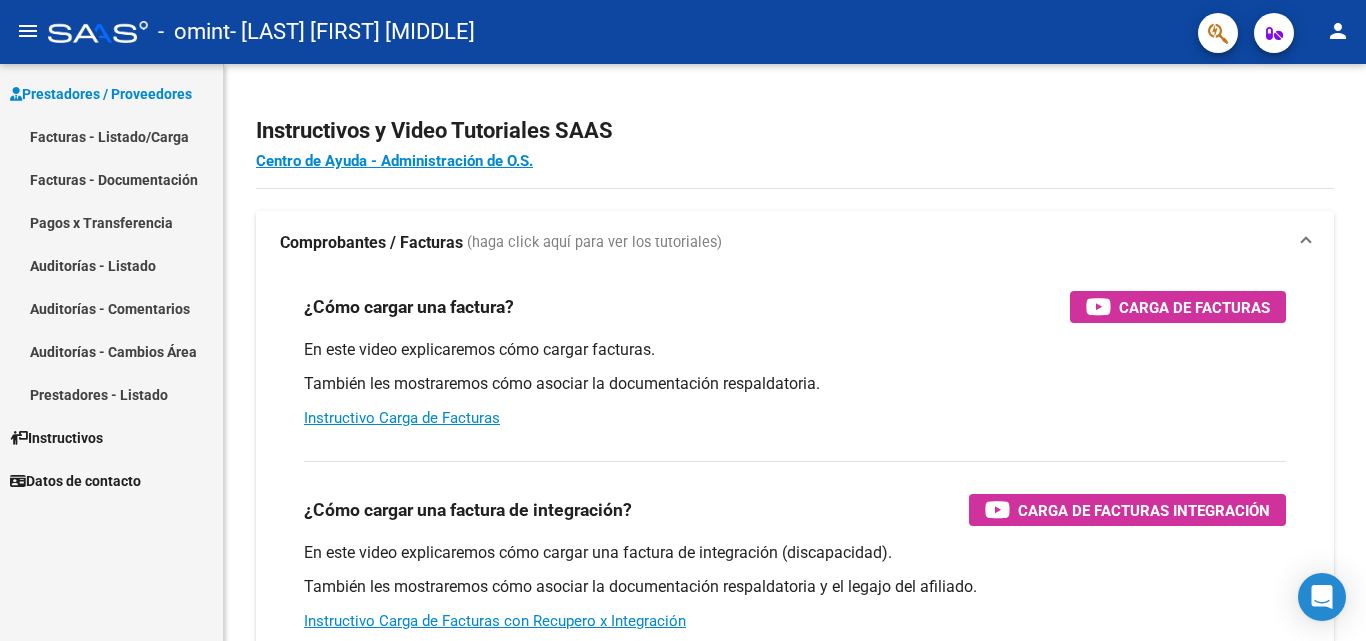 click on "Facturas - Listado/Carga" at bounding box center [111, 136] 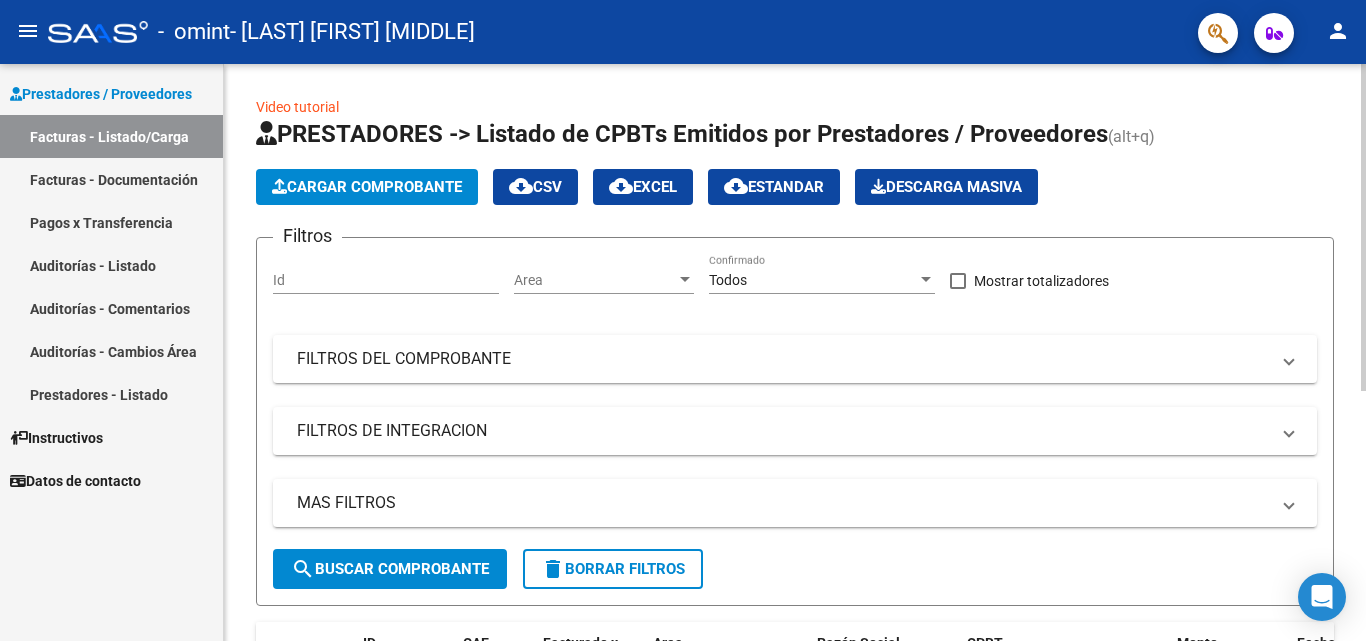 click on "Cargar Comprobante" 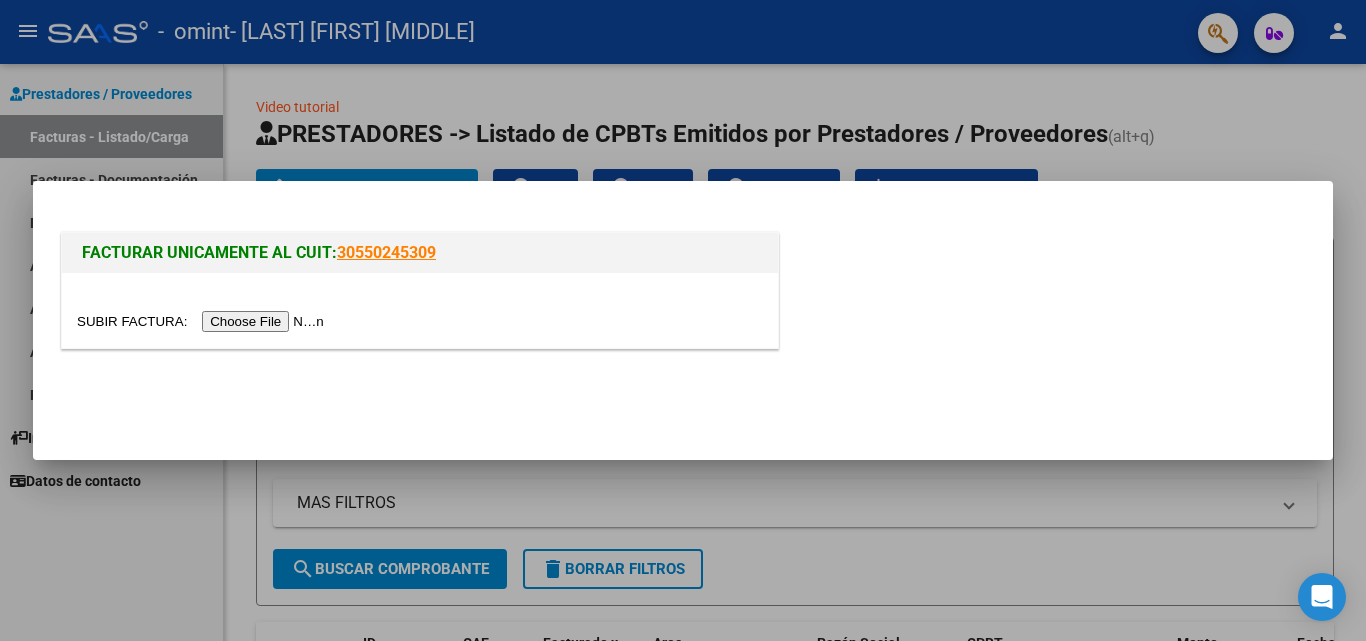 click at bounding box center [203, 321] 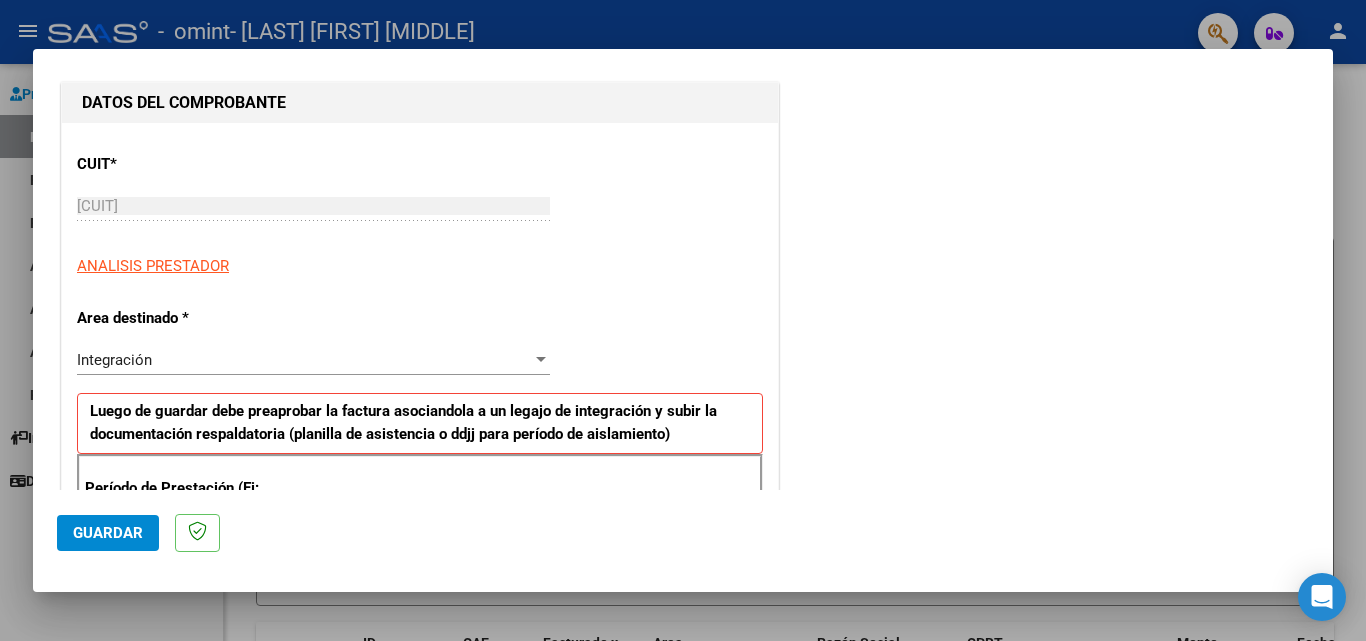 scroll, scrollTop: 300, scrollLeft: 0, axis: vertical 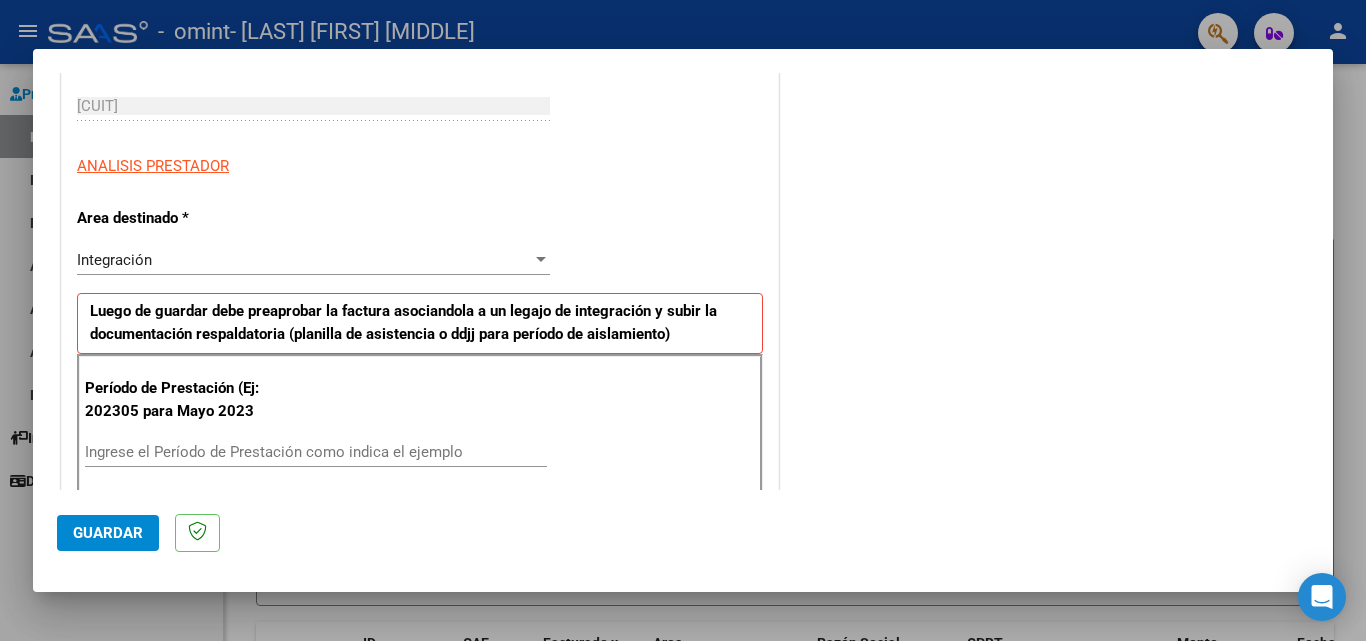 click on "Ingrese el Período de Prestación como indica el ejemplo" at bounding box center [316, 452] 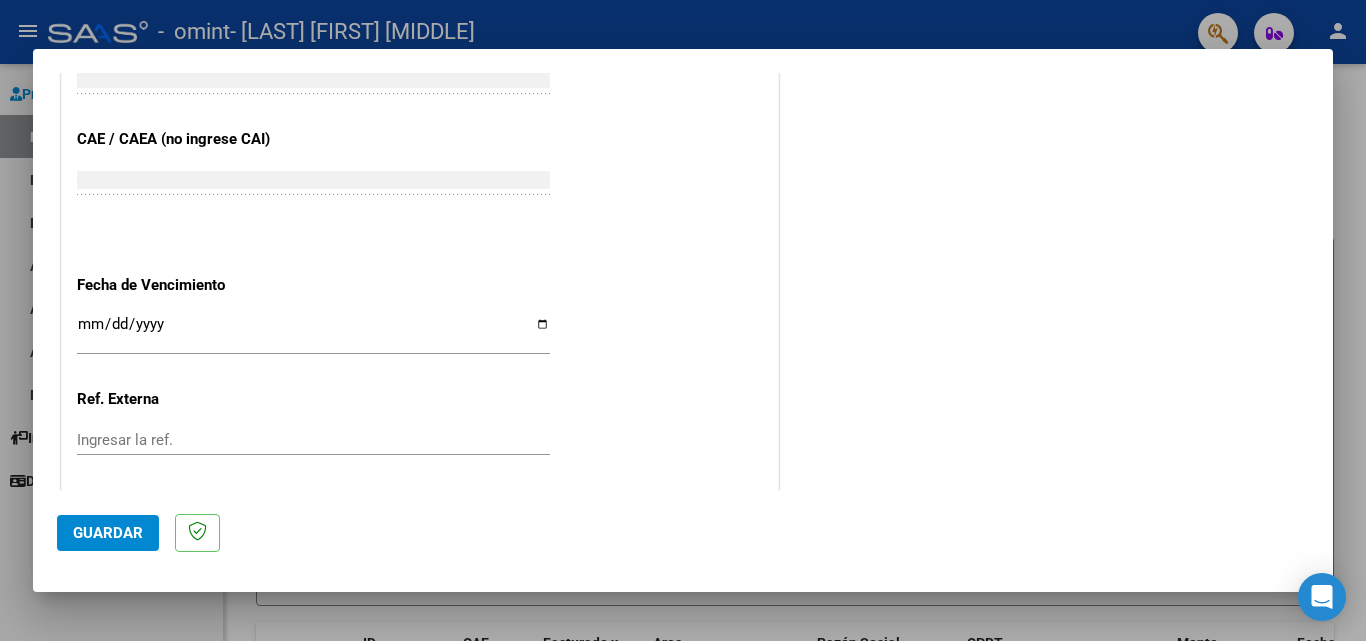 scroll, scrollTop: 1300, scrollLeft: 0, axis: vertical 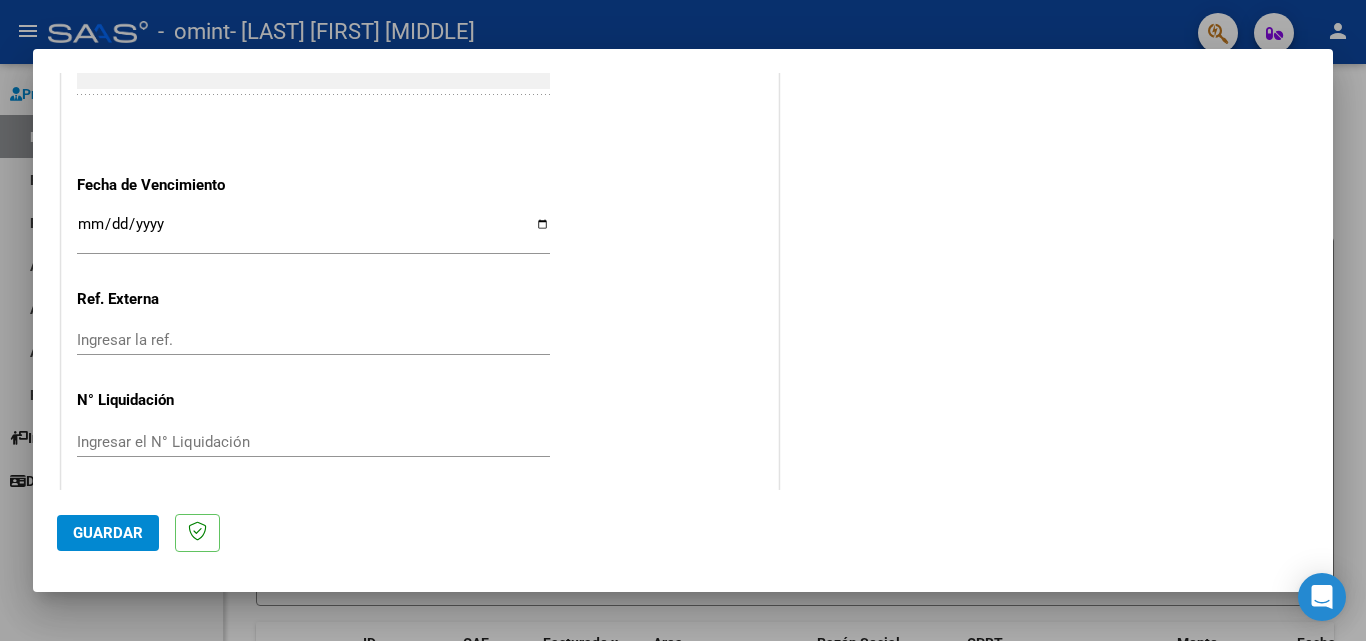 type on "202507" 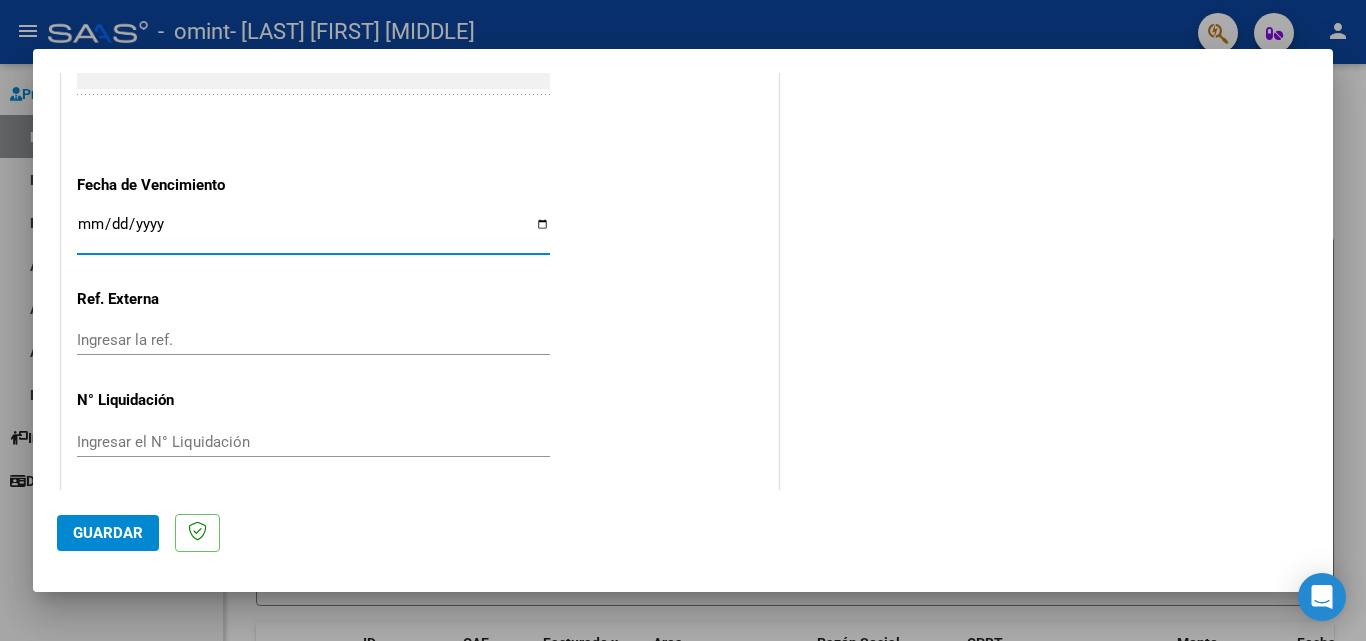 type on "2025-08-29" 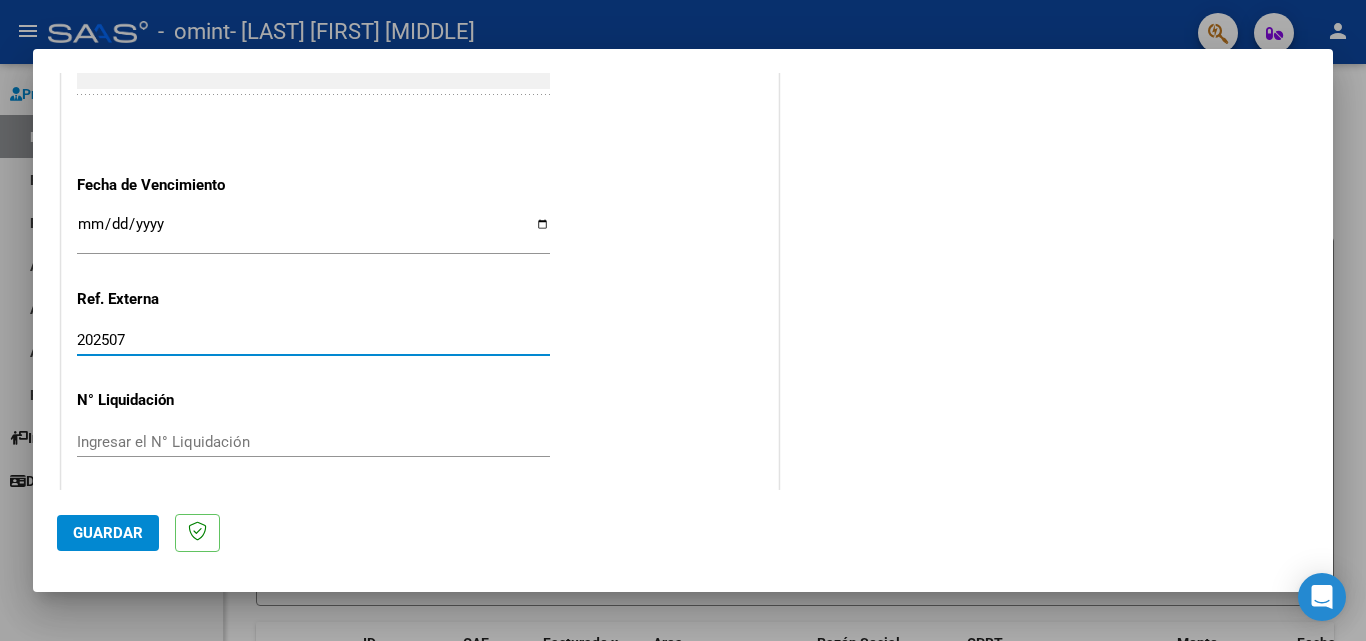 type on "202507" 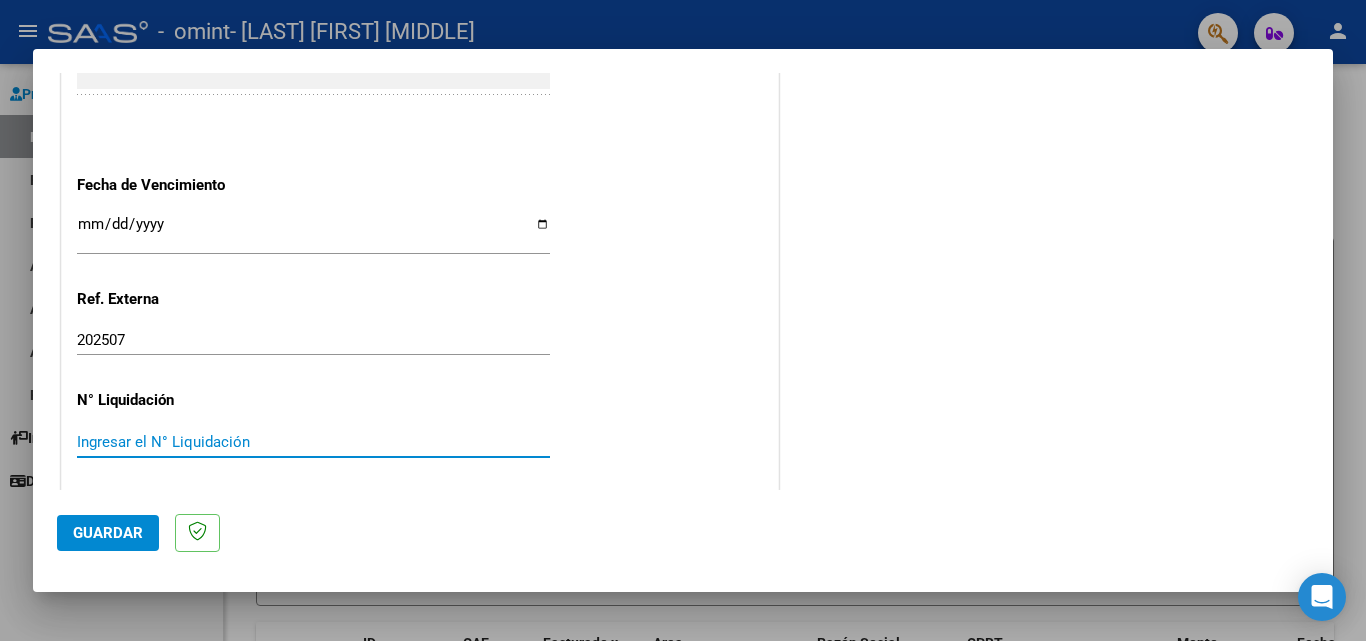 scroll, scrollTop: 1305, scrollLeft: 0, axis: vertical 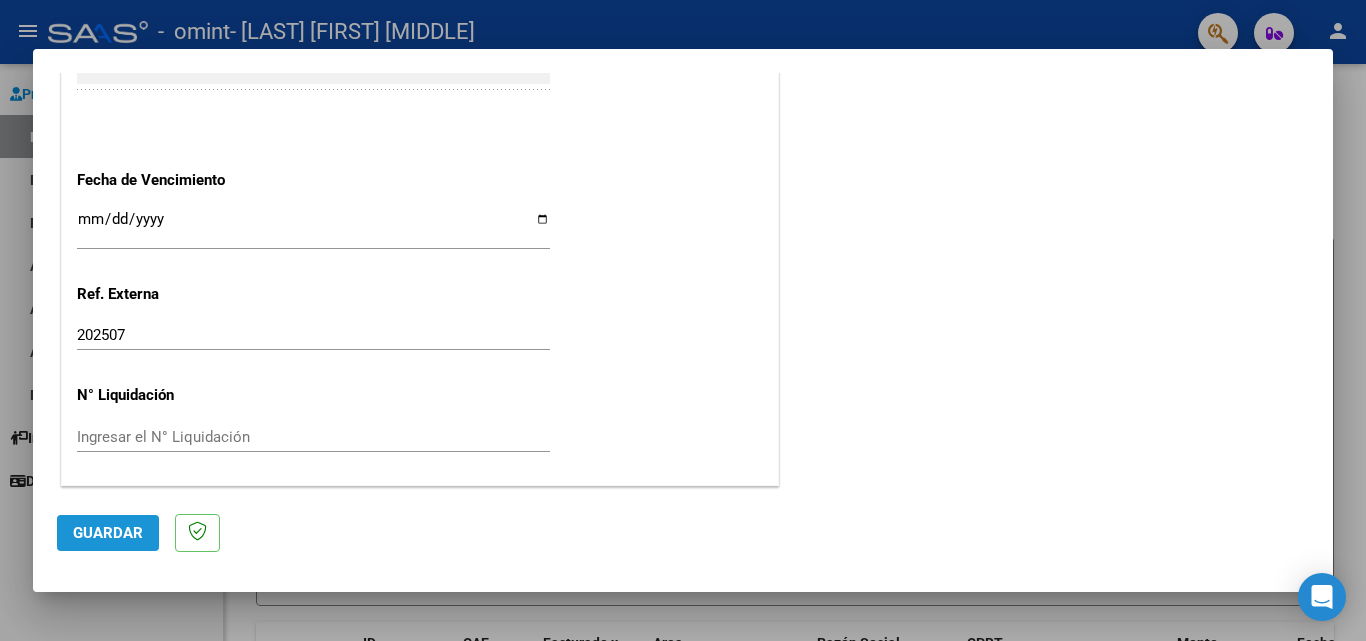click on "Guardar" 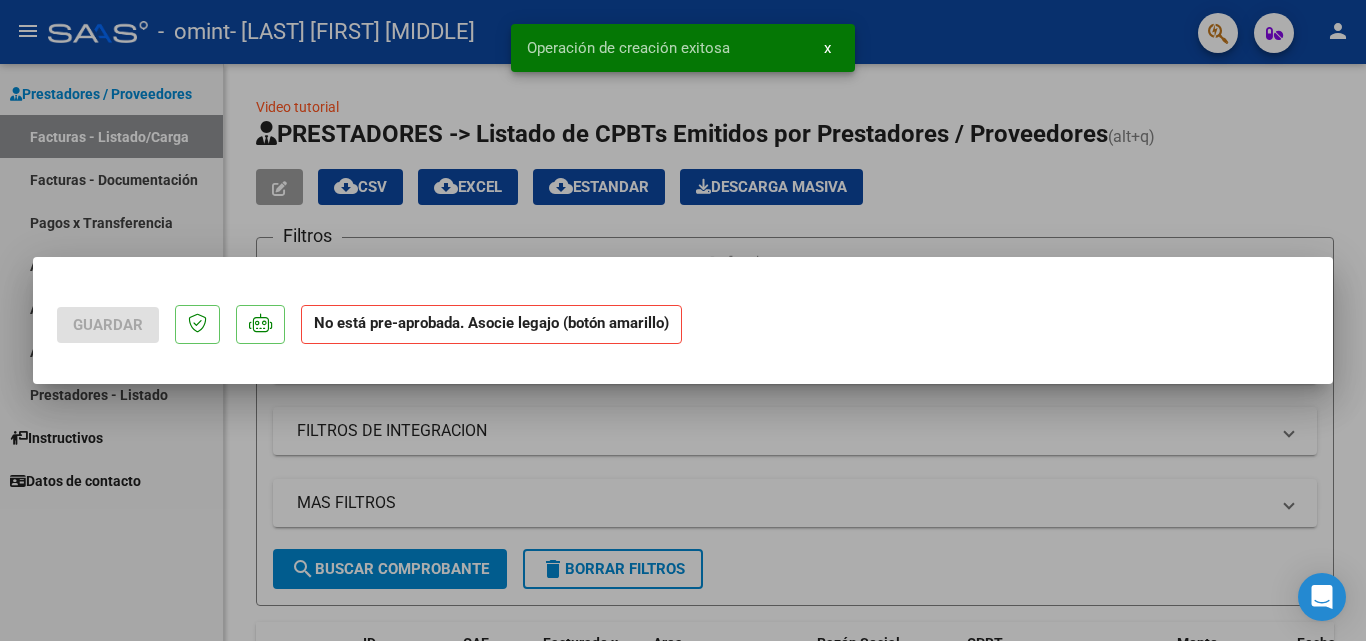 scroll, scrollTop: 0, scrollLeft: 0, axis: both 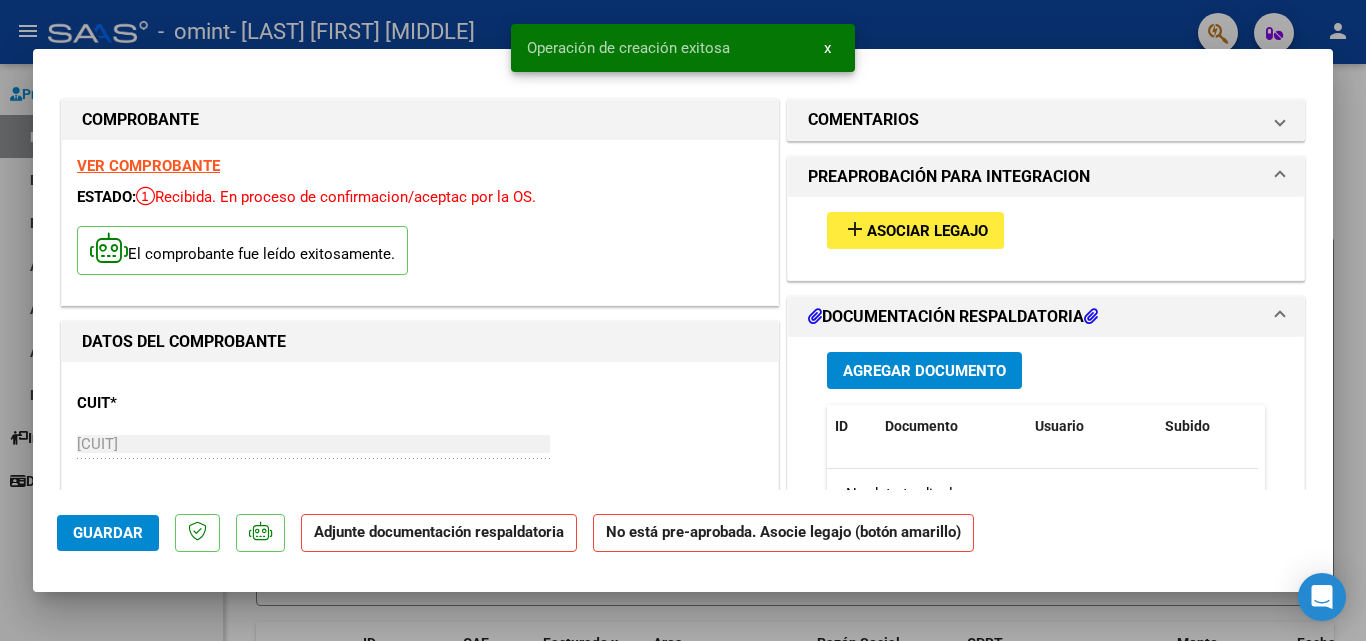 click on "Asociar Legajo" at bounding box center (927, 231) 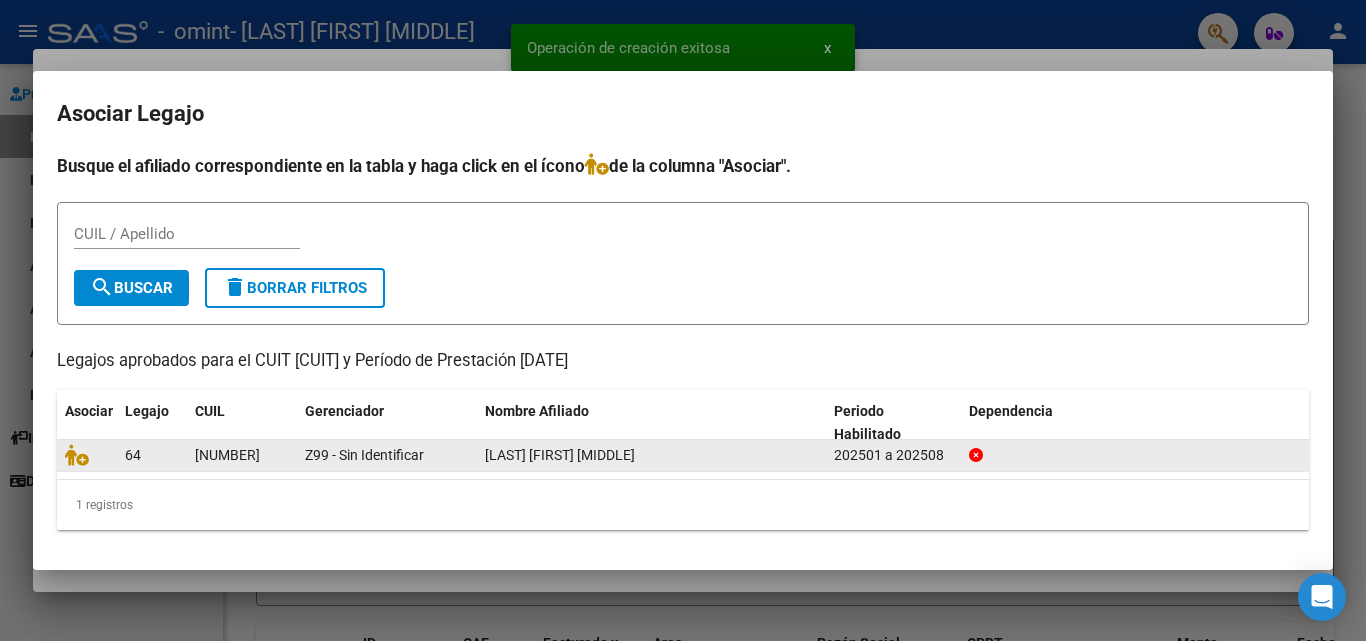 click 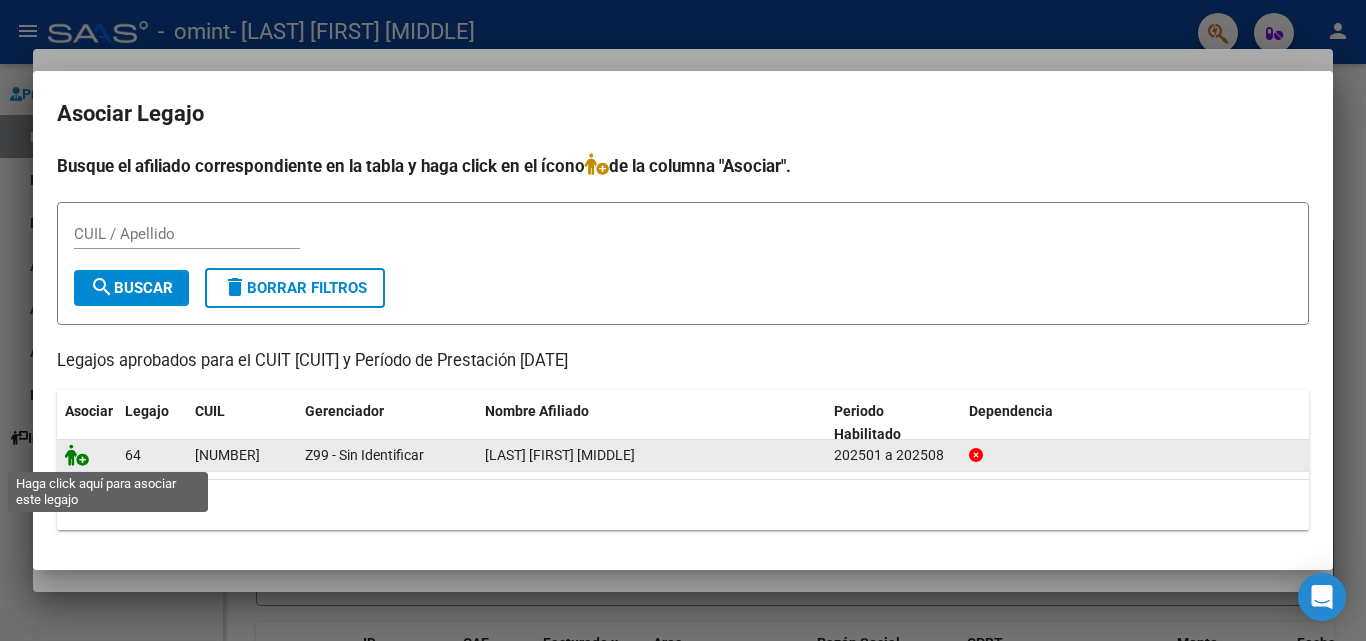 click 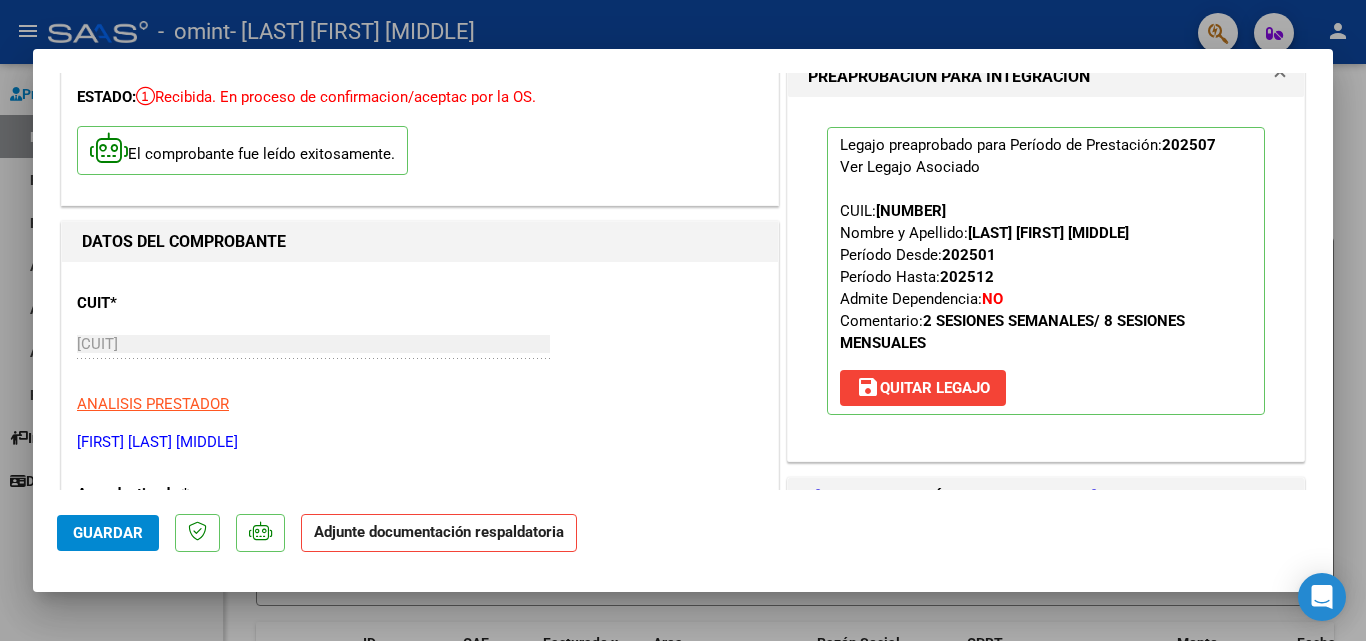 scroll, scrollTop: 300, scrollLeft: 0, axis: vertical 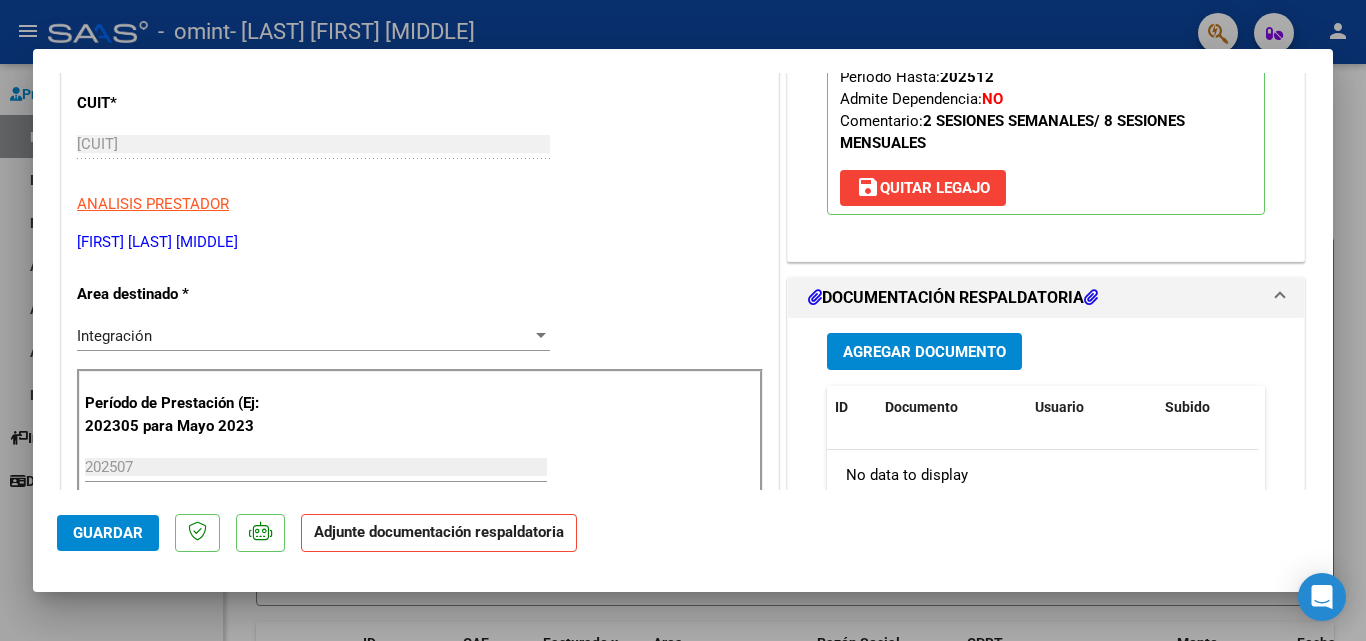 click on "Agregar Documento" at bounding box center (924, 352) 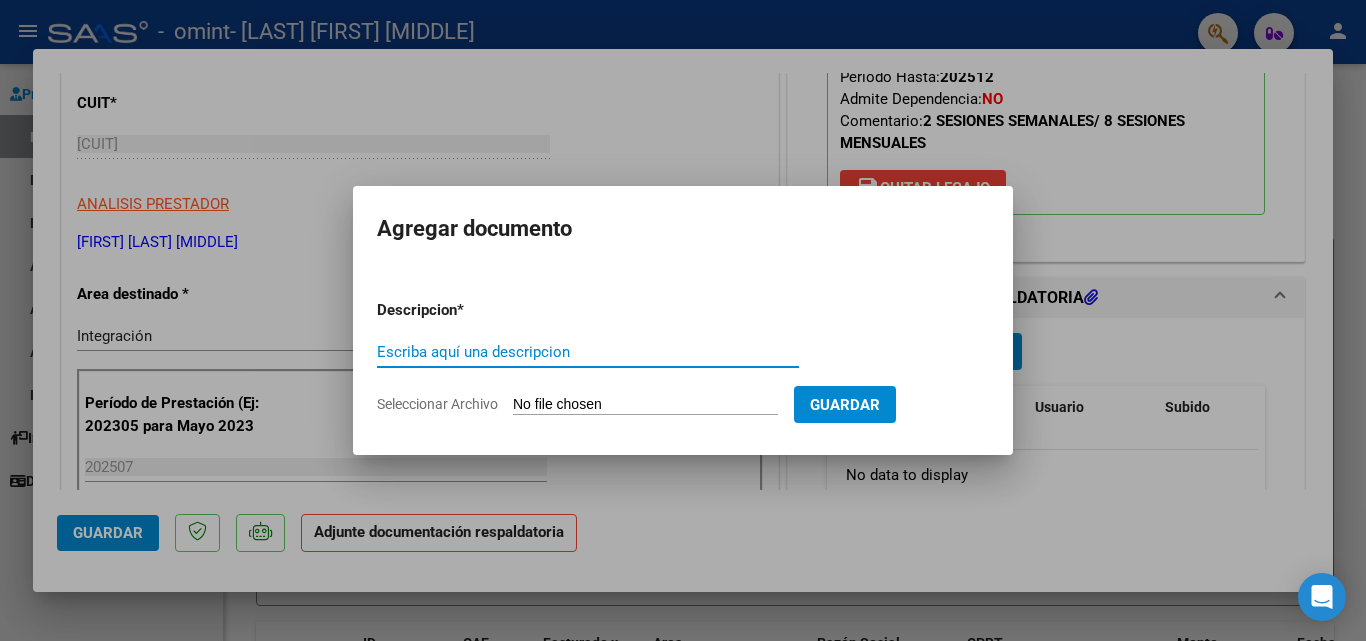 click on "Escriba aquí una descripcion" at bounding box center [588, 352] 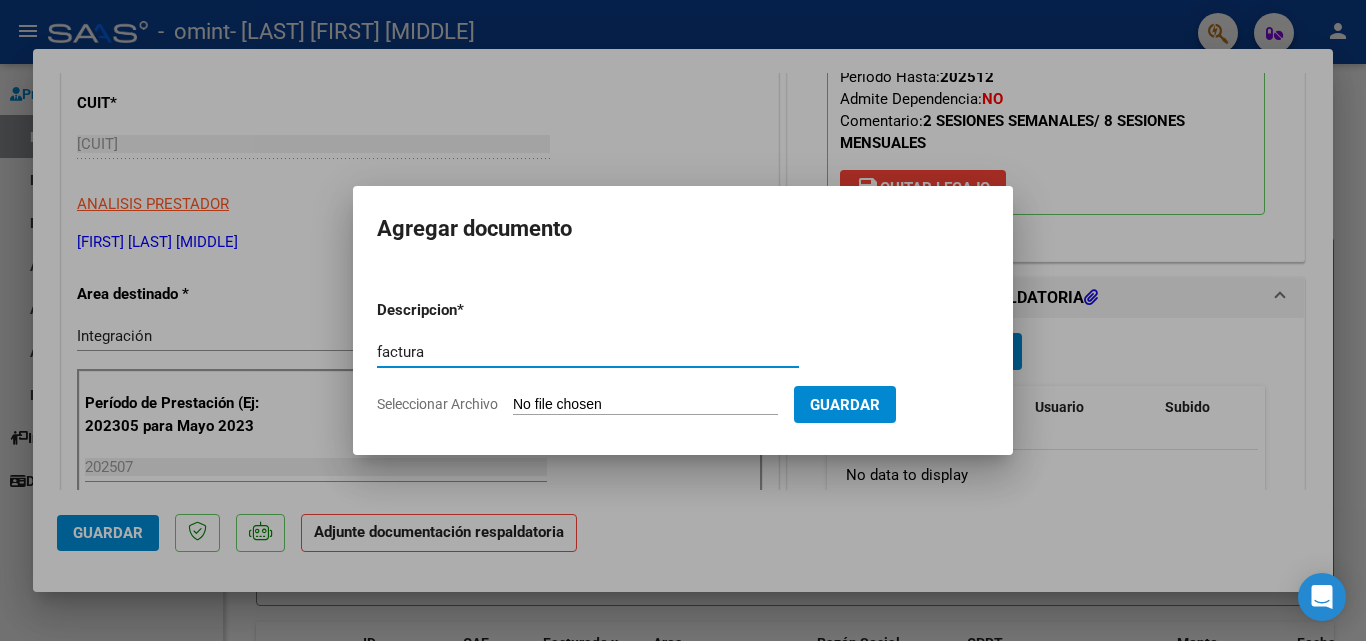 type on "factura" 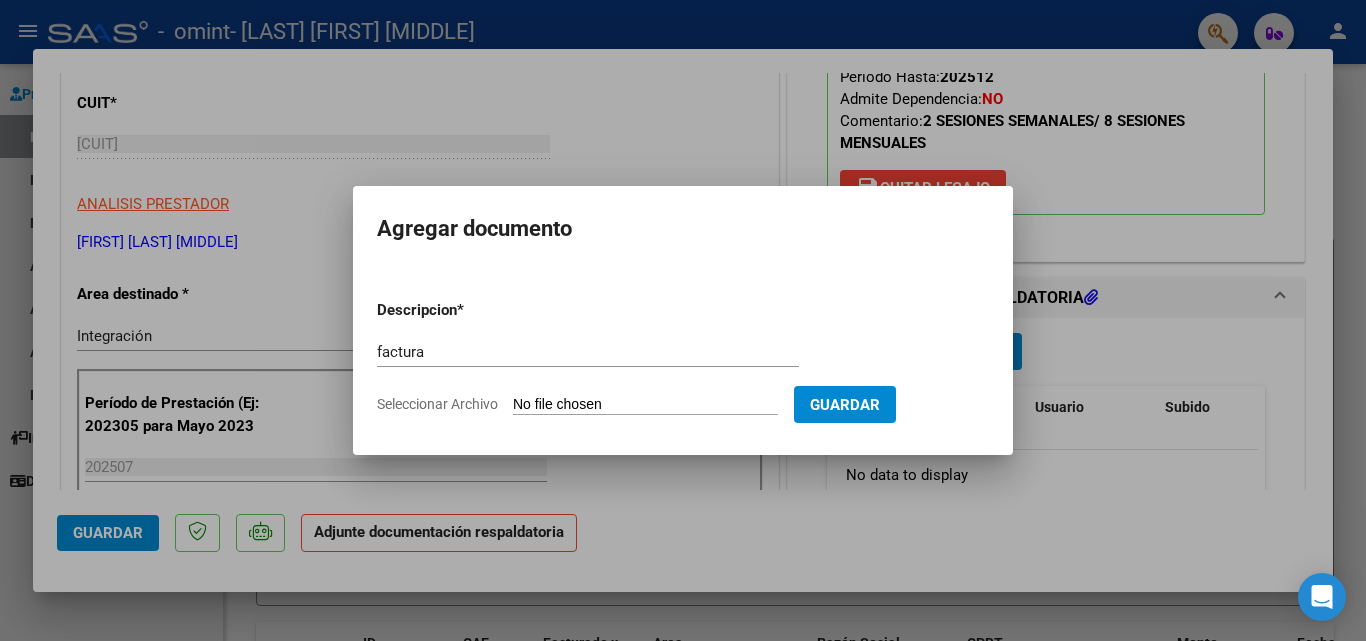 click on "Seleccionar Archivo" at bounding box center (645, 405) 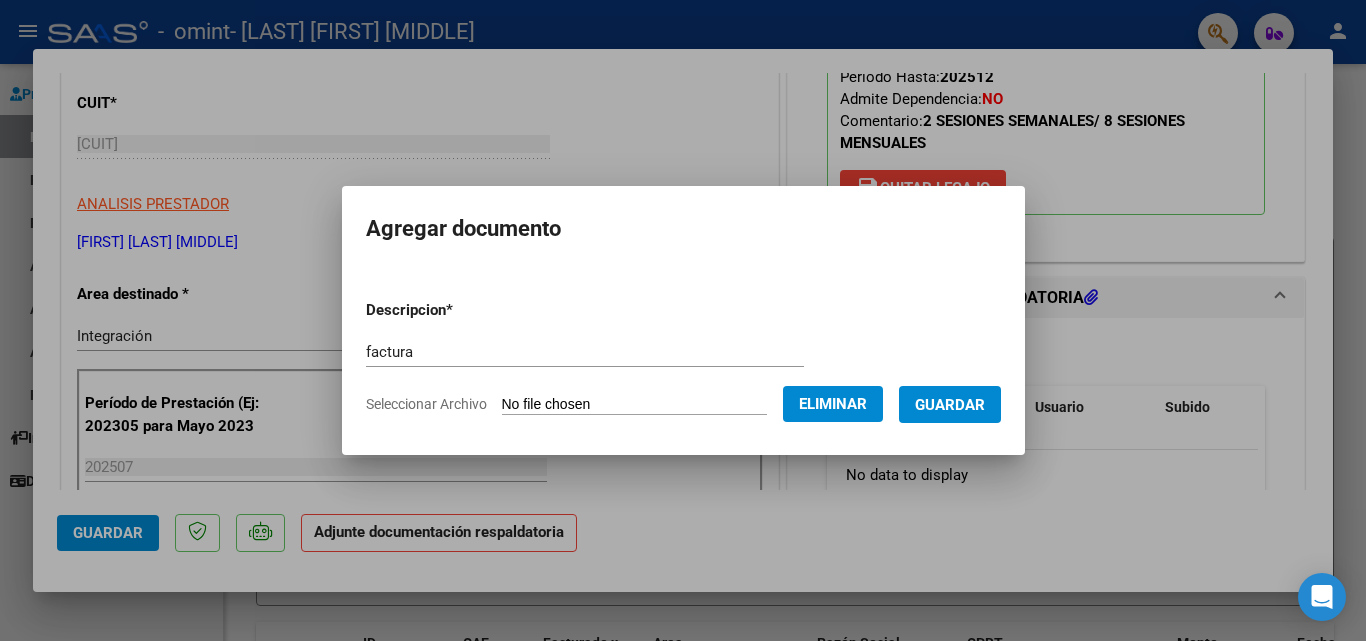 click on "Guardar" at bounding box center [950, 404] 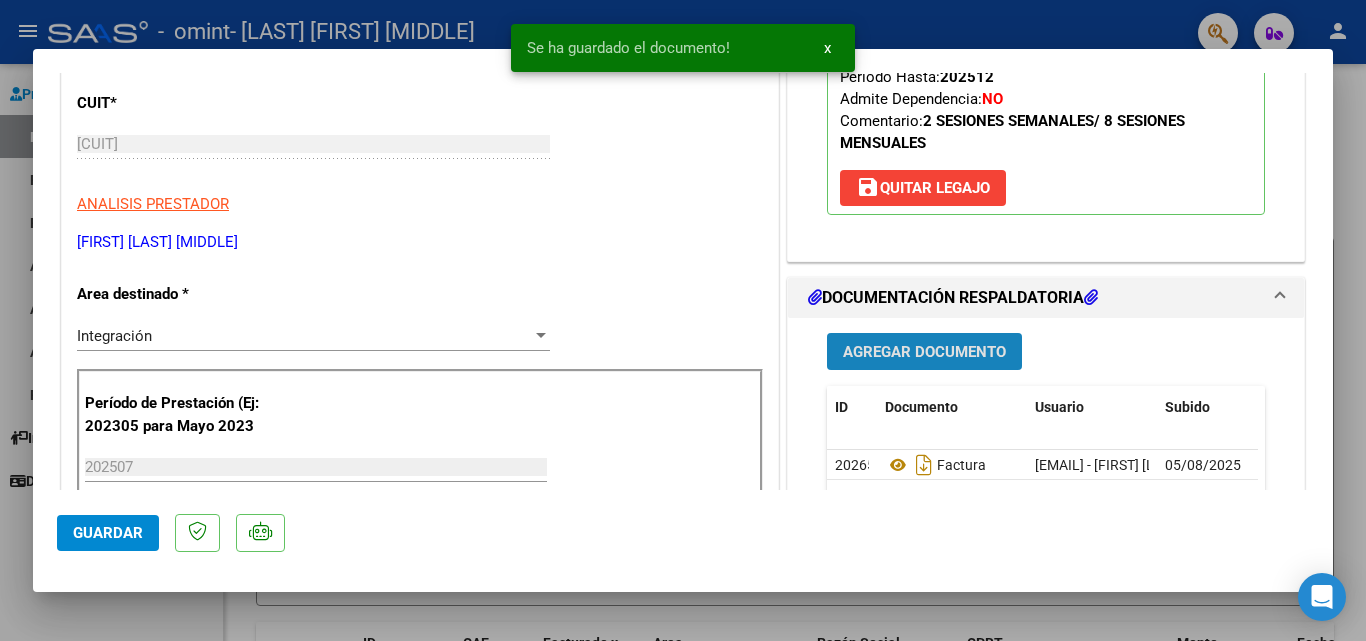 click on "Agregar Documento" at bounding box center [924, 352] 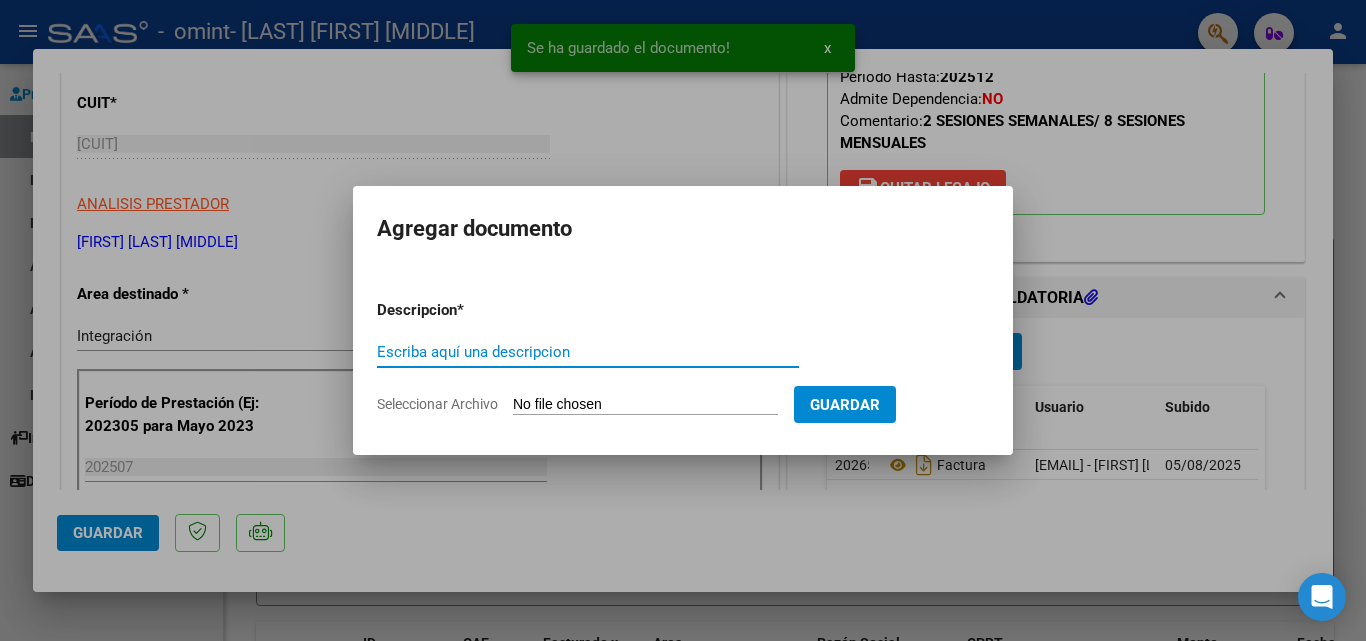 click on "Escriba aquí una descripcion" at bounding box center (588, 352) 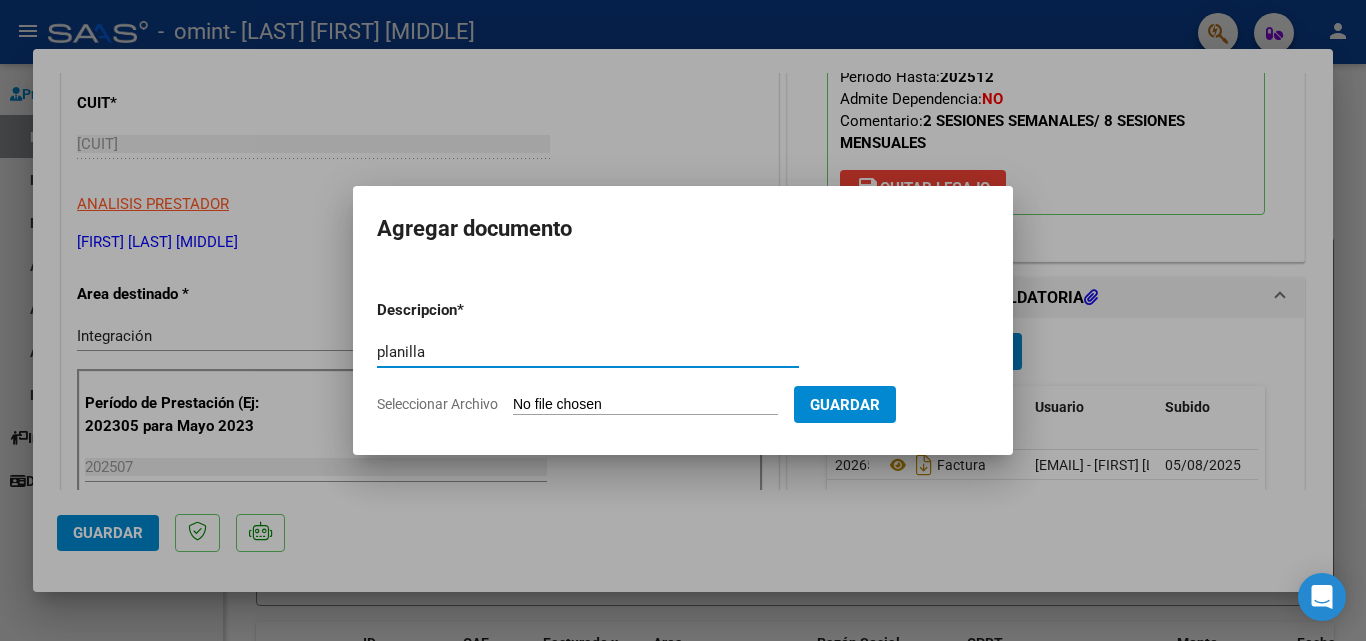type on "planilla" 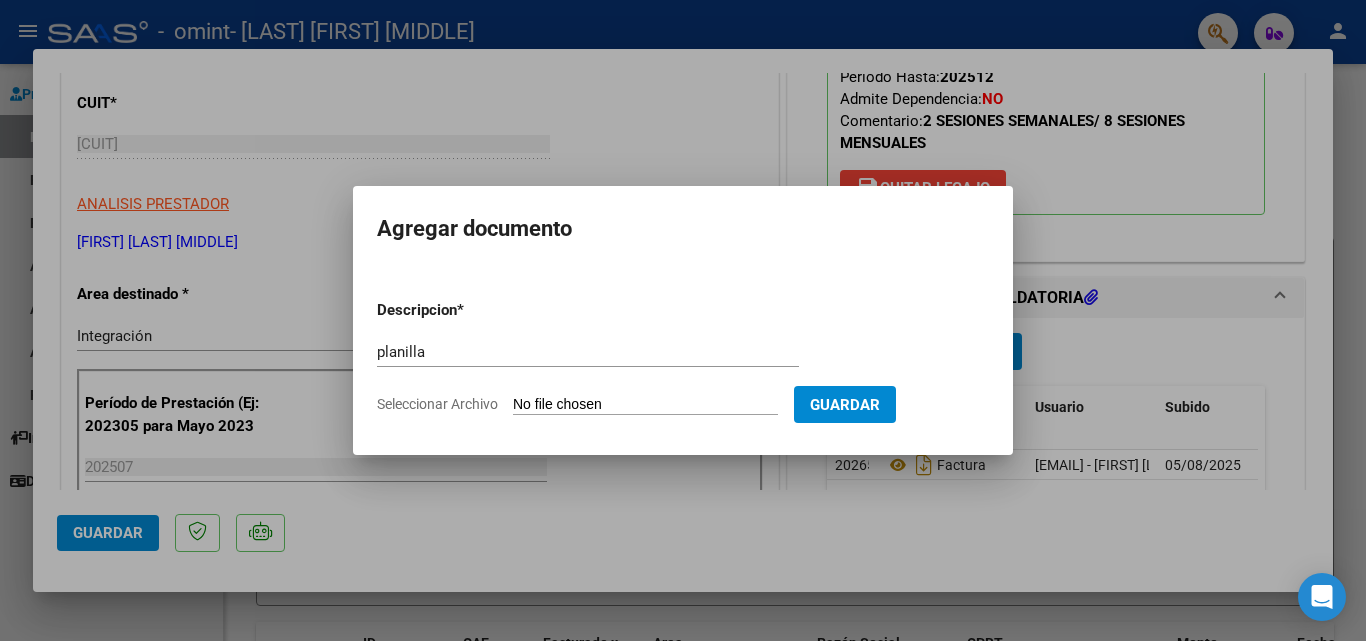 type on "C:\fakepath\AGUERO PSICOP17072025.pdf" 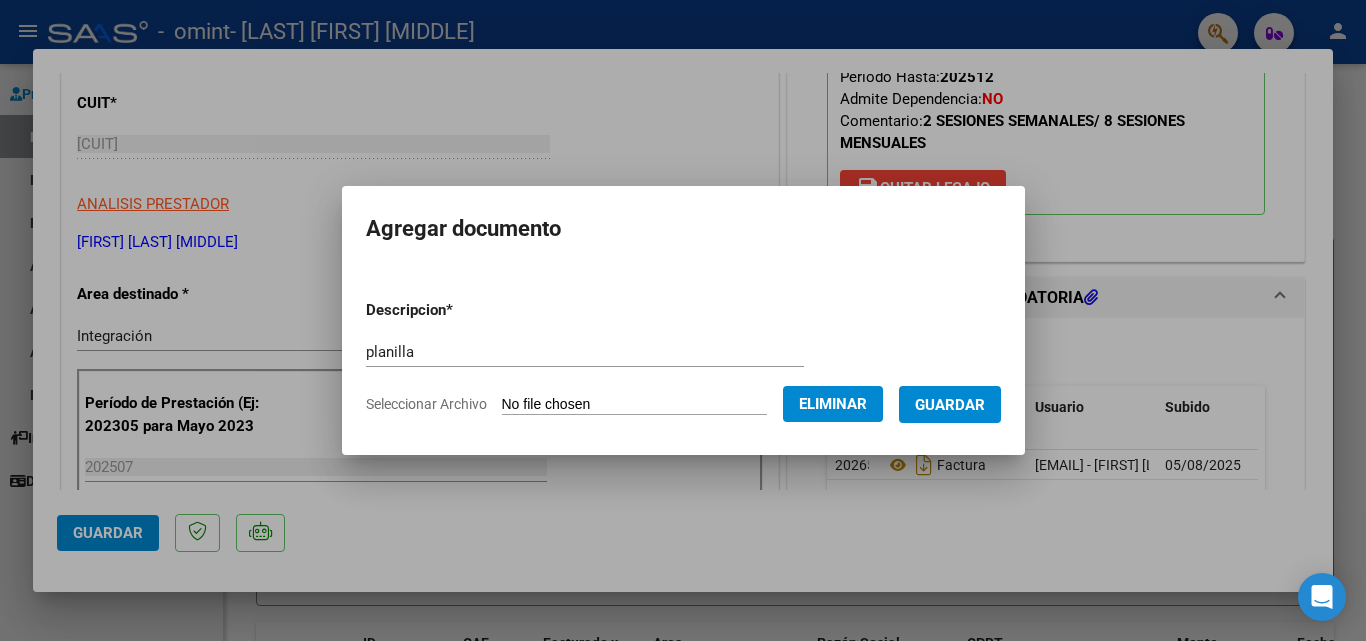 click on "Guardar" at bounding box center [950, 405] 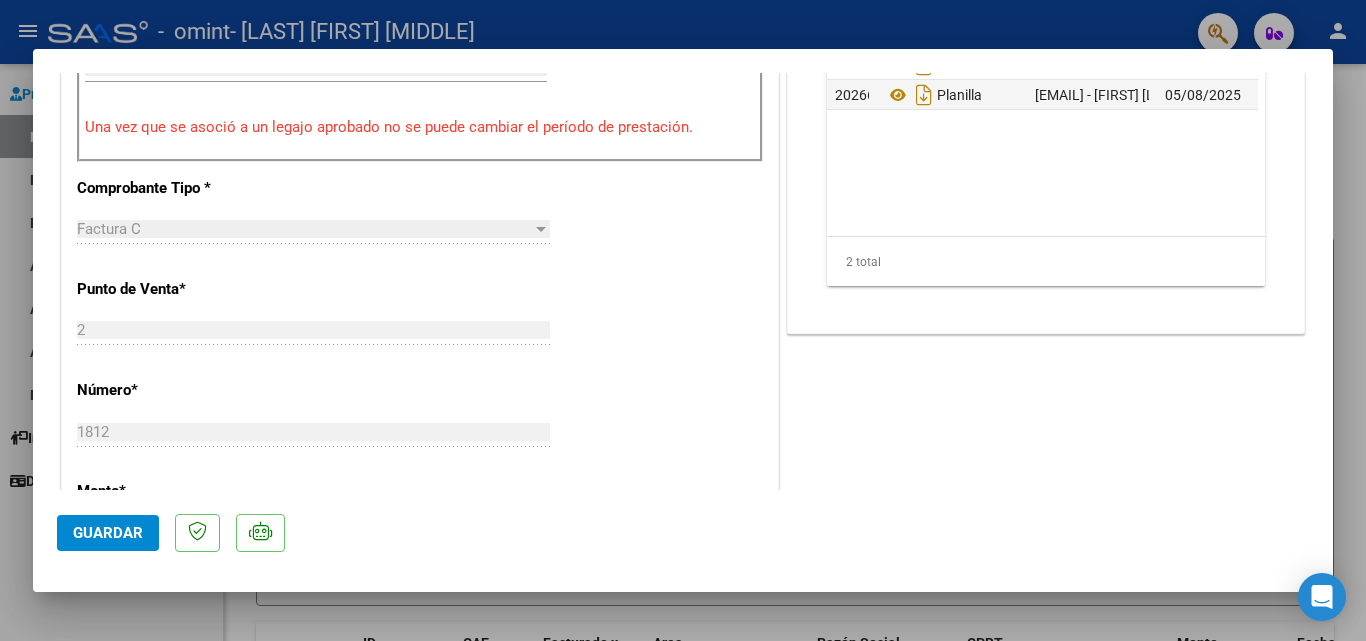 scroll, scrollTop: 800, scrollLeft: 0, axis: vertical 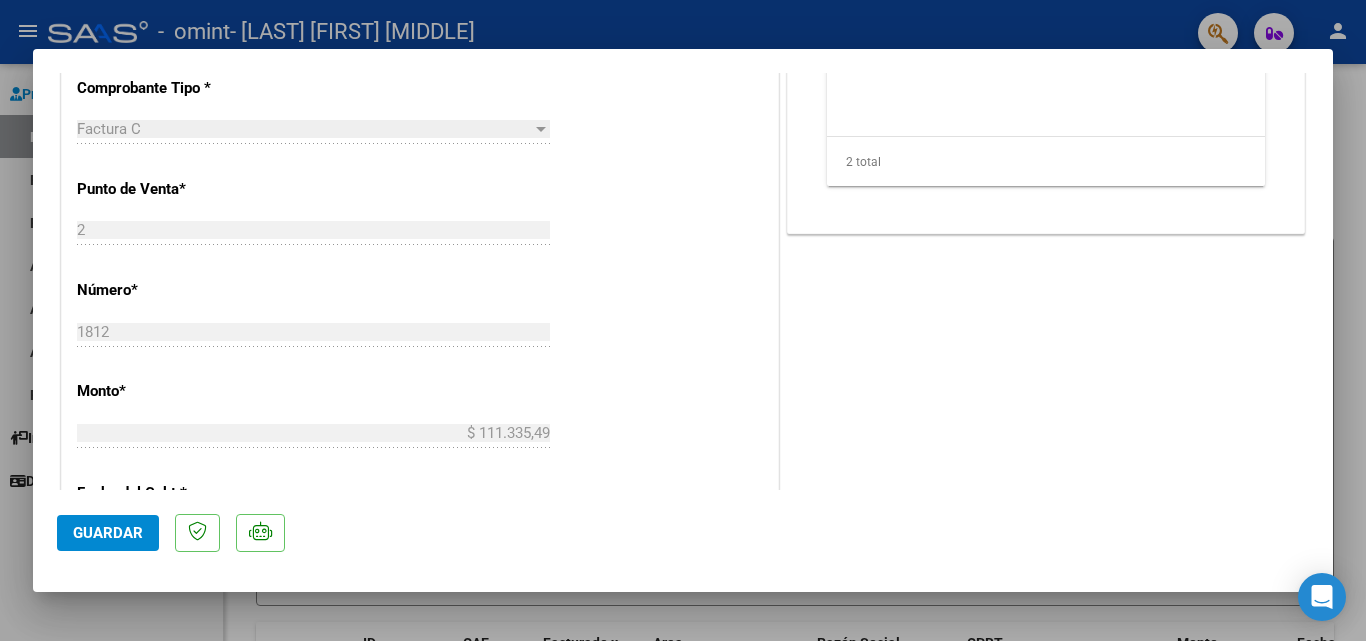 type 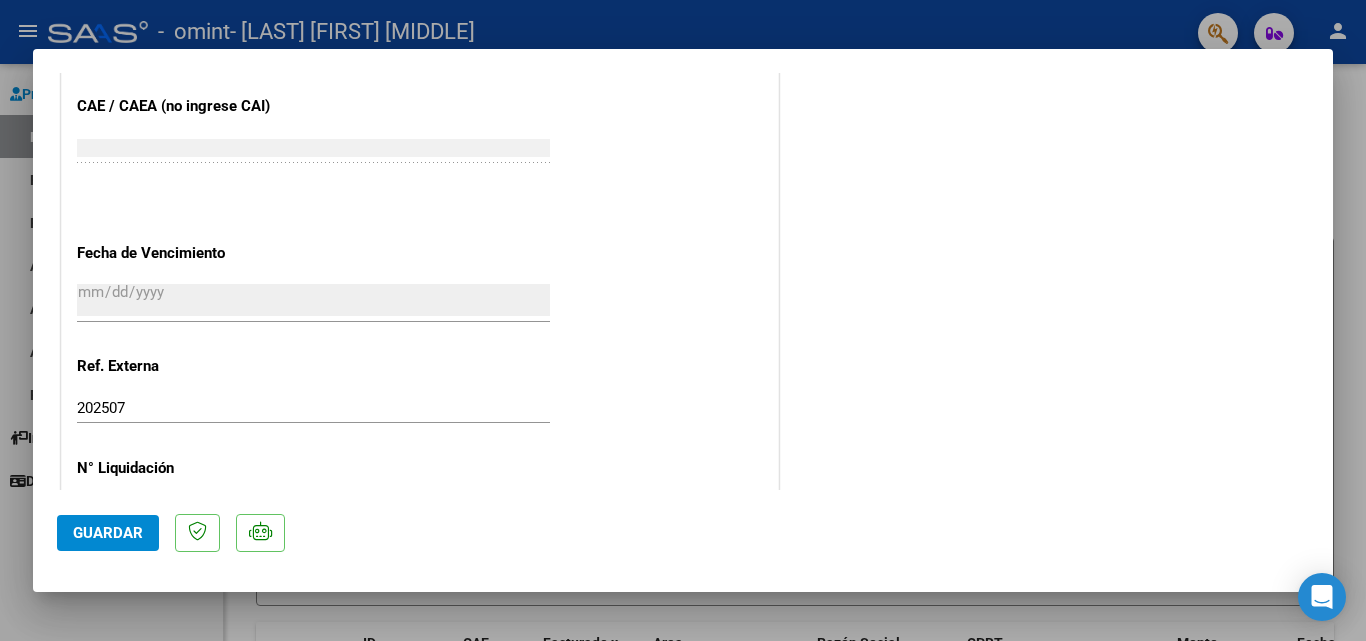 scroll, scrollTop: 1373, scrollLeft: 0, axis: vertical 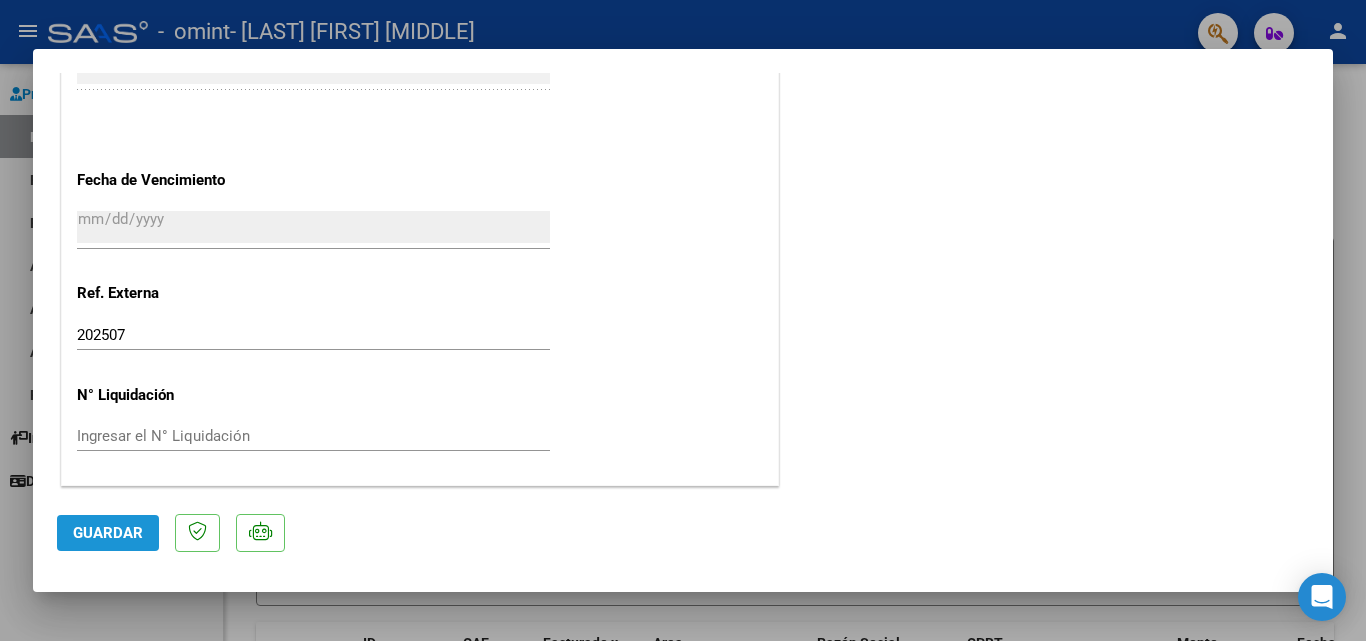 click on "Guardar" 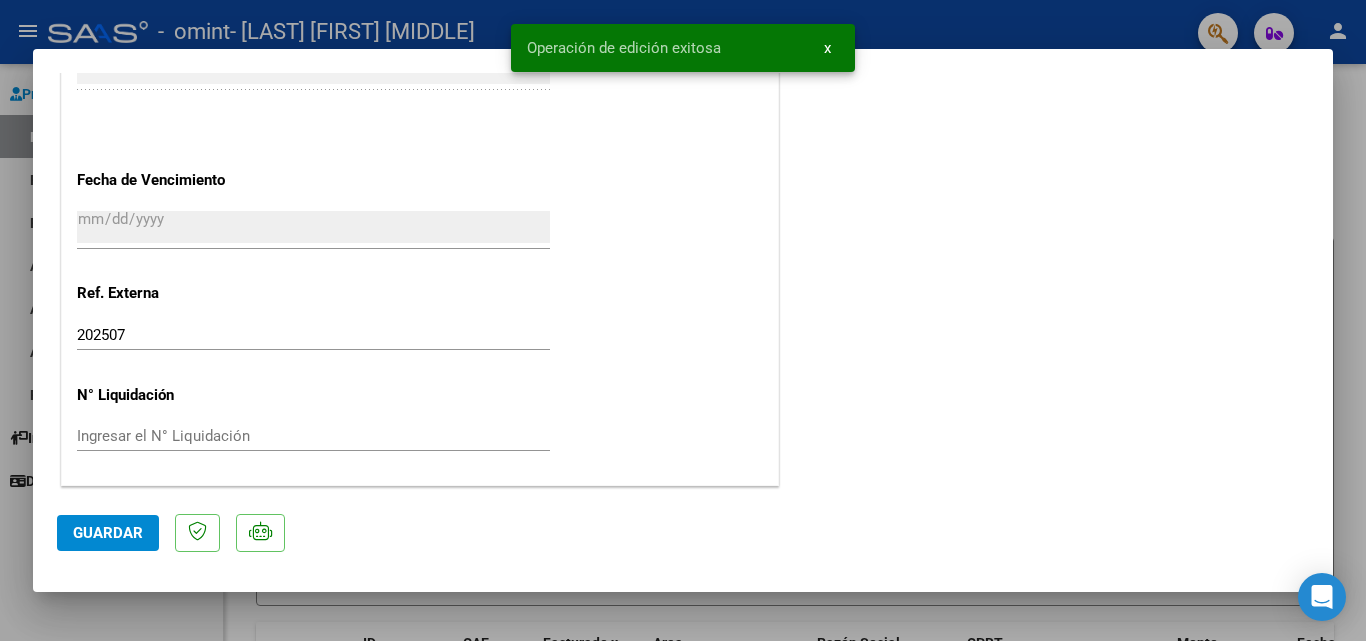 click at bounding box center (683, 320) 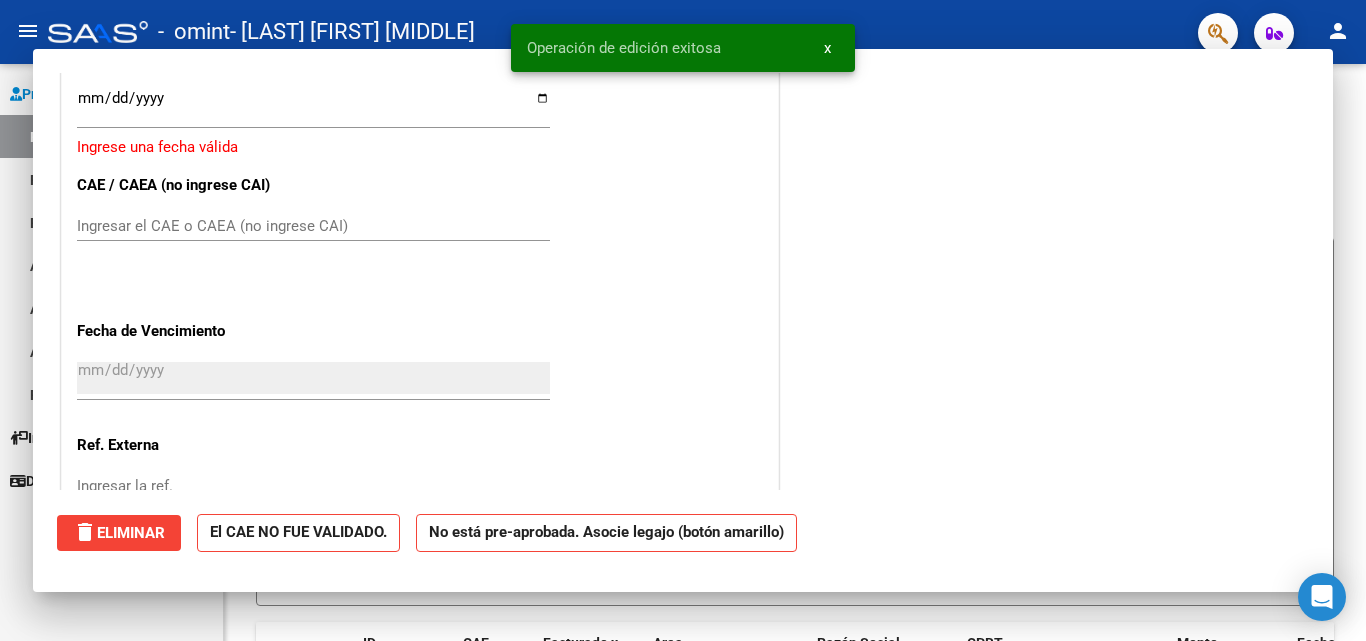scroll, scrollTop: 1525, scrollLeft: 0, axis: vertical 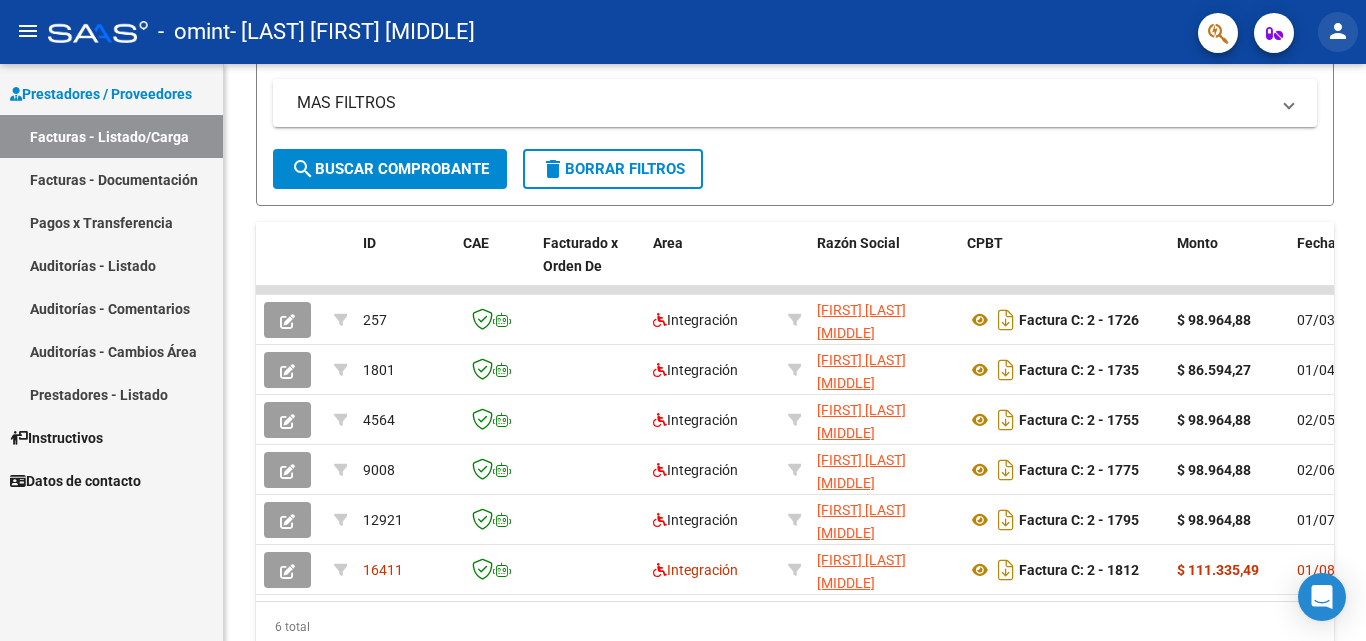 click on "person" 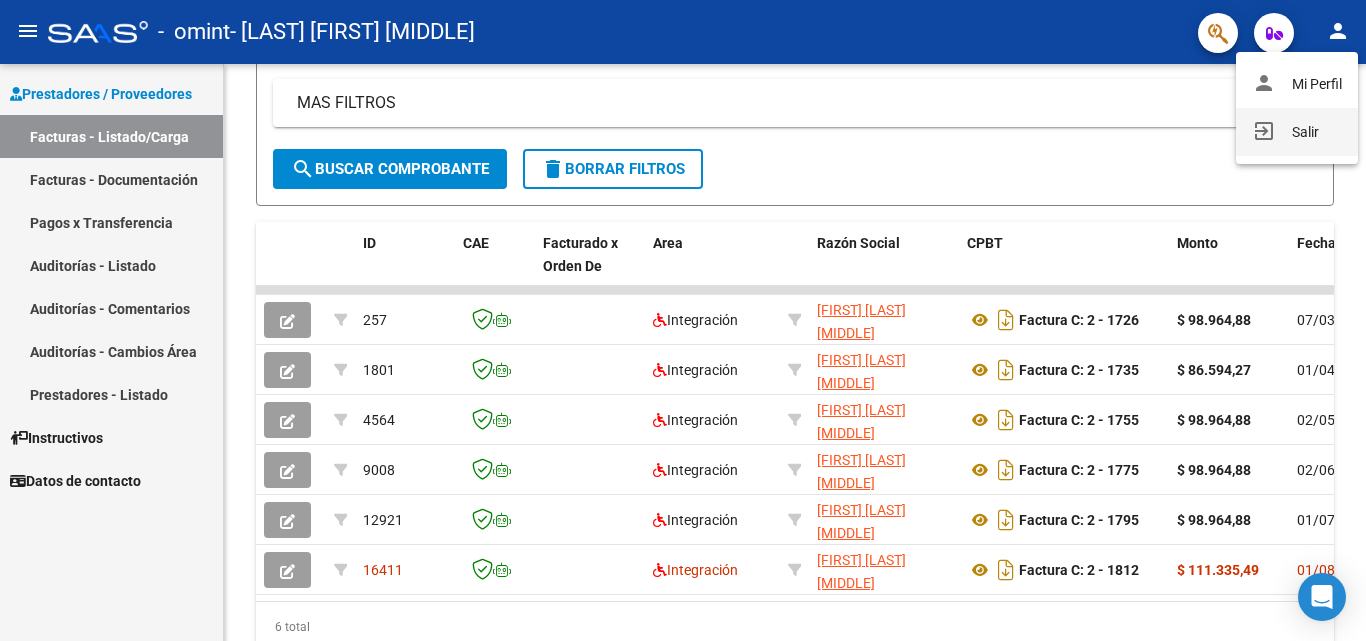 click on "exit_to_app  Salir" at bounding box center [1297, 132] 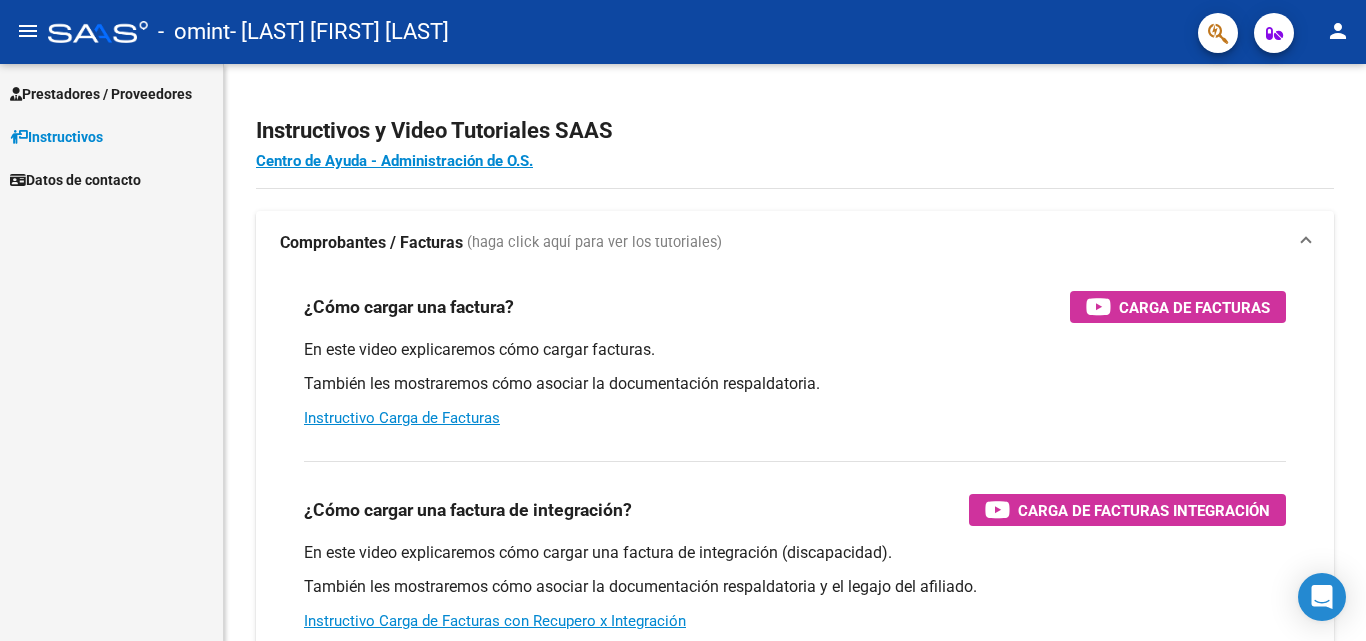 scroll, scrollTop: 0, scrollLeft: 0, axis: both 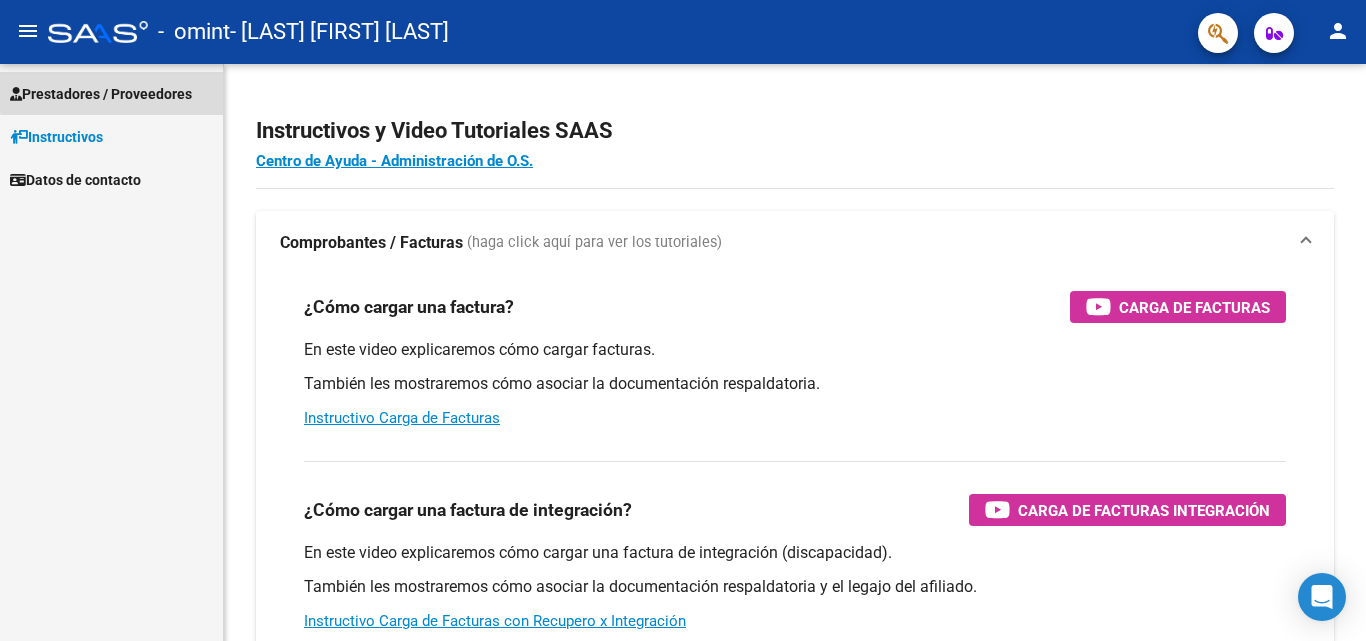 click on "Prestadores / Proveedores" at bounding box center [101, 94] 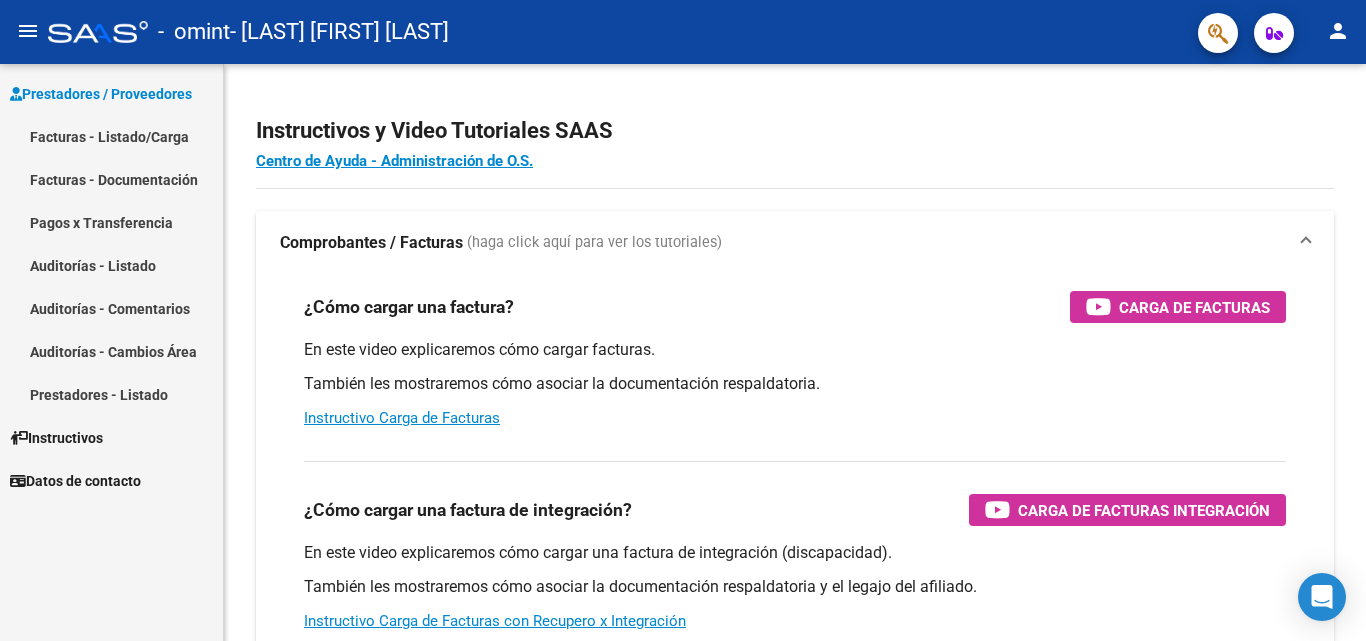 click on "Facturas - Listado/Carga" at bounding box center [111, 136] 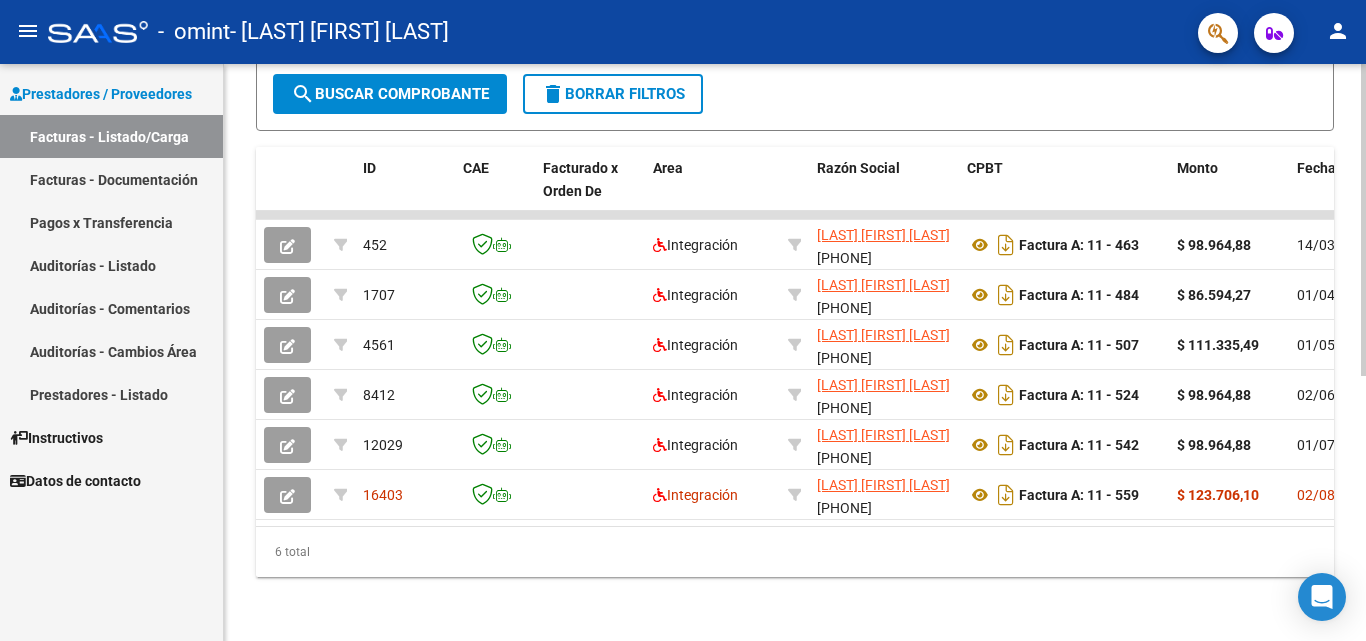 scroll, scrollTop: 491, scrollLeft: 0, axis: vertical 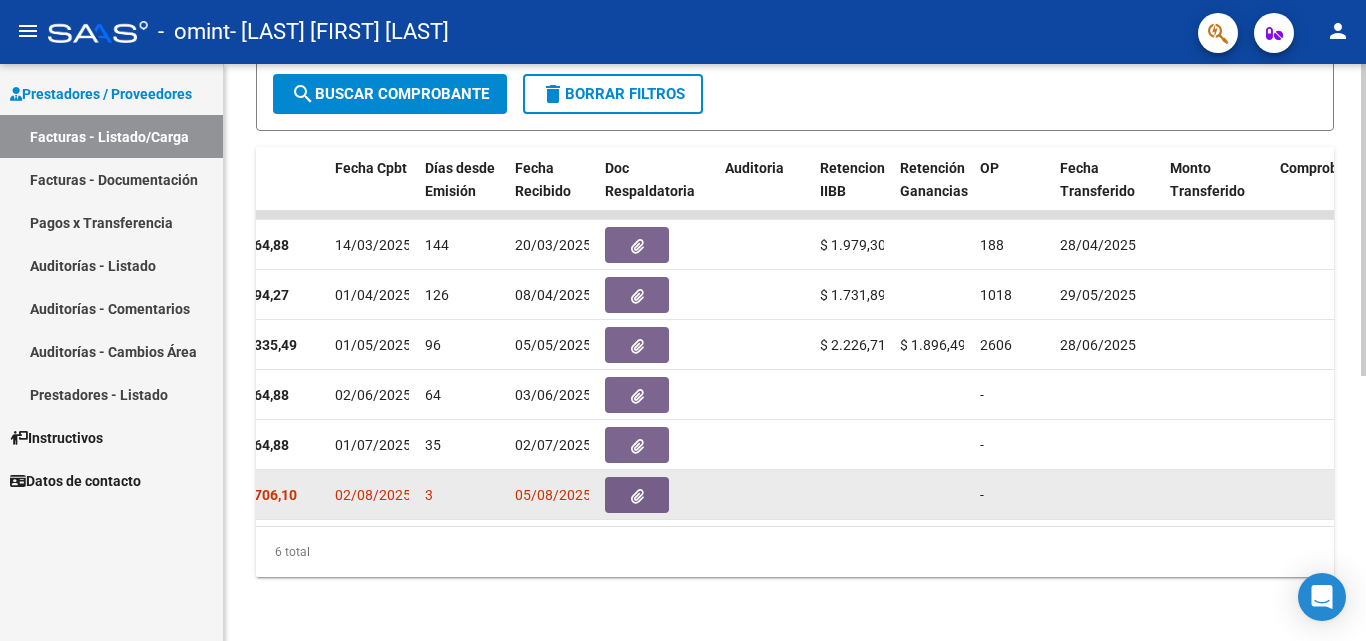 click 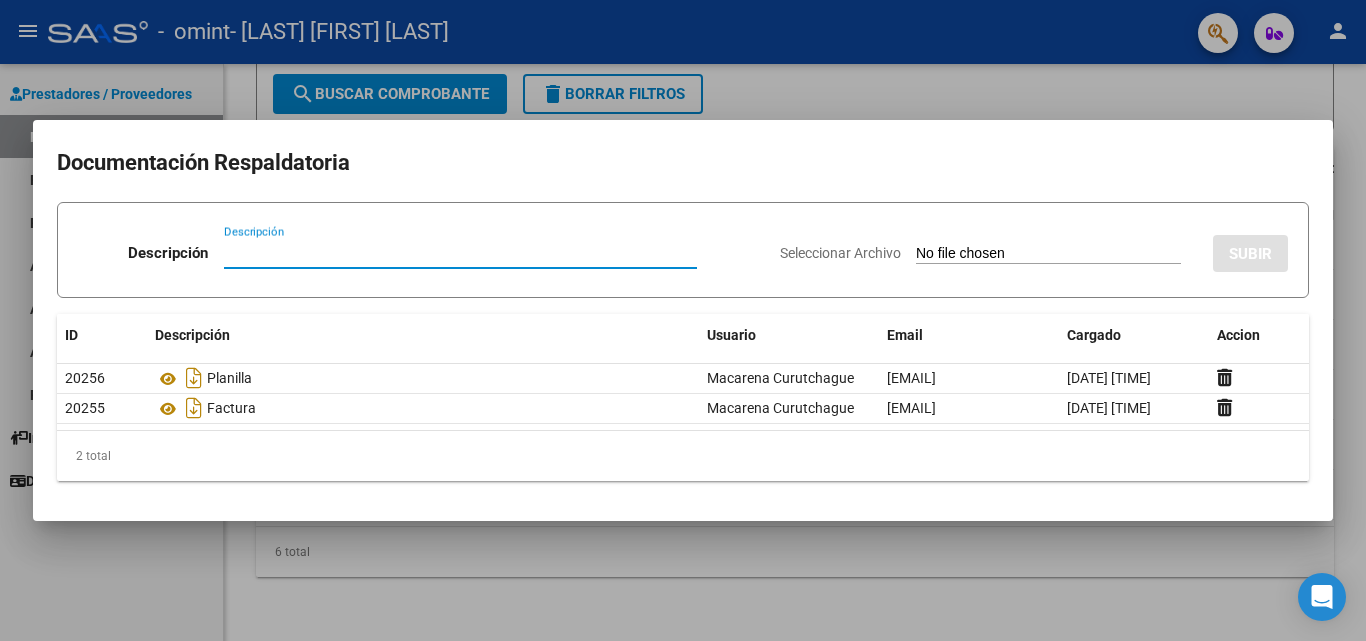 click at bounding box center [683, 320] 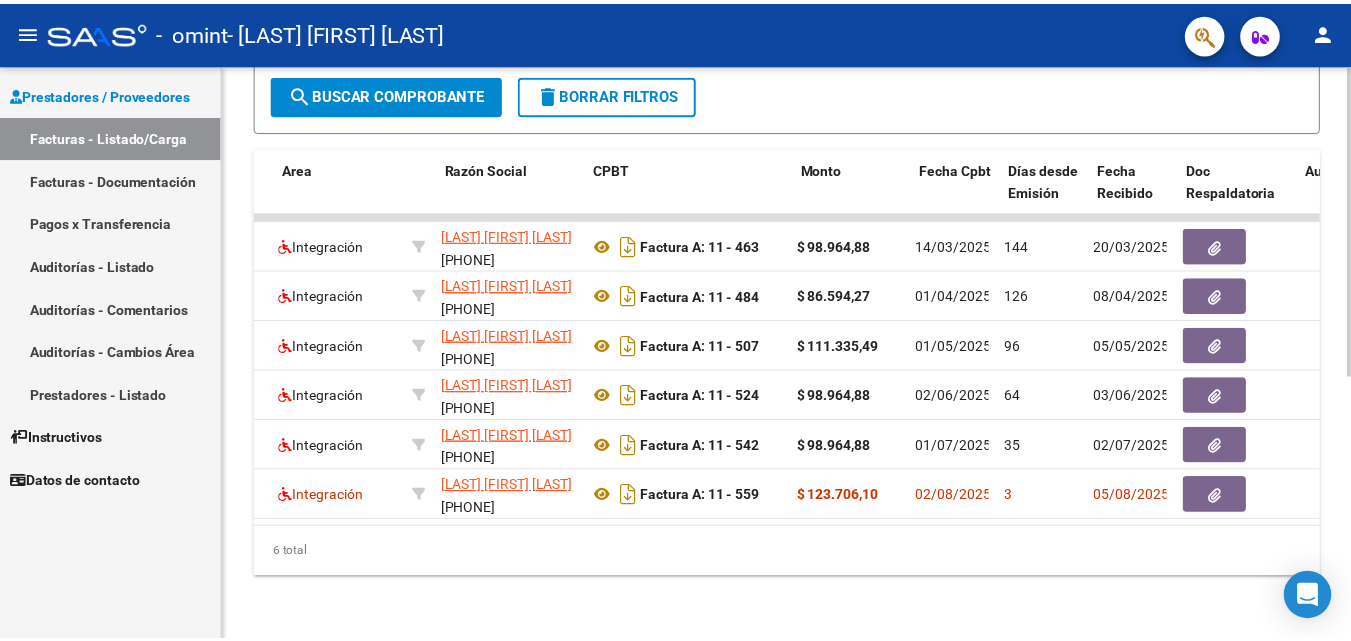 scroll, scrollTop: 0, scrollLeft: 194, axis: horizontal 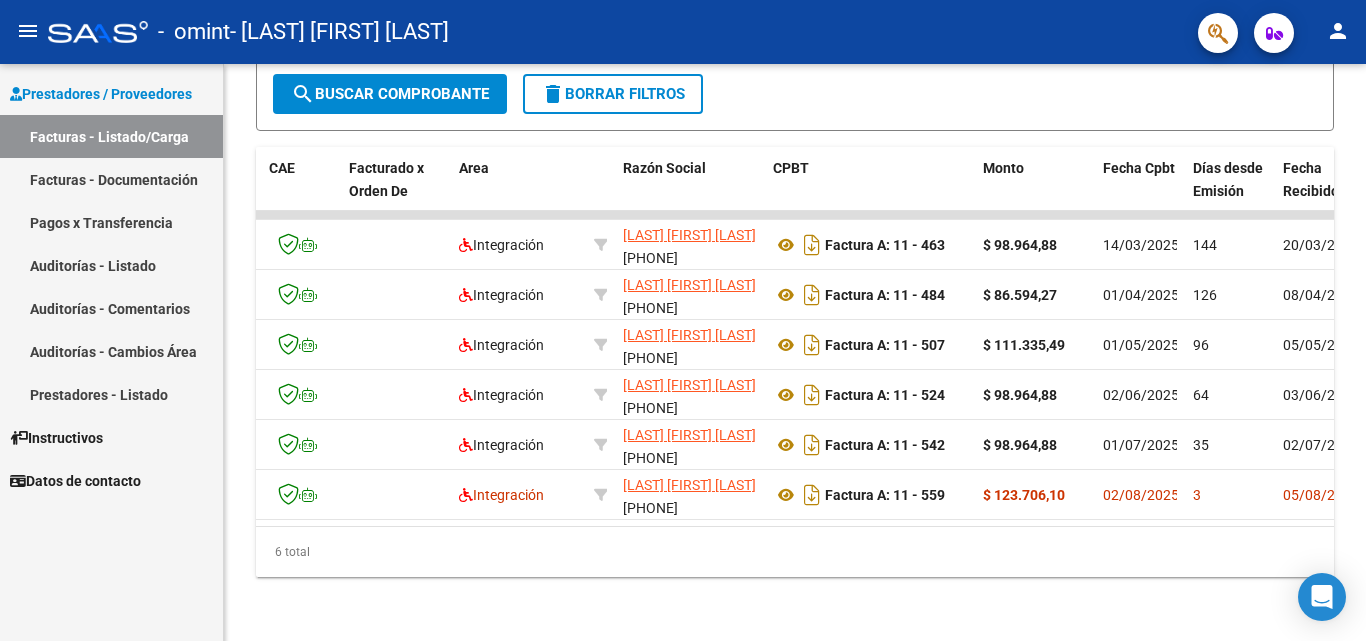 click on "person" 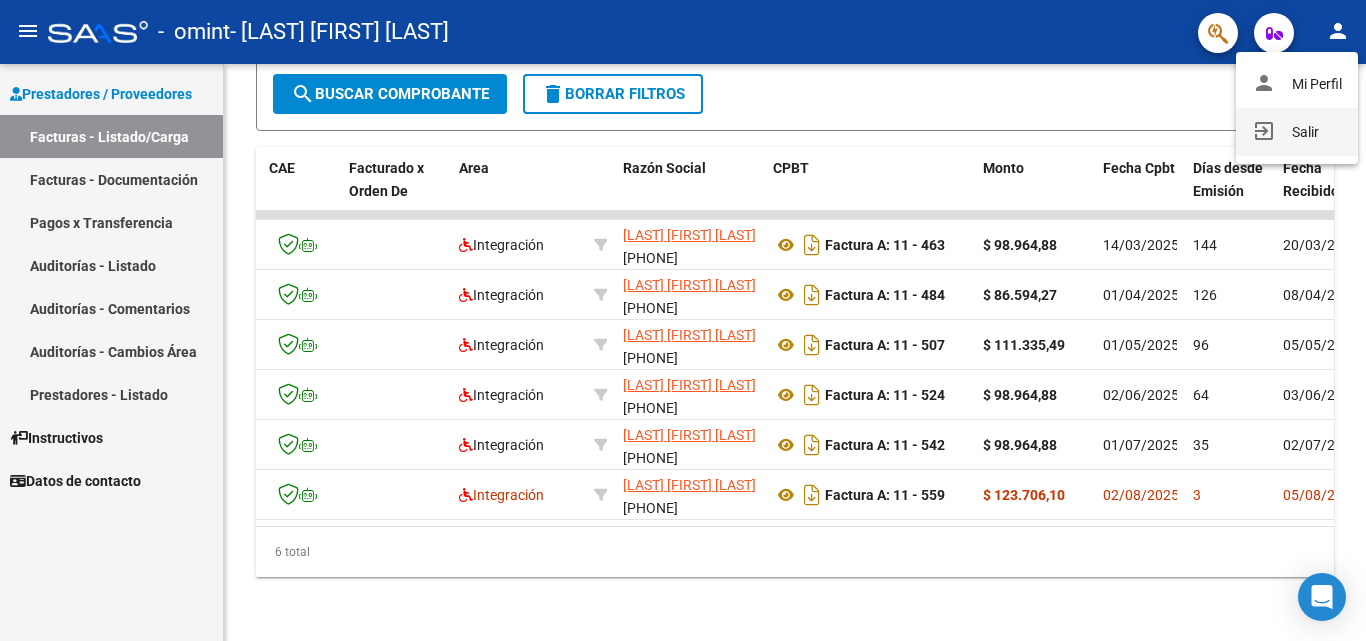 click on "exit_to_app  Salir" at bounding box center (1297, 132) 